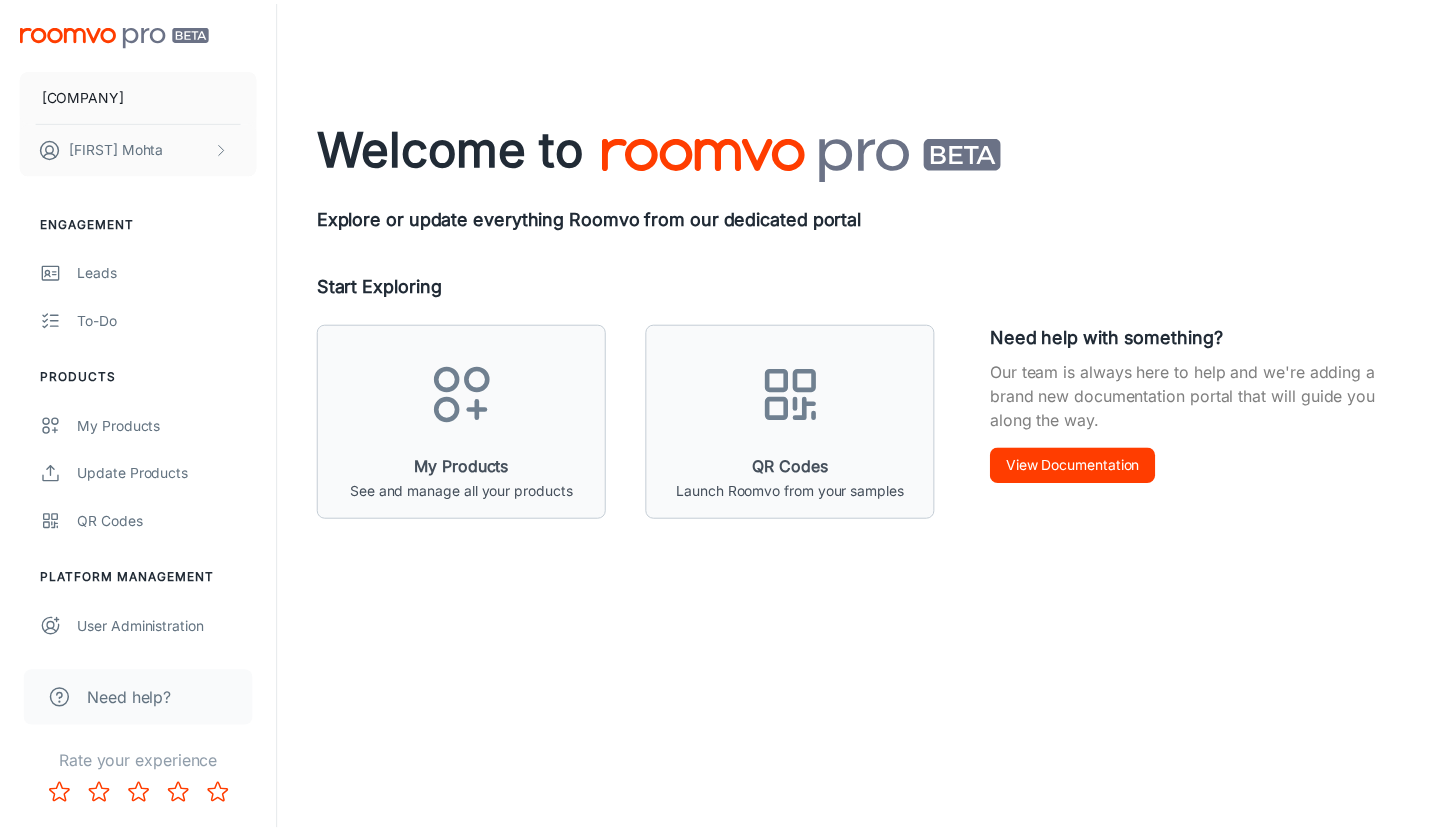scroll, scrollTop: 0, scrollLeft: 0, axis: both 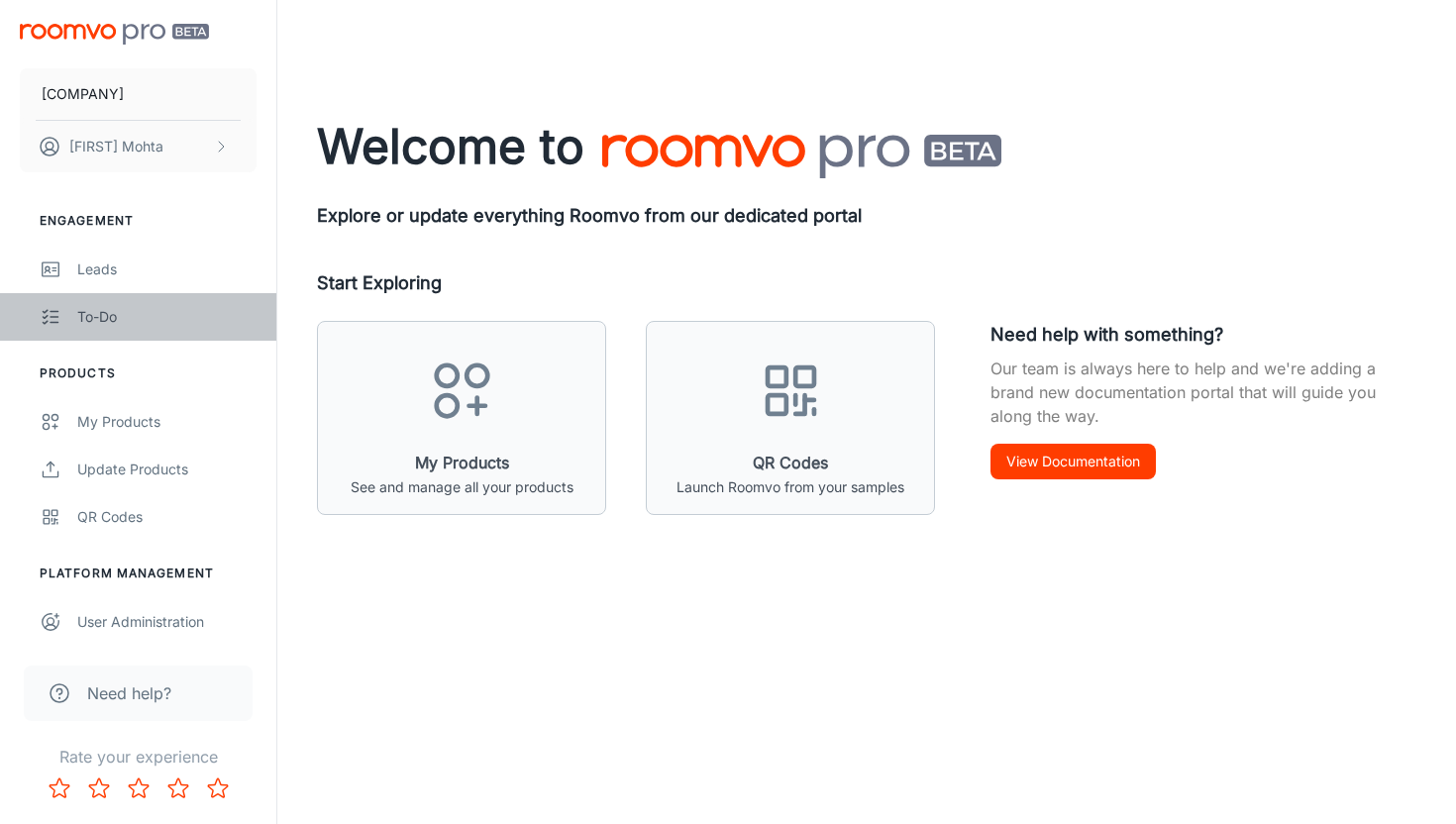 click on "To-do" at bounding box center (138, 317) 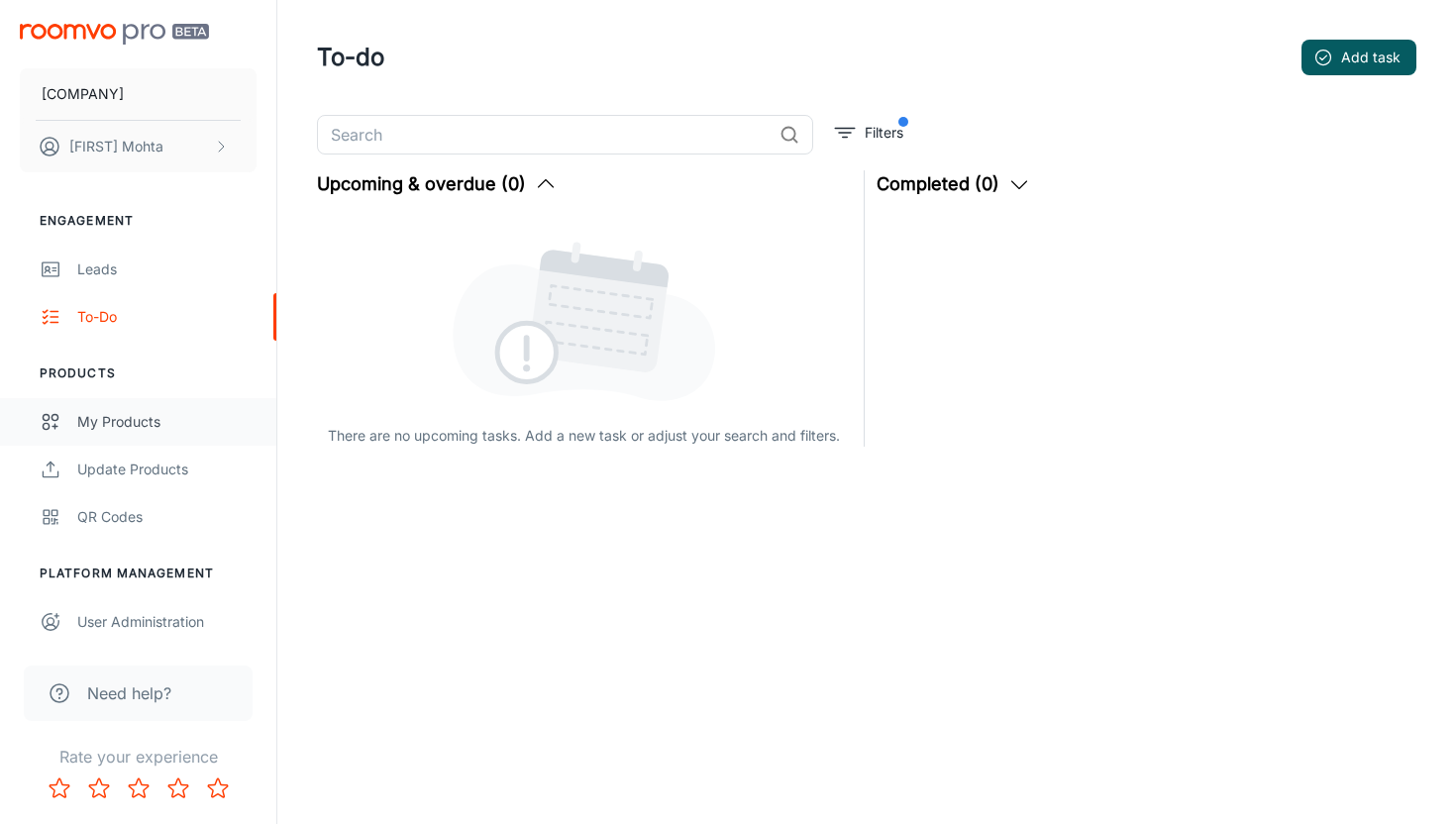 click on "My Products" at bounding box center (138, 422) 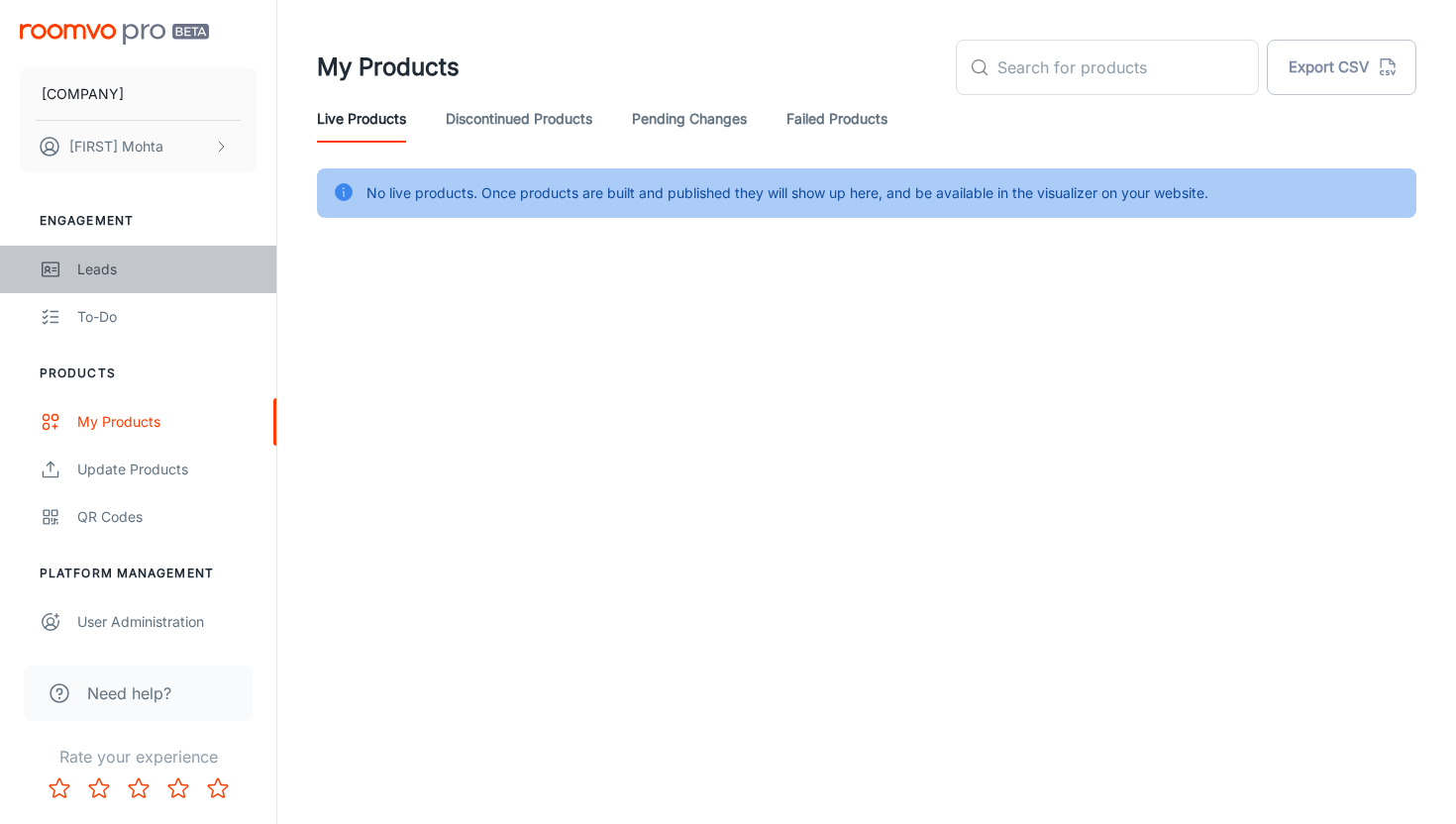 click on "Leads" at bounding box center [166, 269] 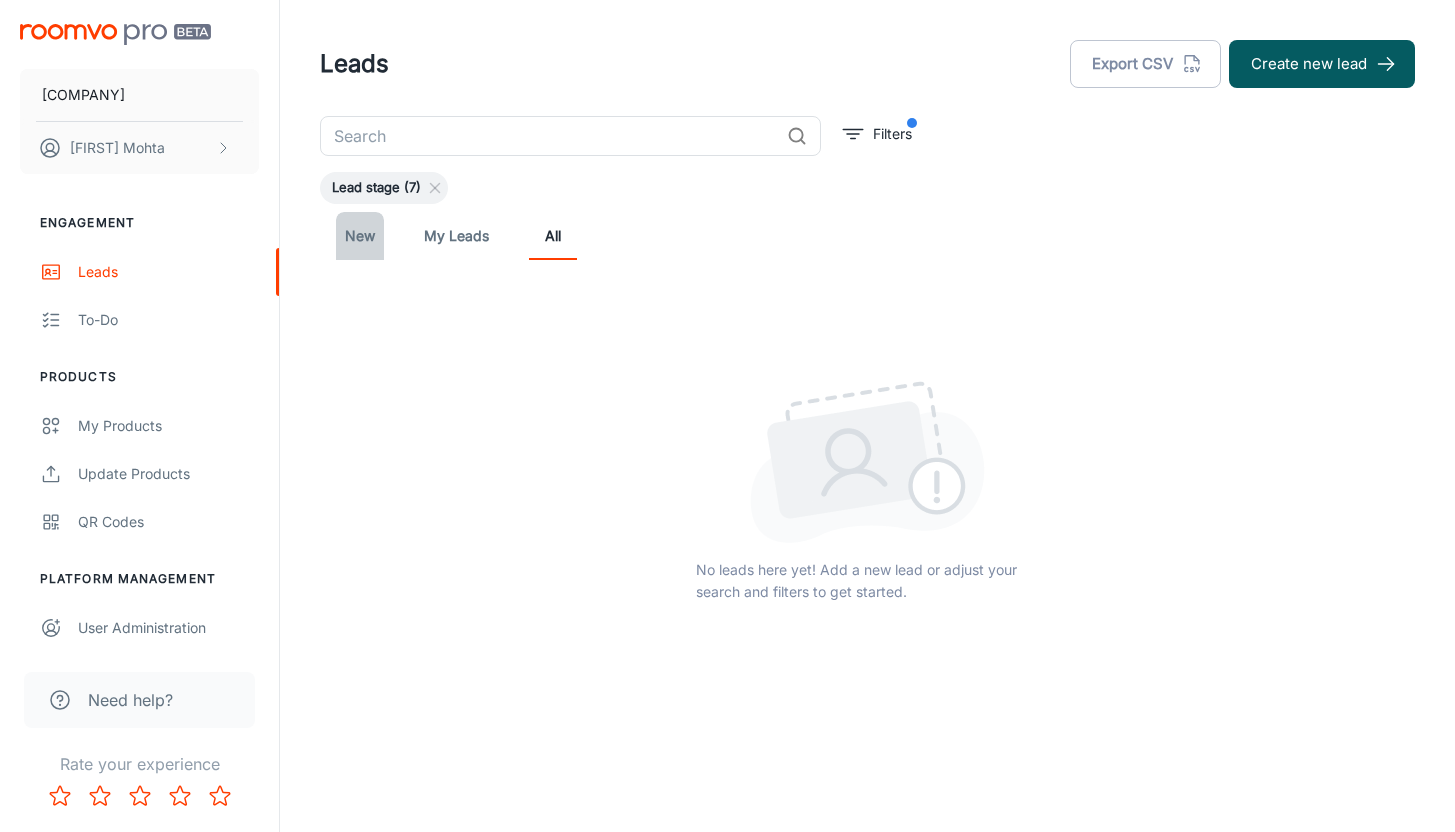 click on "New" at bounding box center [360, 236] 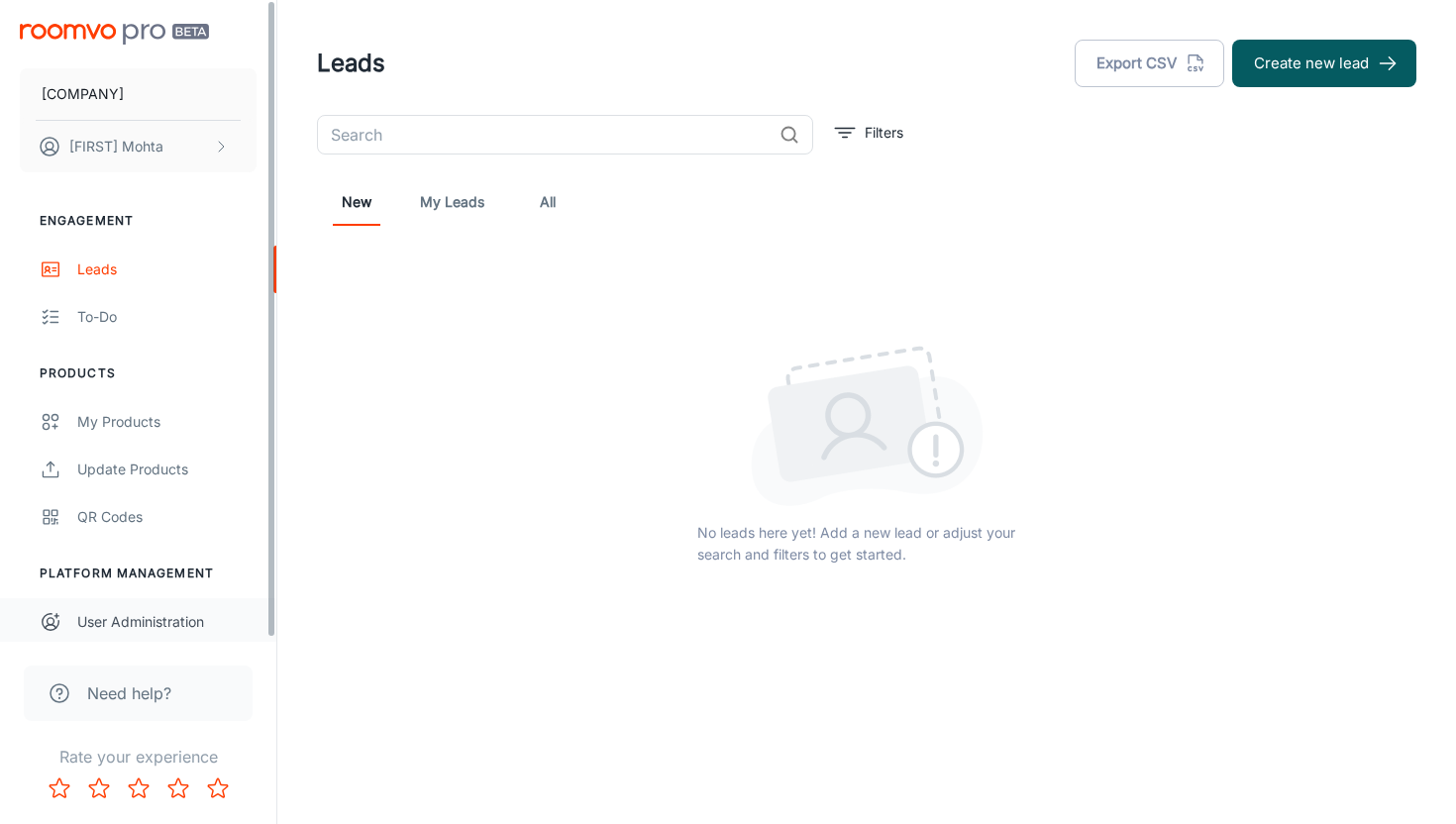 click on "User Administration" at bounding box center (138, 622) 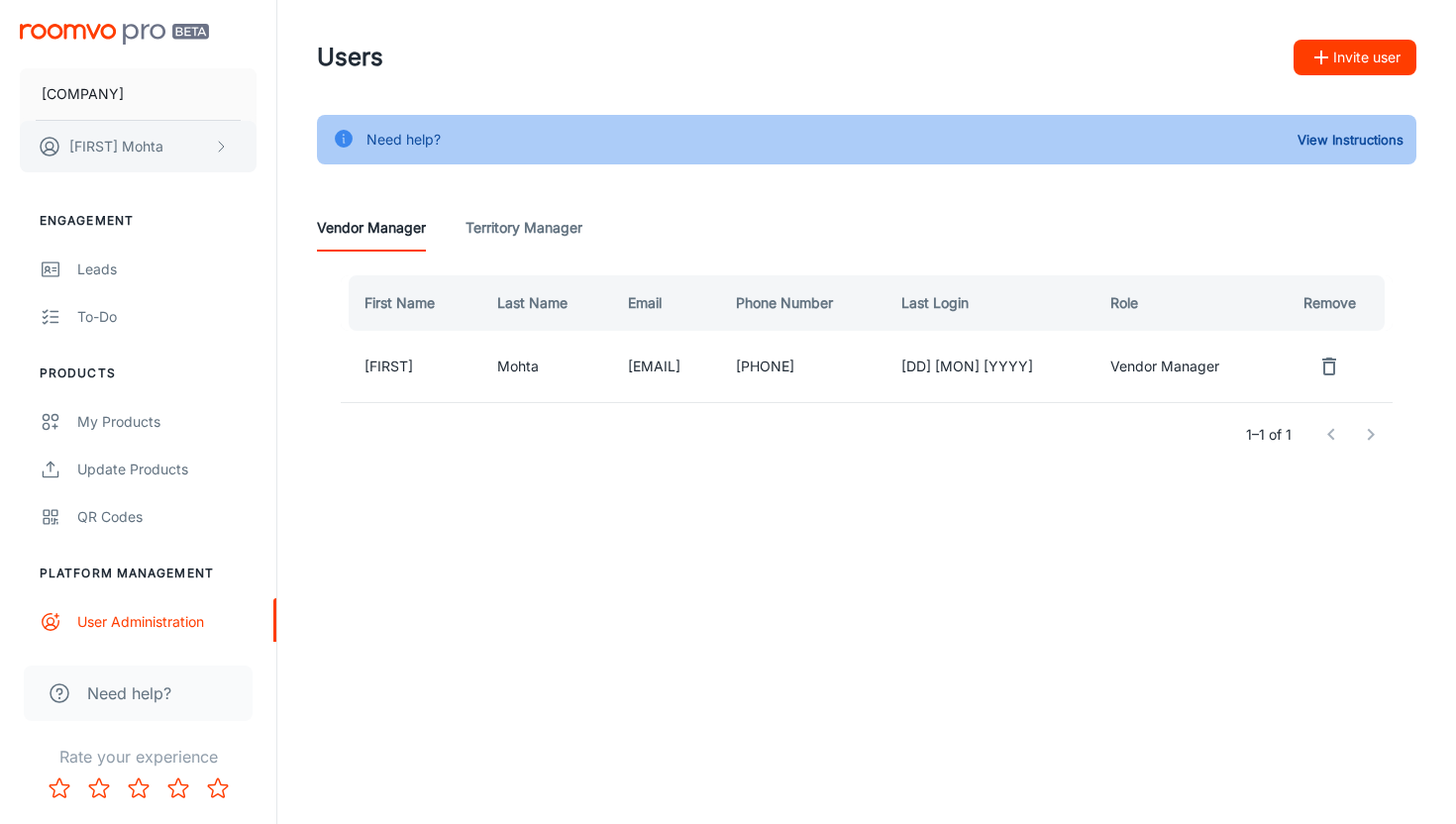 click on "[FIRST] [LAST]" at bounding box center [116, 147] 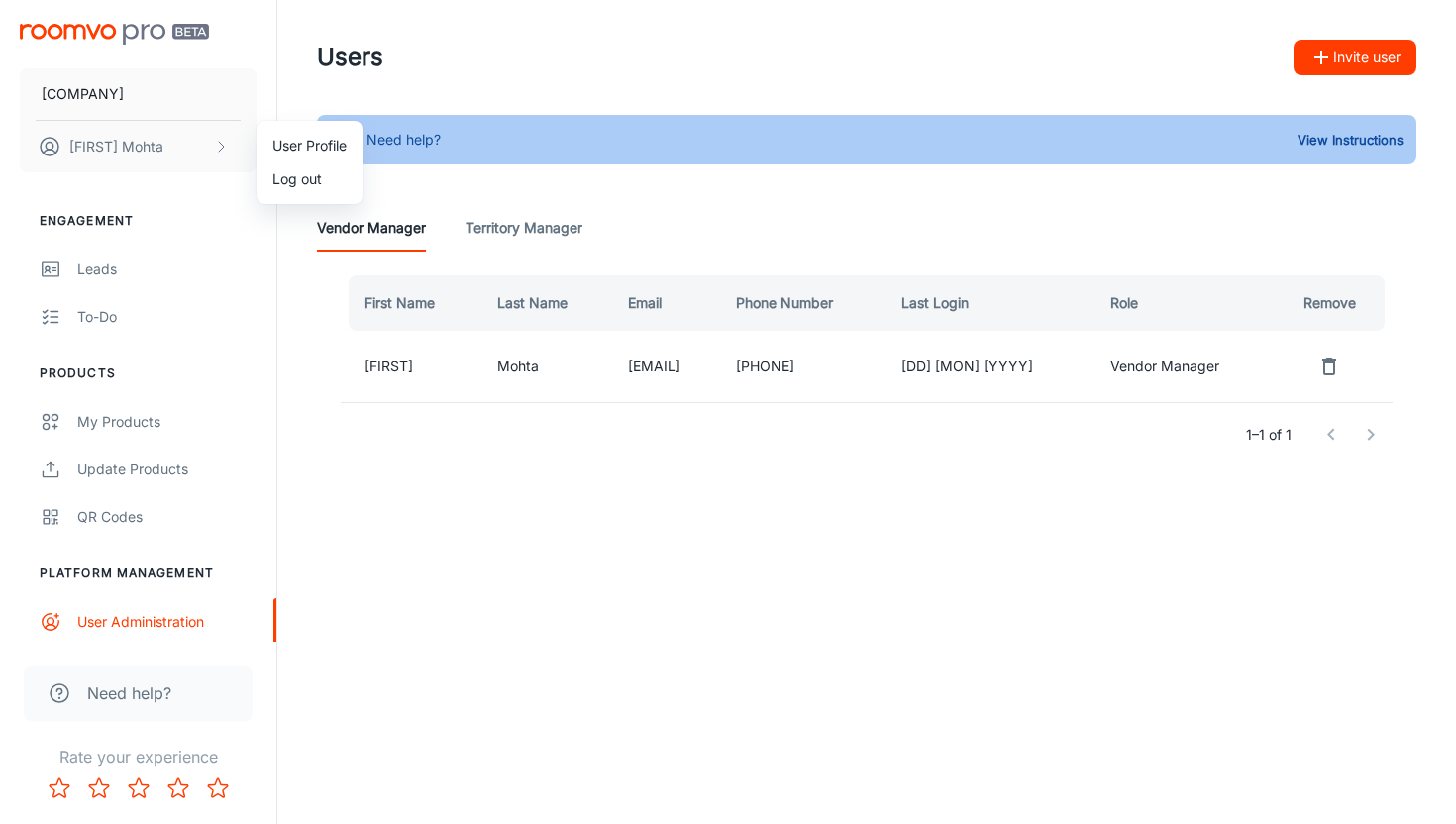 click at bounding box center [728, 412] 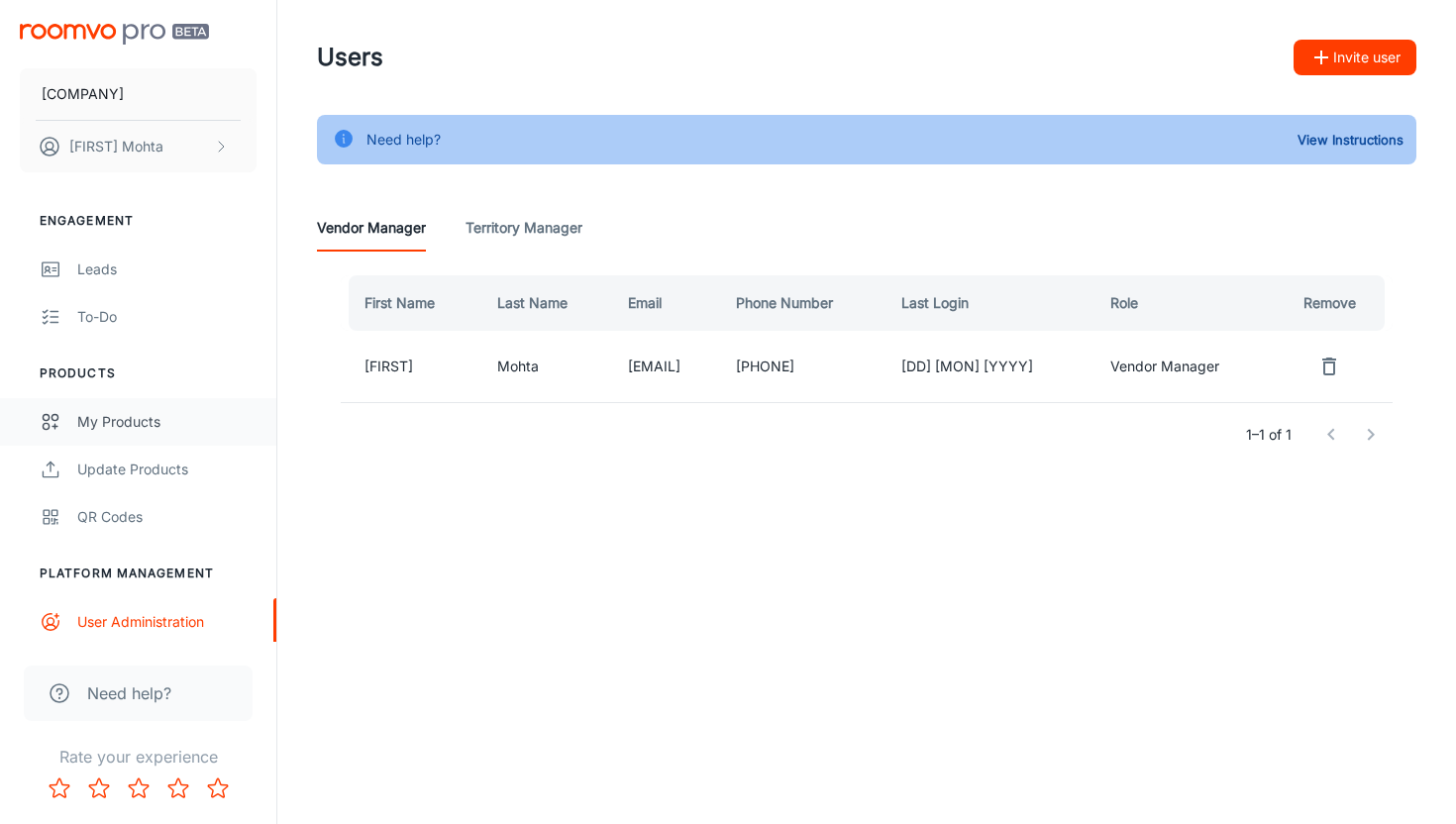 click on "My Products" at bounding box center [138, 422] 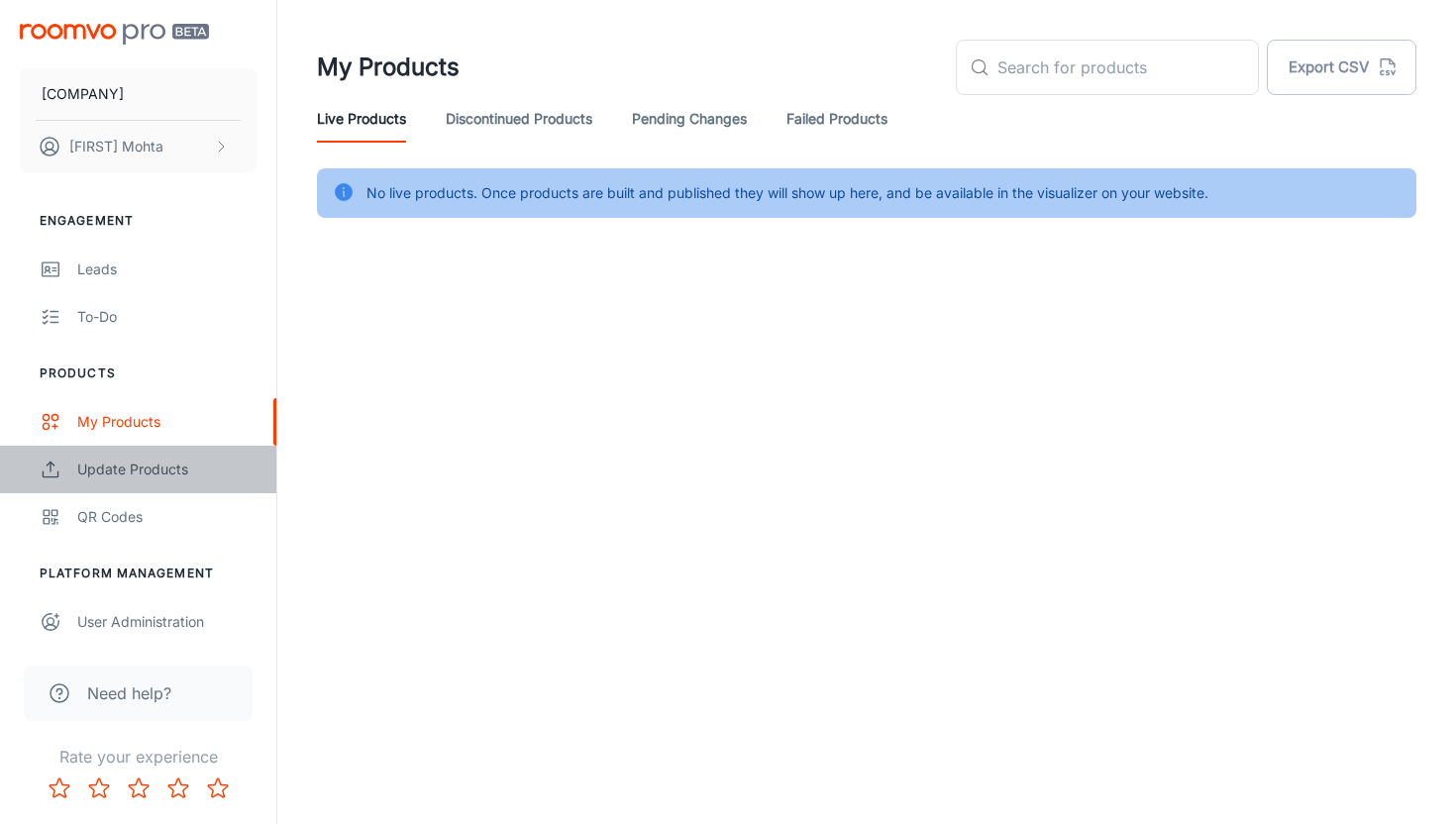 click on "Update Products" at bounding box center [166, 469] 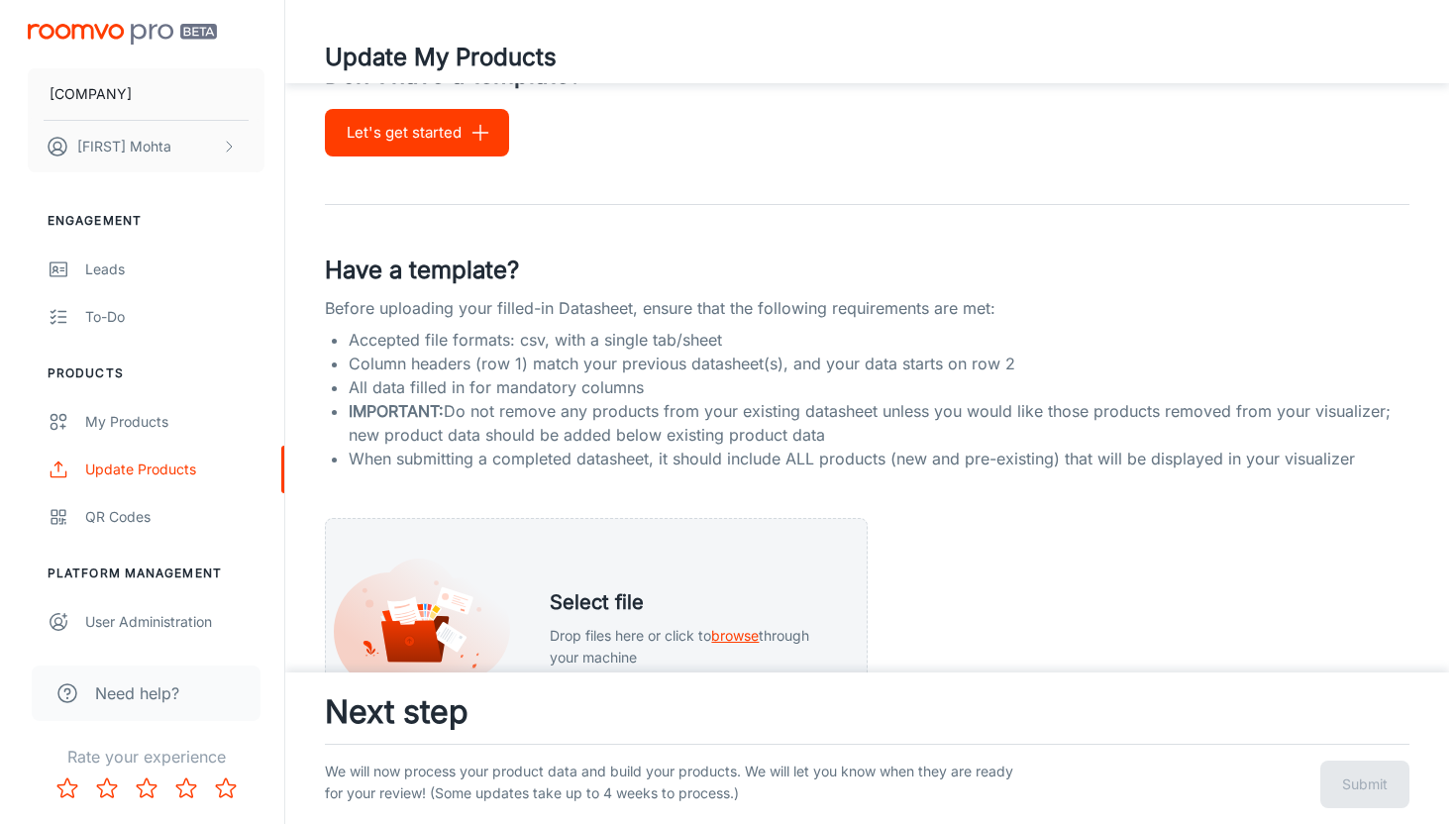 scroll, scrollTop: 0, scrollLeft: 0, axis: both 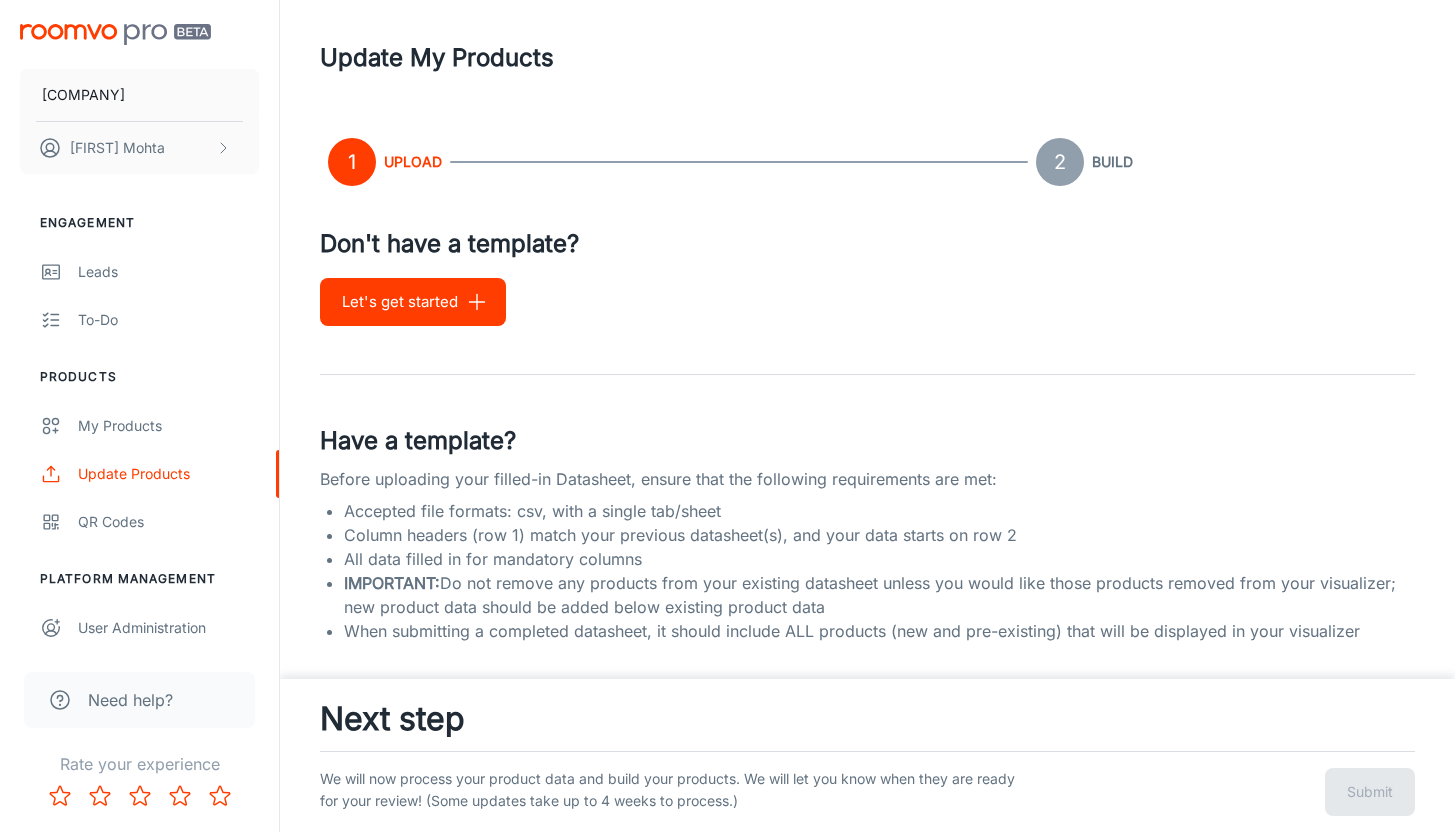 click on "Let's get started" at bounding box center [413, 302] 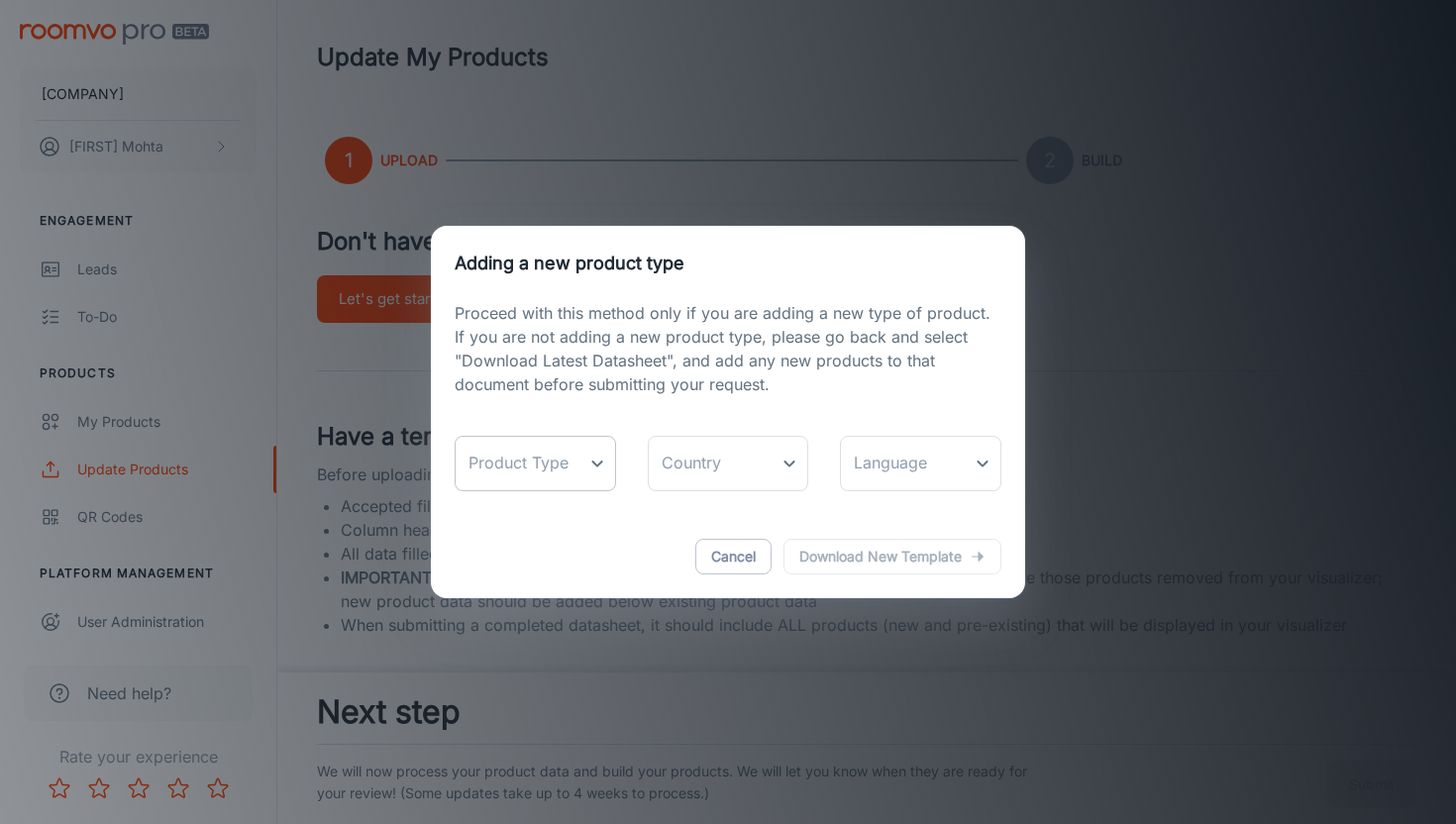 click on "Update My Products [COMPANY] [FIRST] [LAST] Engagement Leads To-do Products My Products Update Products QR Codes Platform Management User Administration Need help? Rate your experience 1 Upload 2 Build Don't have a template? Let's get started Have a template? Before uploading your filled-in Datasheet, ensure that the following requirements are met: Accepted file formats: csv, with a single tab/sheet Column headers (row 1) match your previous datasheet(s), and your data starts on row 2 All data filled in for mandatory columns IMPORTANT:  Do not remove any products from your existing datasheet unless you would like those products removed from your visualizer; new product data should be added below existing product data When submitting a completed datasheet, it should include ALL products (new and pre-existing) that will be displayed in your visualizer Select file Drop files here or click to  browse  through your machine x ​ Optional: Upload your image assets:   Select a .ZIP file" at bounding box center (728, 412) 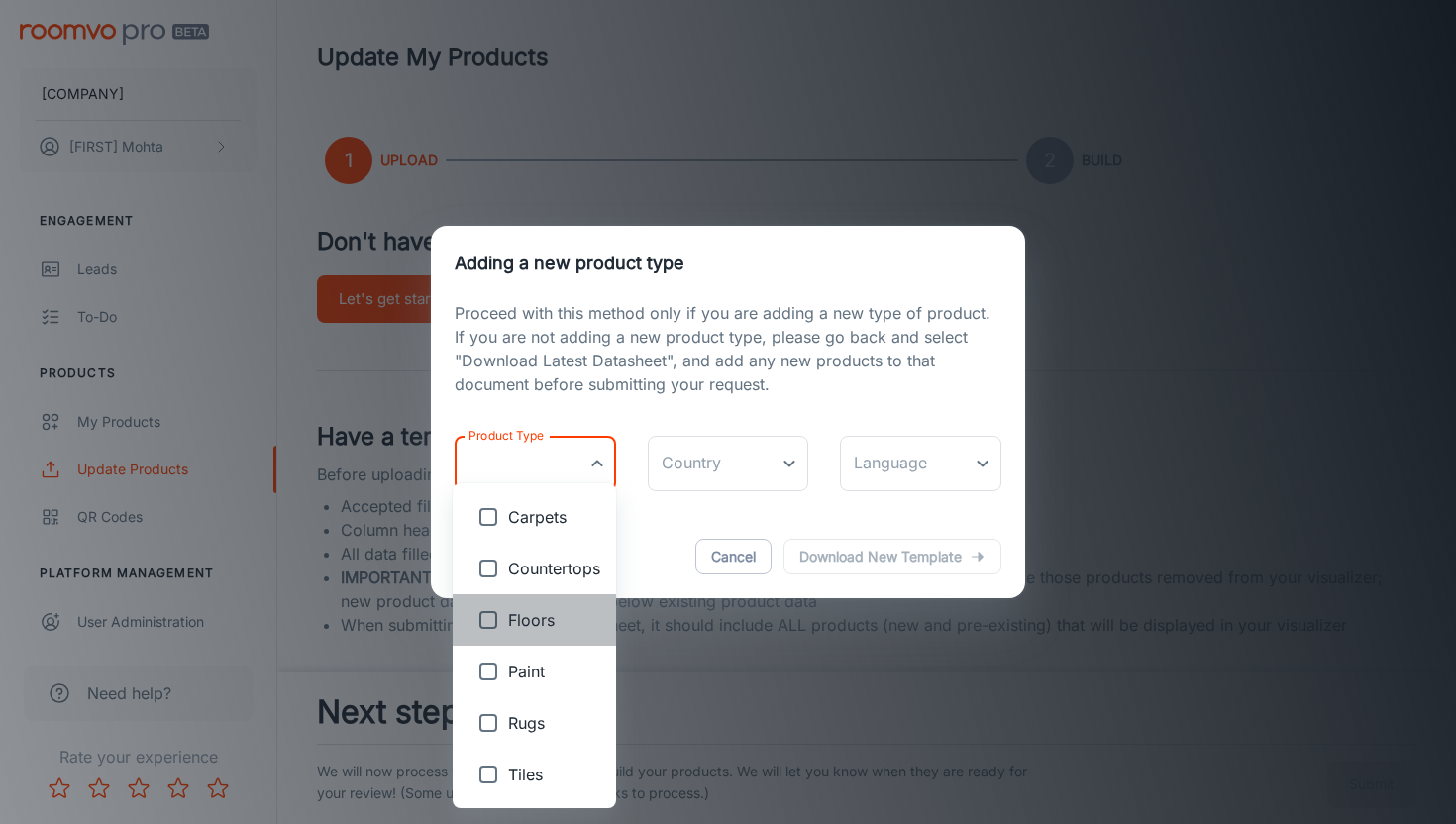 click on "Floors" at bounding box center (554, 517) 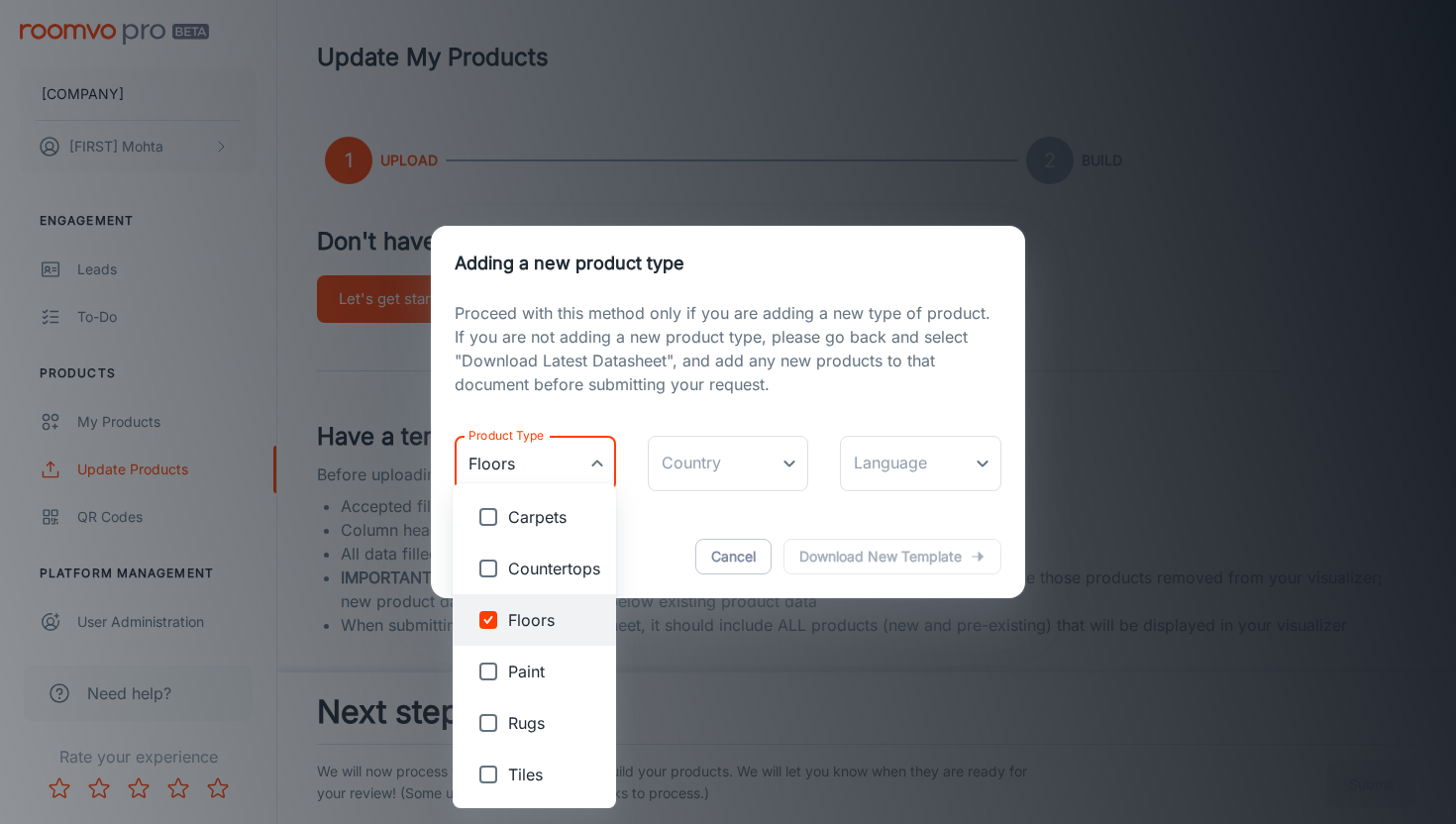 click at bounding box center [728, 412] 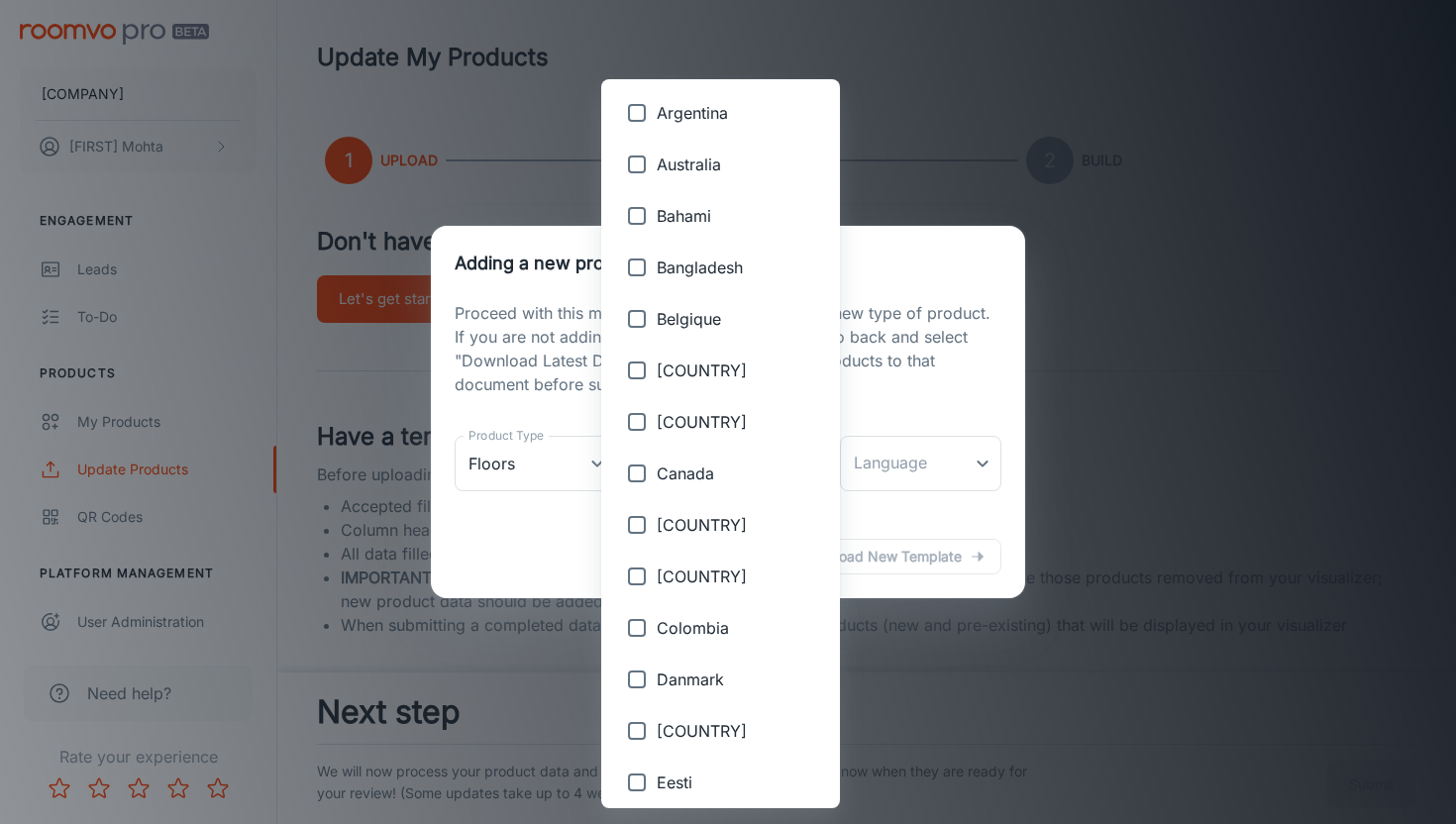 click on "Update My Products [COMPANY] [FIRST] [LAST] Engagement Leads To-do Products My Products Update Products QR Codes Platform Management User Administration Need help? Rate your experience 1 Upload 2 Build Don't have a template? Let's get started Have a template? Before uploading your filled-in Datasheet, ensure that the following requirements are met: Accepted file formats: csv, with a single tab/sheet Column headers (row 1) match your previous datasheet(s), and your data starts on row 2 All data filled in for mandatory columns IMPORTANT:  Do not remove any products from your existing datasheet unless you would like those products removed from your visualizer; new product data should be added below existing product data When submitting a completed datasheet, it should include ALL products (new and pre-existing) that will be displayed in your visualizer Select file Drop files here or click to  browse  through your machine x ​ Optional: Upload your image assets:   Select a .ZIP file" at bounding box center (728, 412) 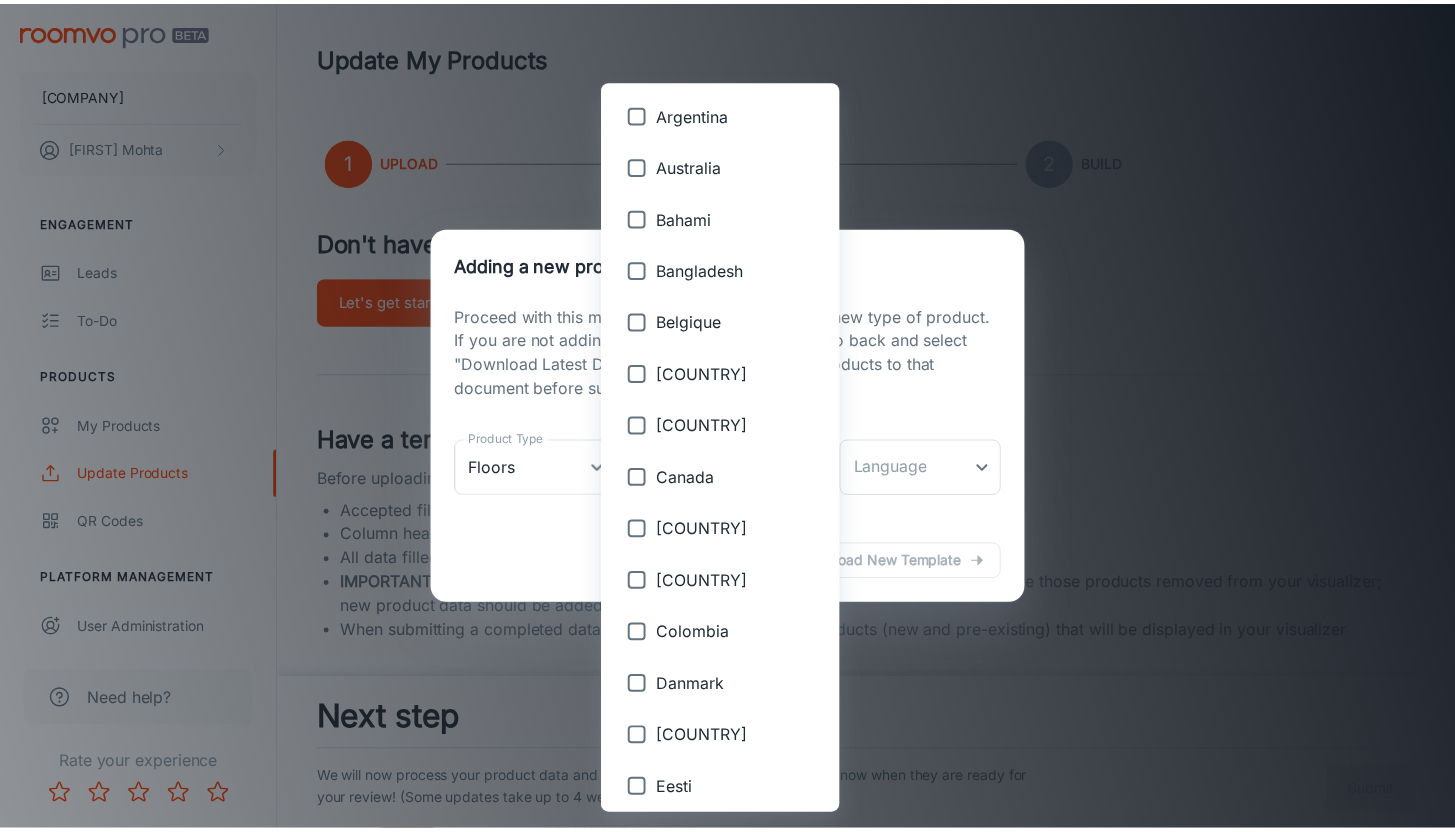 scroll, scrollTop: 758, scrollLeft: 0, axis: vertical 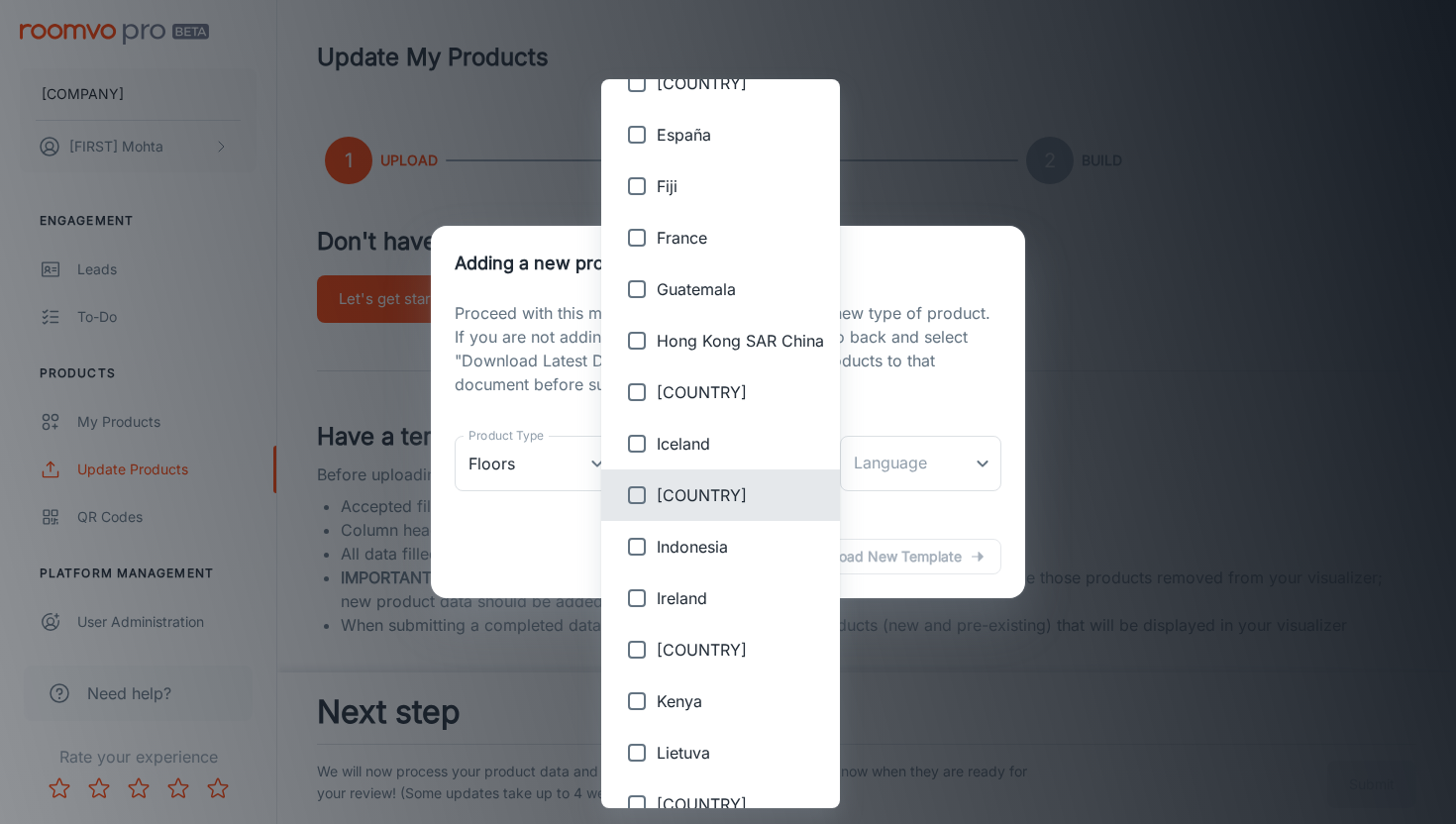 type 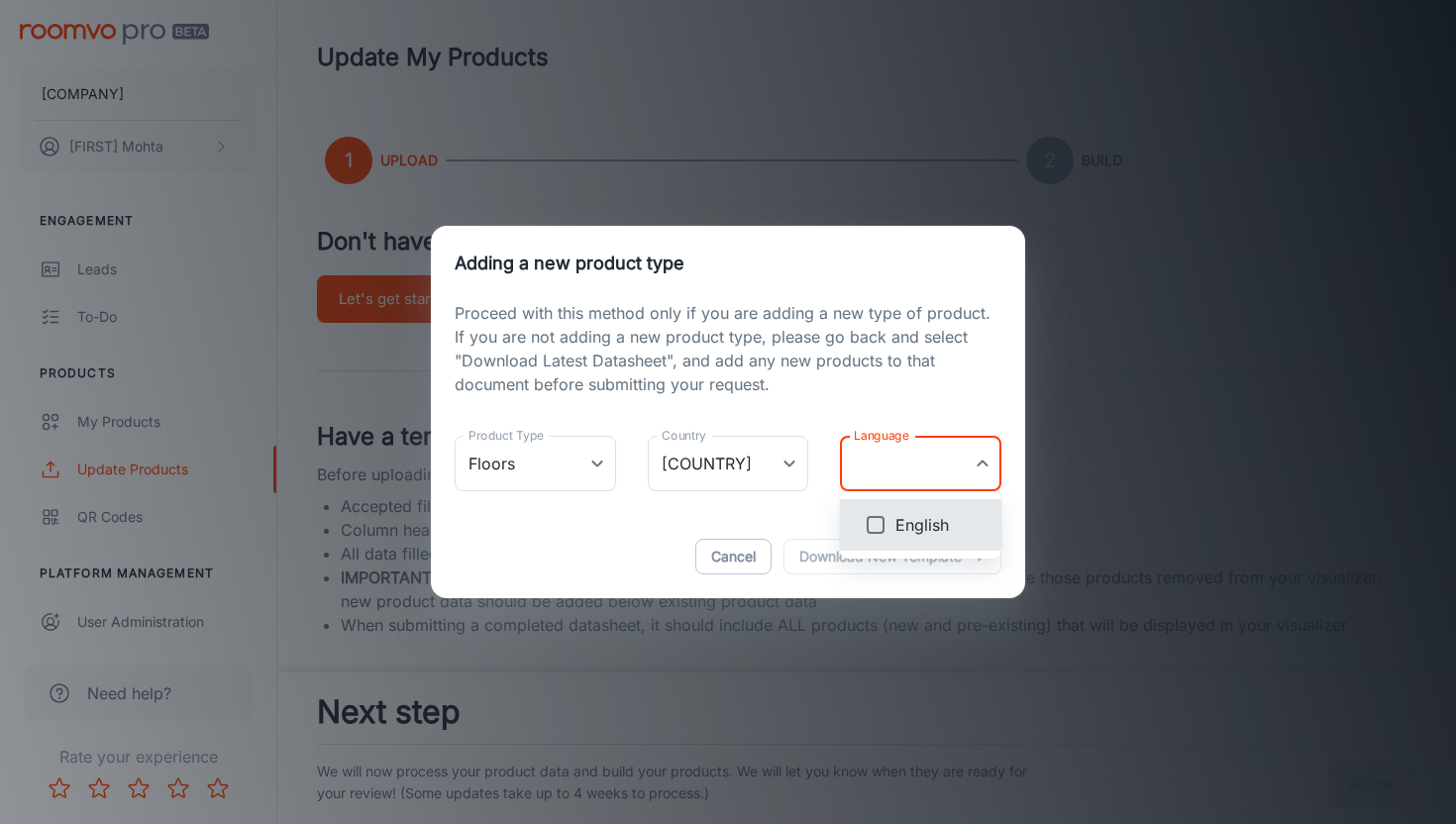 click on "Update My Products [COMPANY] [FIRST] [LAST] Engagement Leads To-do Products My Products Update Products QR Codes Platform Management User Administration Need help? Rate your experience 1 Upload 2 Build Don't have a template? Let's get started Have a template? Before uploading your filled-in Datasheet, ensure that the following requirements are met: Accepted file formats: csv, with a single tab/sheet Column headers (row 1) match your previous datasheet(s), and your data starts on row 2 All data filled in for mandatory columns IMPORTANT:  Do not remove any products from your existing datasheet unless you would like those products removed from your visualizer; new product data should be added below existing product data When submitting a completed datasheet, it should include ALL products (new and pre-existing) that will be displayed in your visualizer Select file Drop files here or click to  browse  through your machine x ​ Optional: Upload your image assets:   Select a .ZIP file" at bounding box center [728, 412] 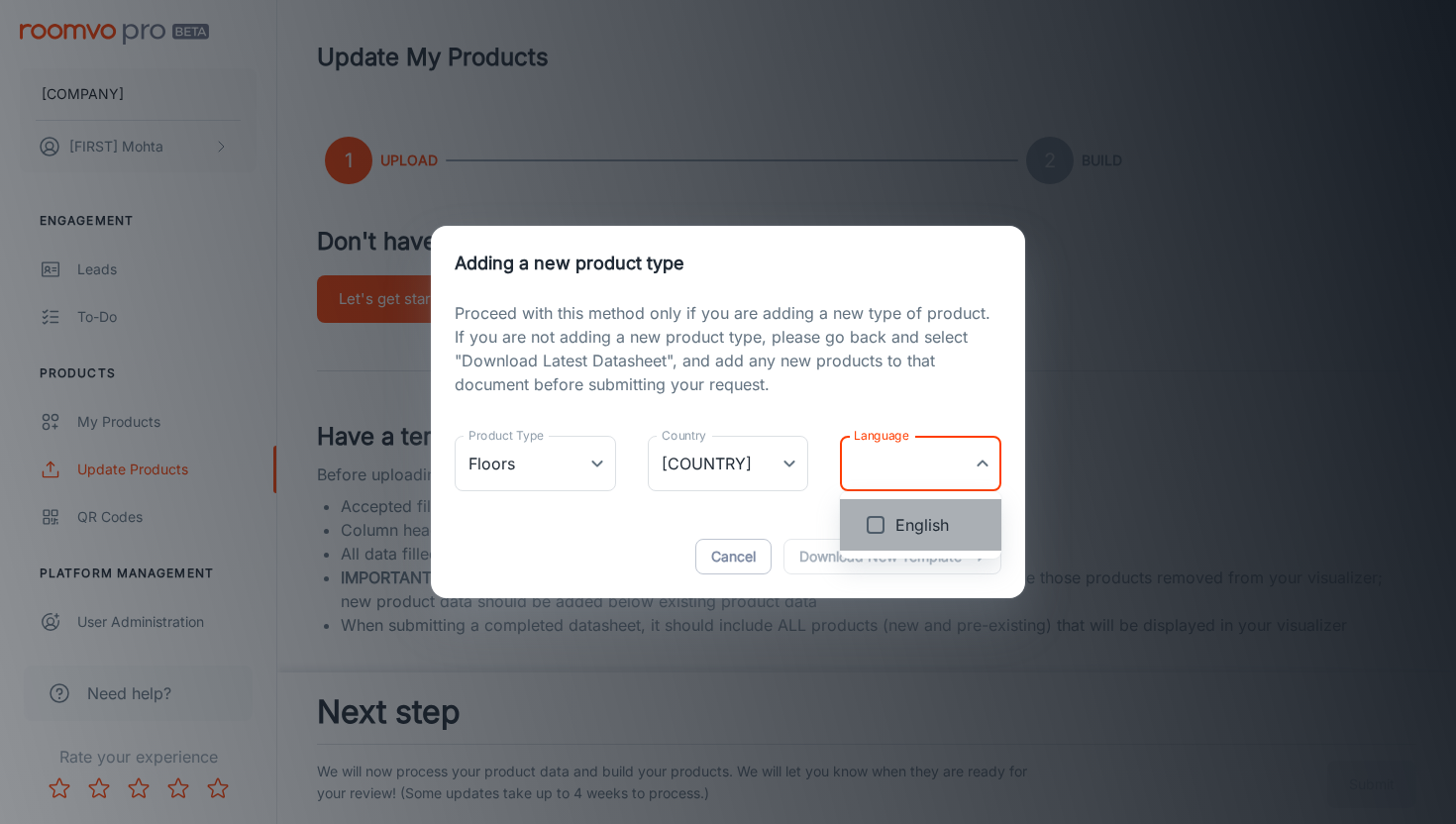 click on "English" at bounding box center (920, 525) 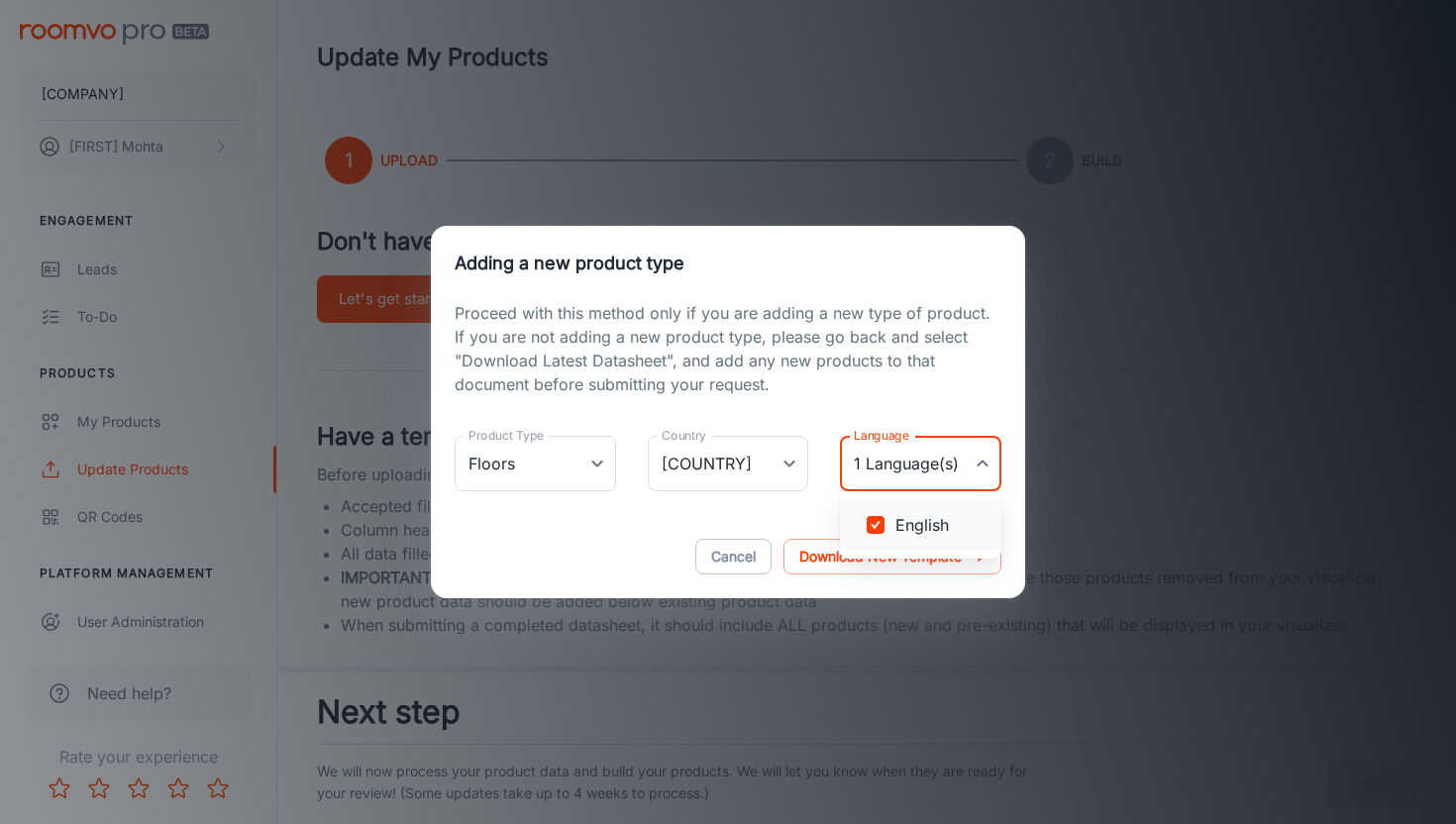 click on "English" at bounding box center [940, 525] 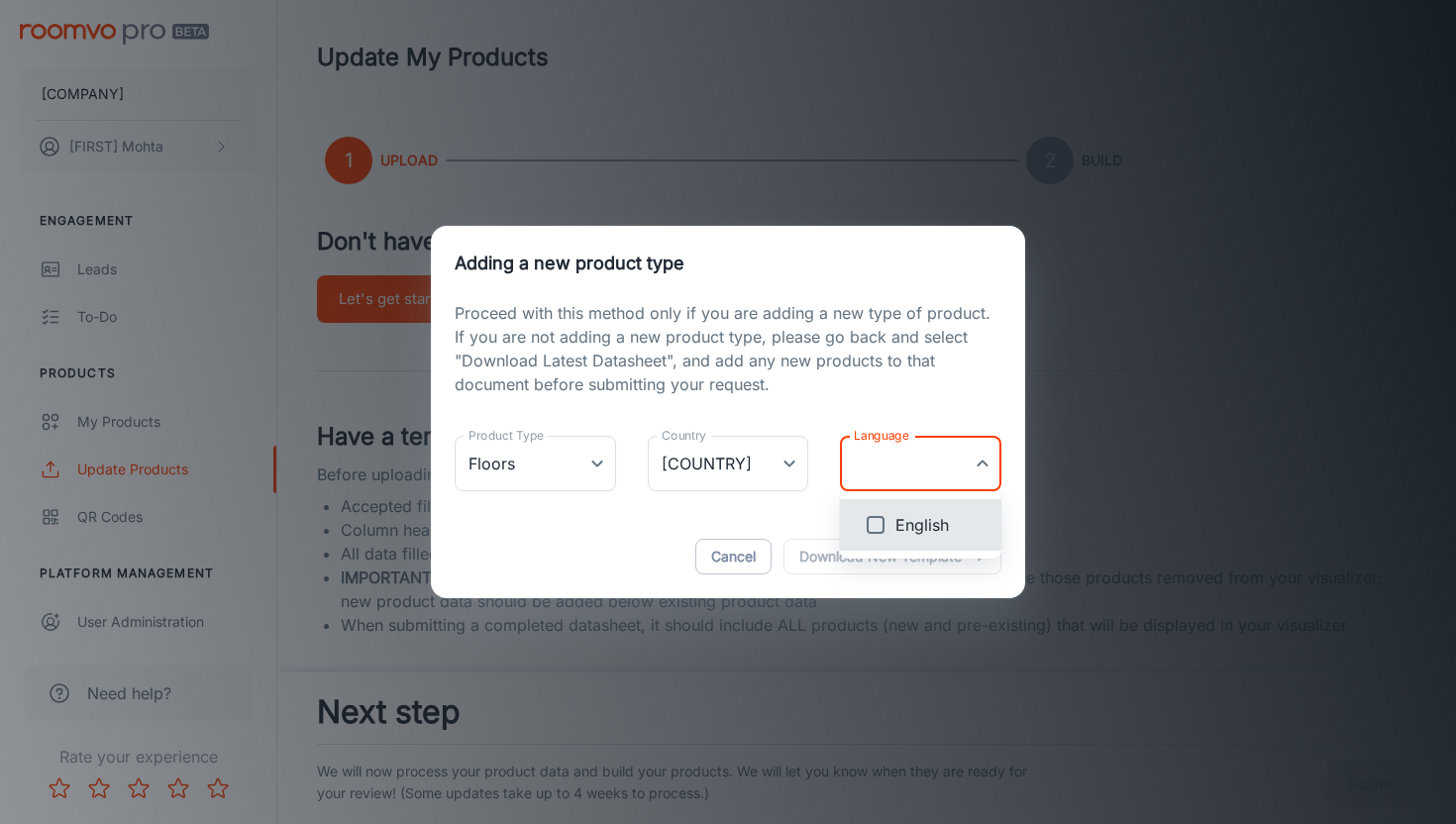 click on "English" at bounding box center (940, 525) 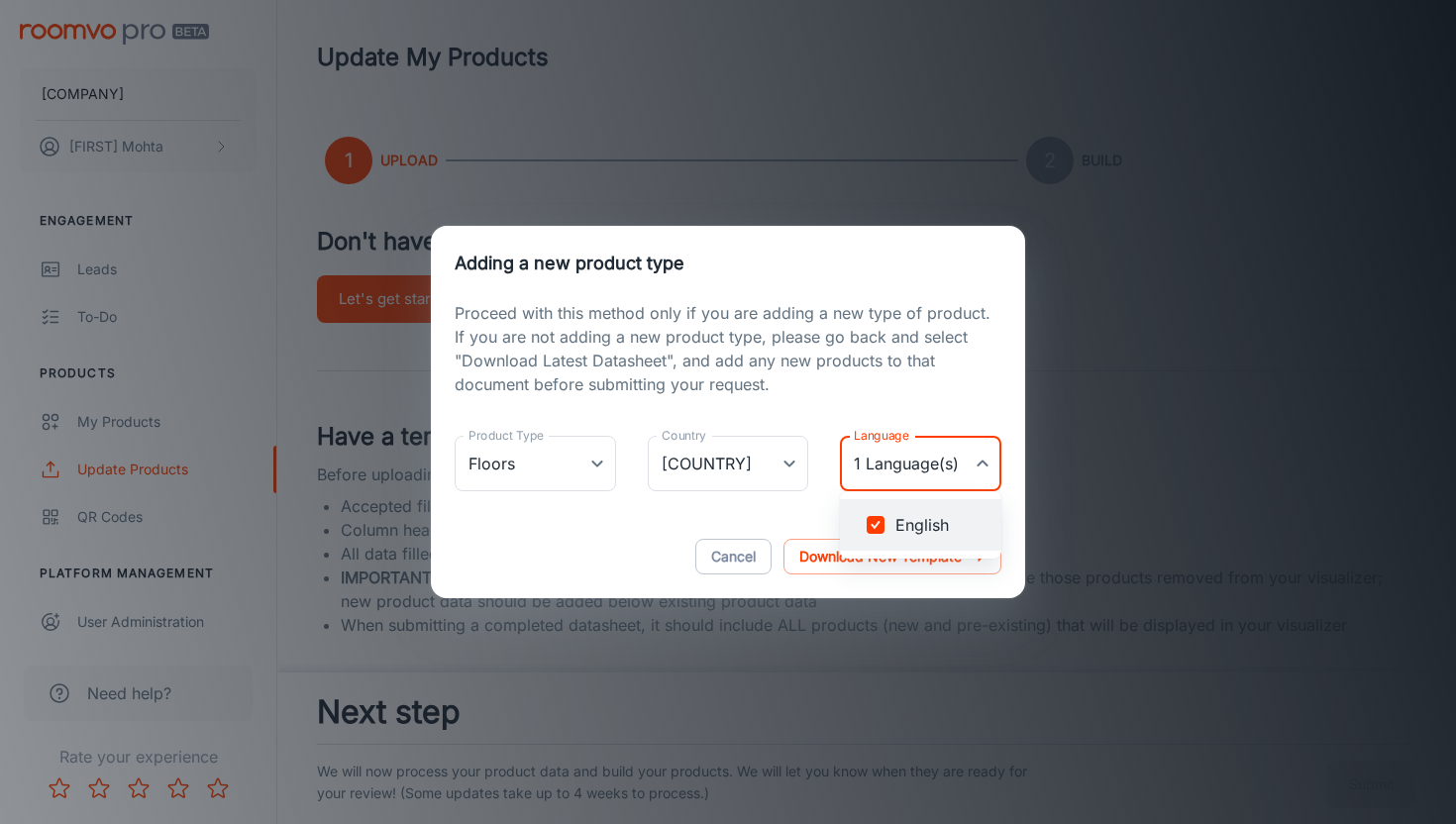 click at bounding box center (728, 412) 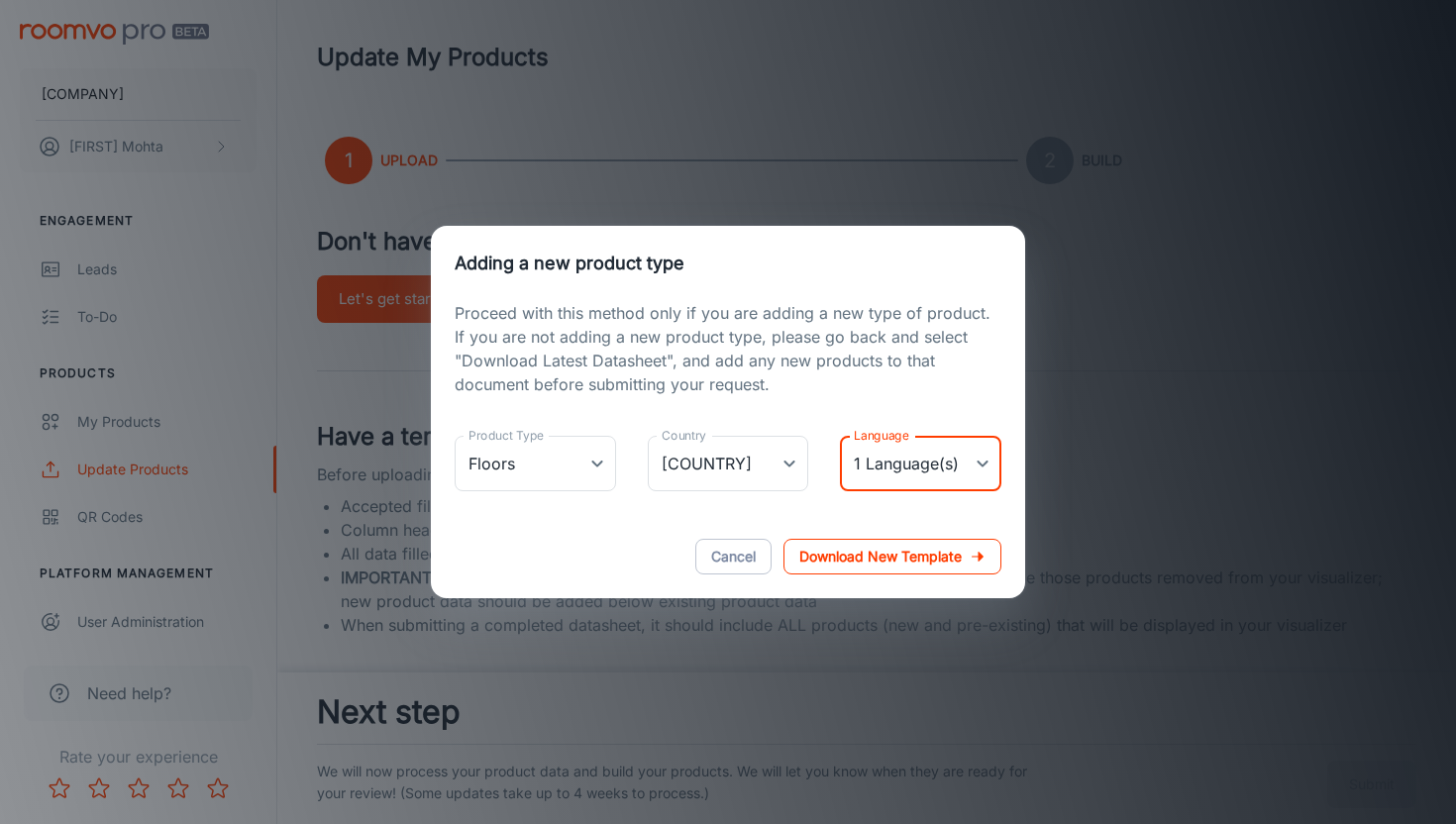 click on "Download new template" at bounding box center [881, 557] 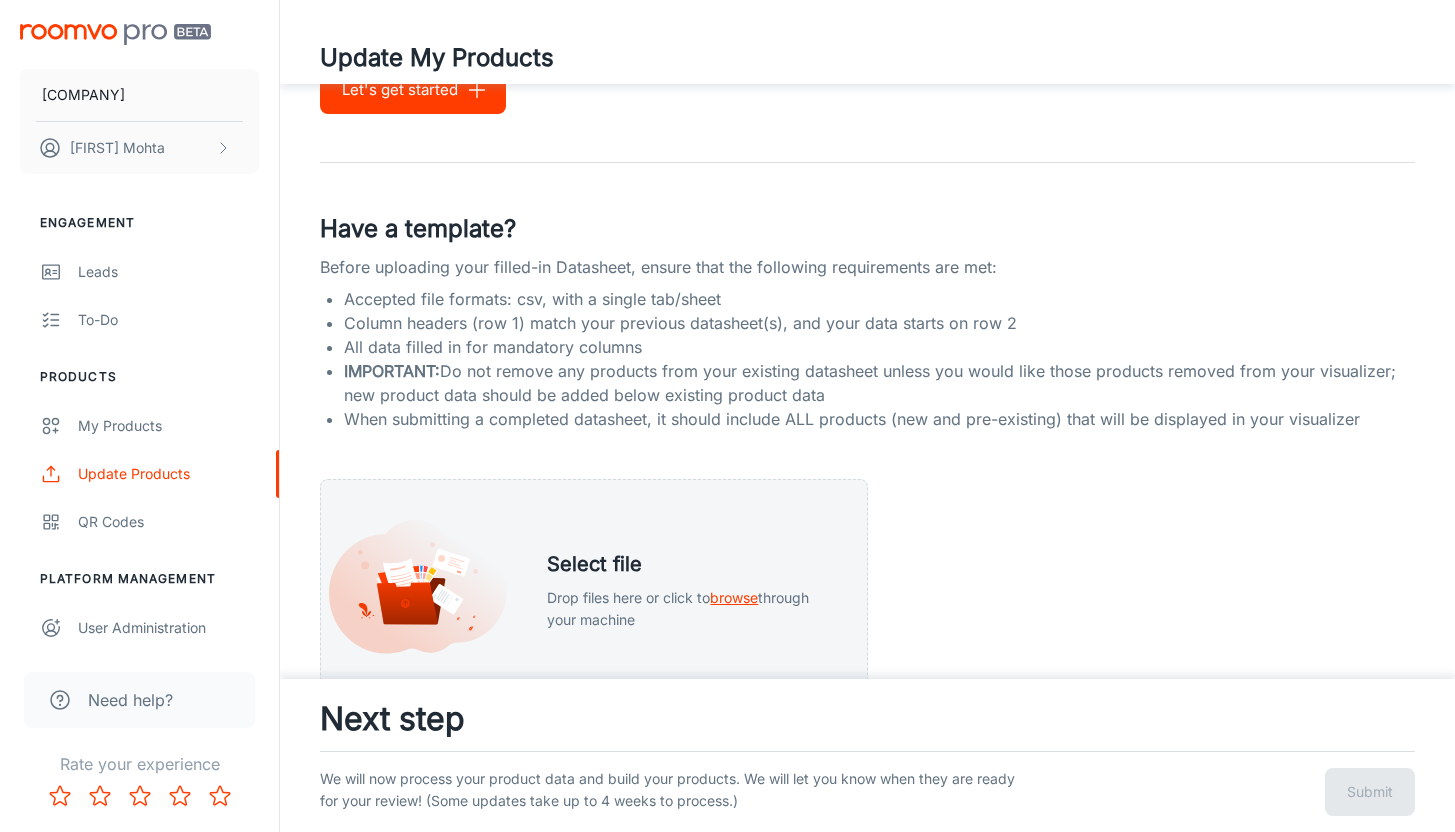 scroll, scrollTop: 245, scrollLeft: 0, axis: vertical 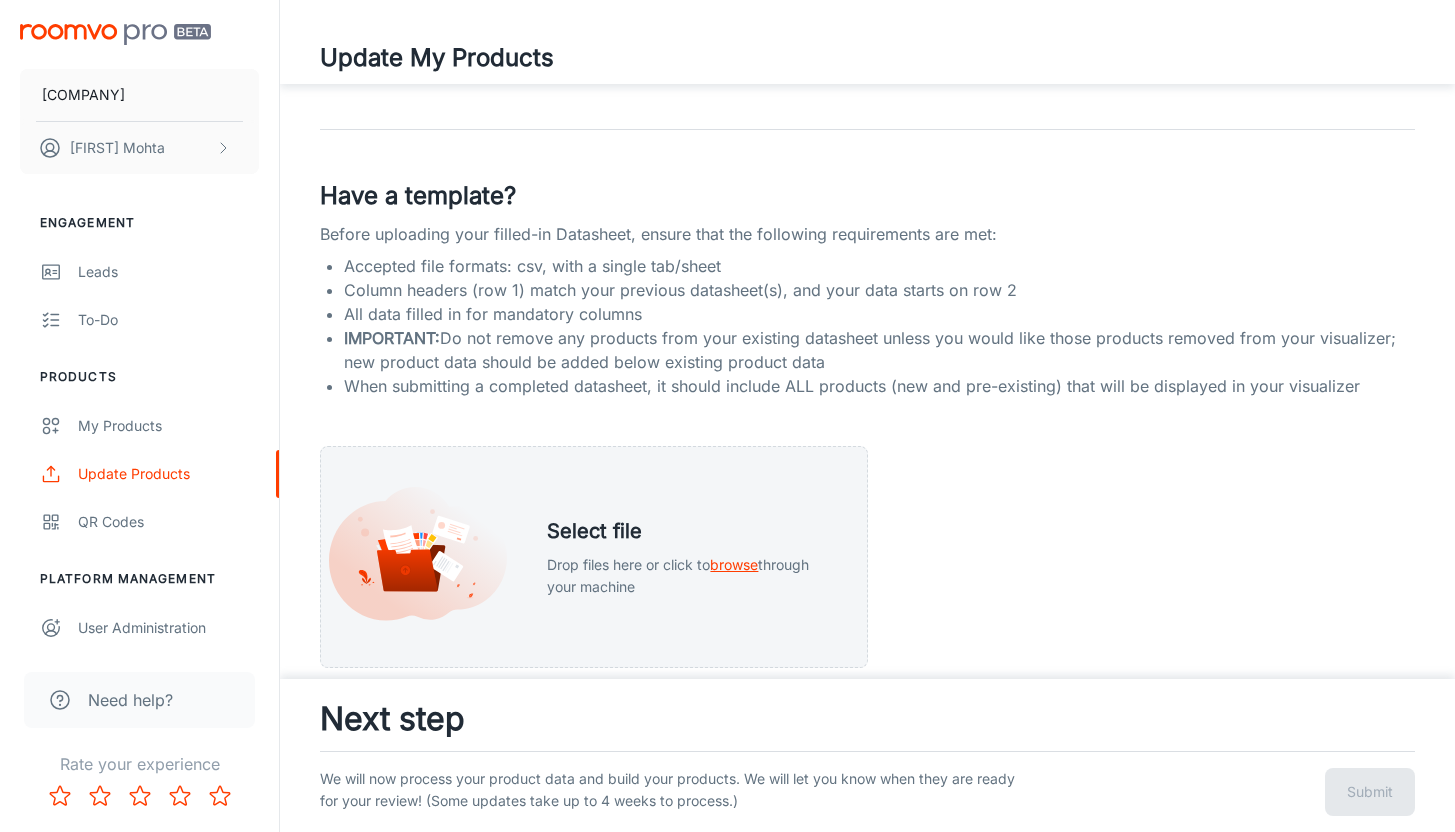 click on "Need help?" at bounding box center [130, 700] 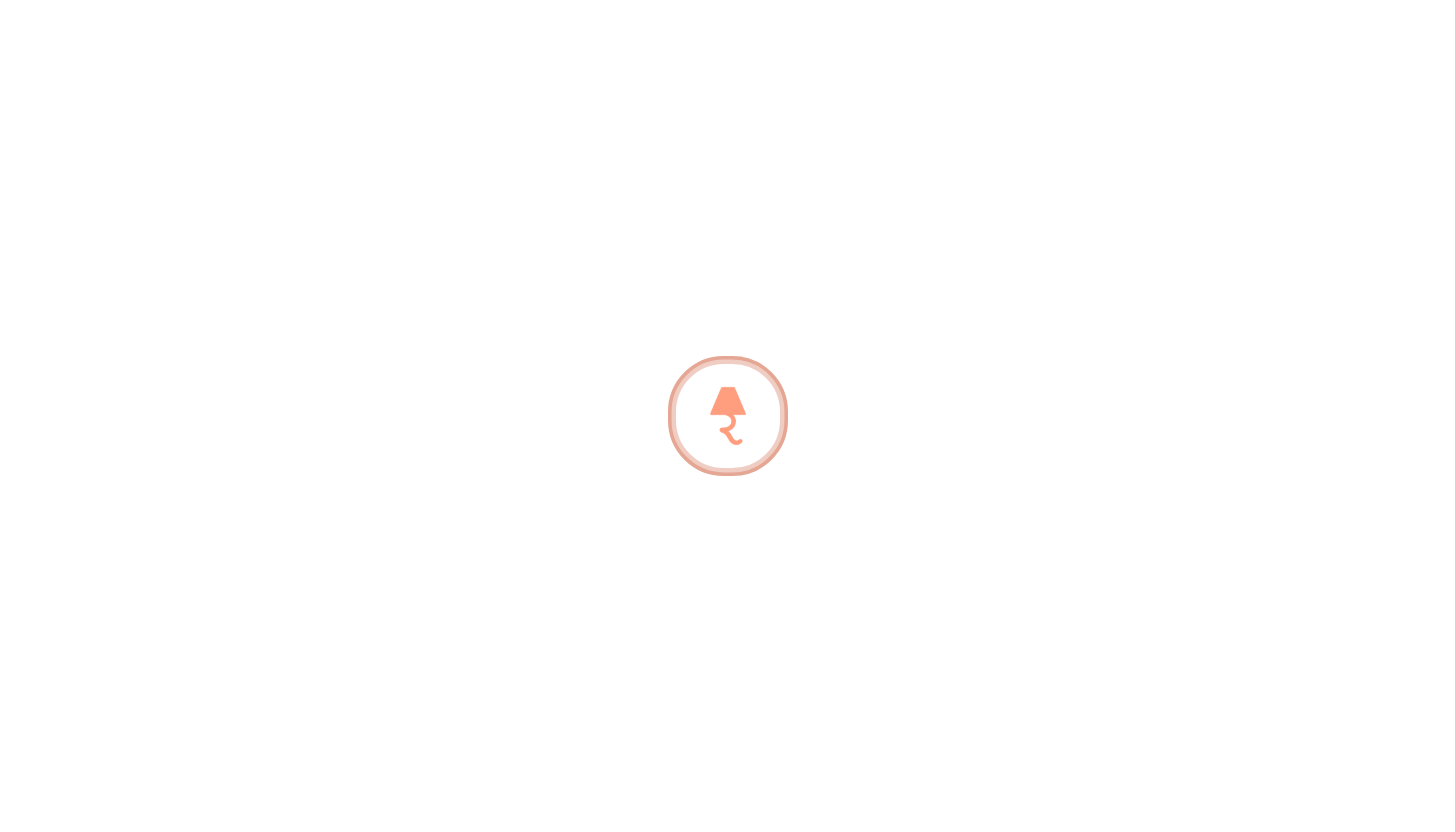 scroll, scrollTop: 0, scrollLeft: 0, axis: both 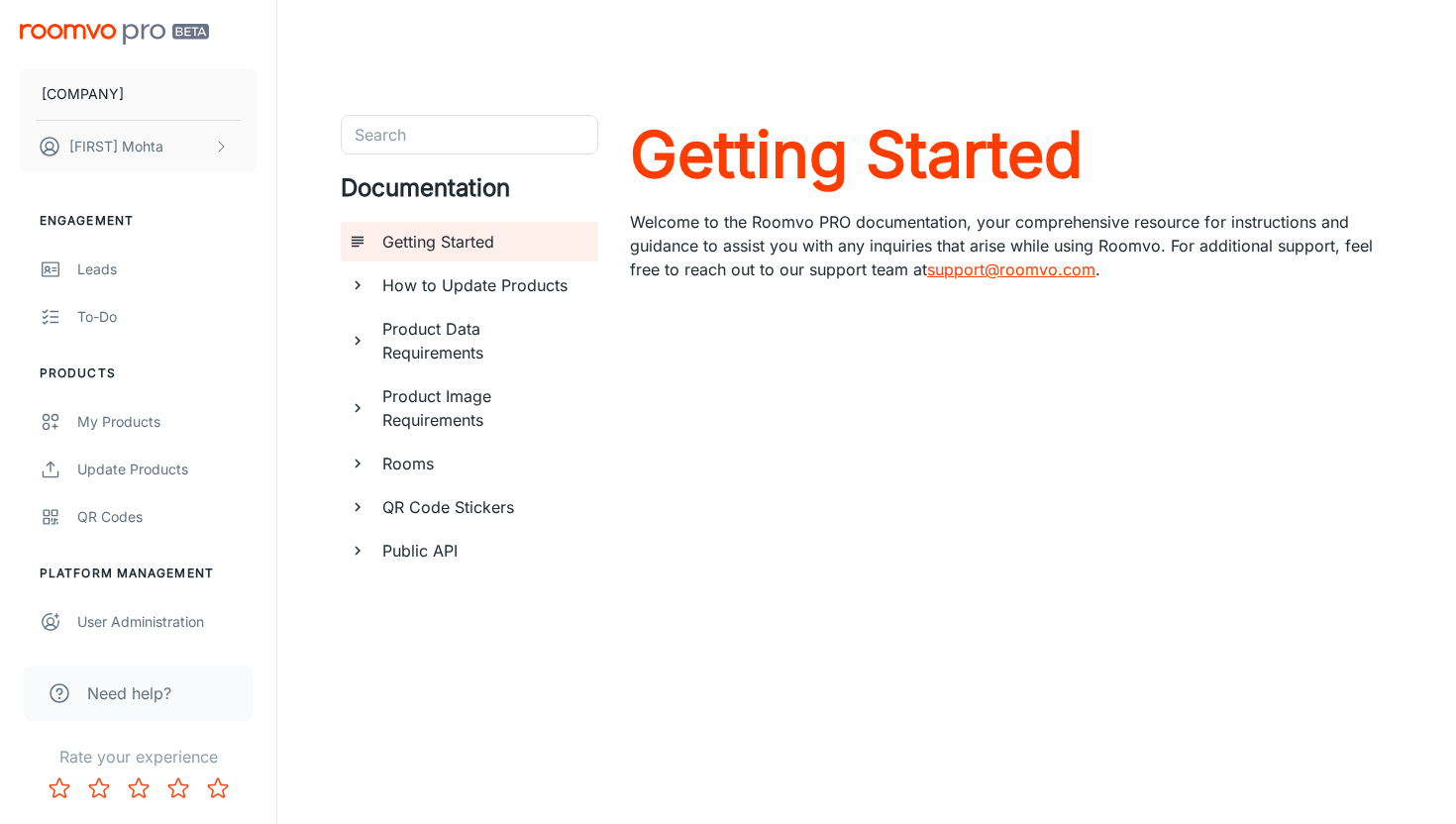 click on "Product Data Requirements" at bounding box center [482, 341] 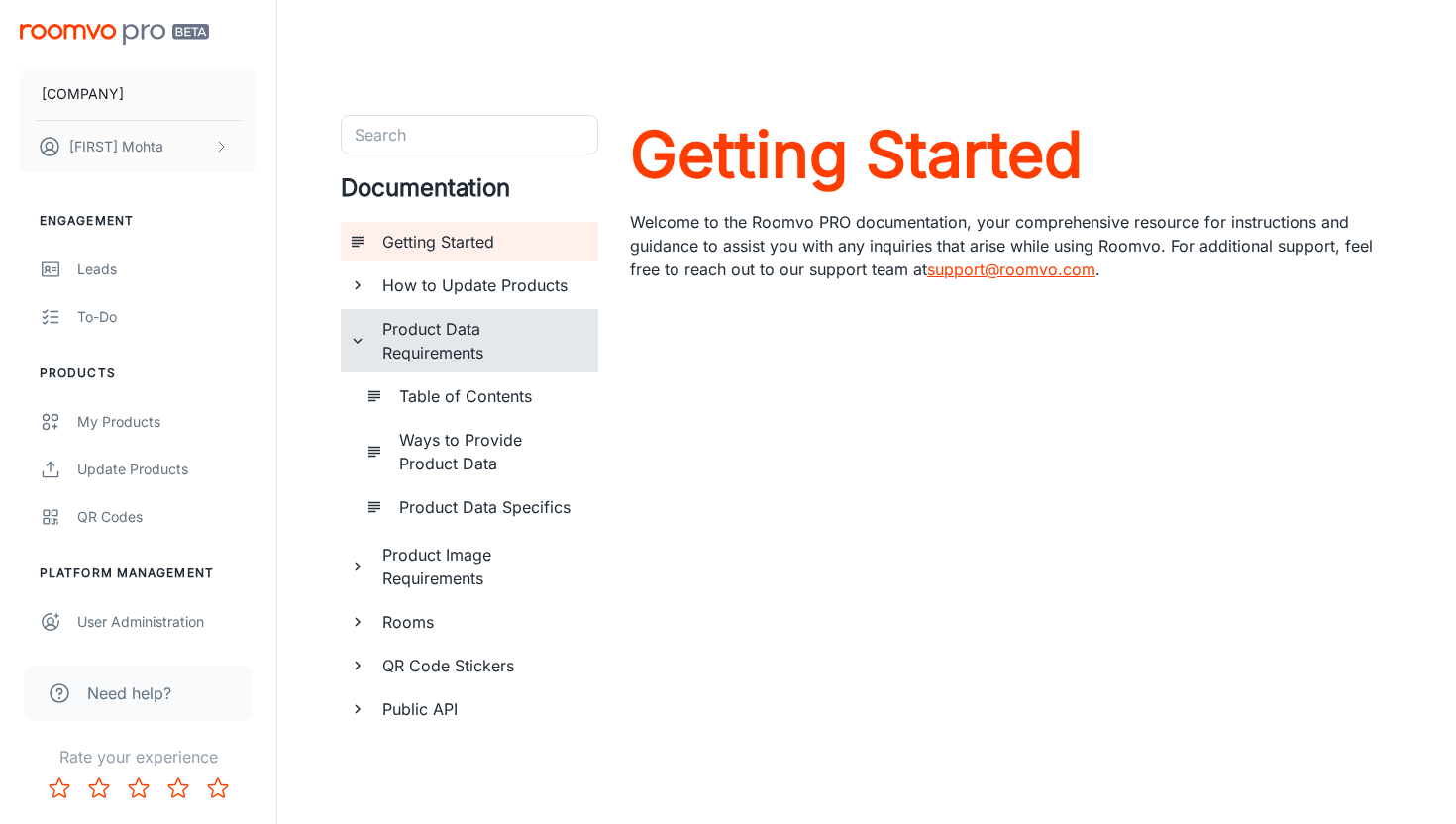 click on "Table of Contents" at bounding box center (490, 396) 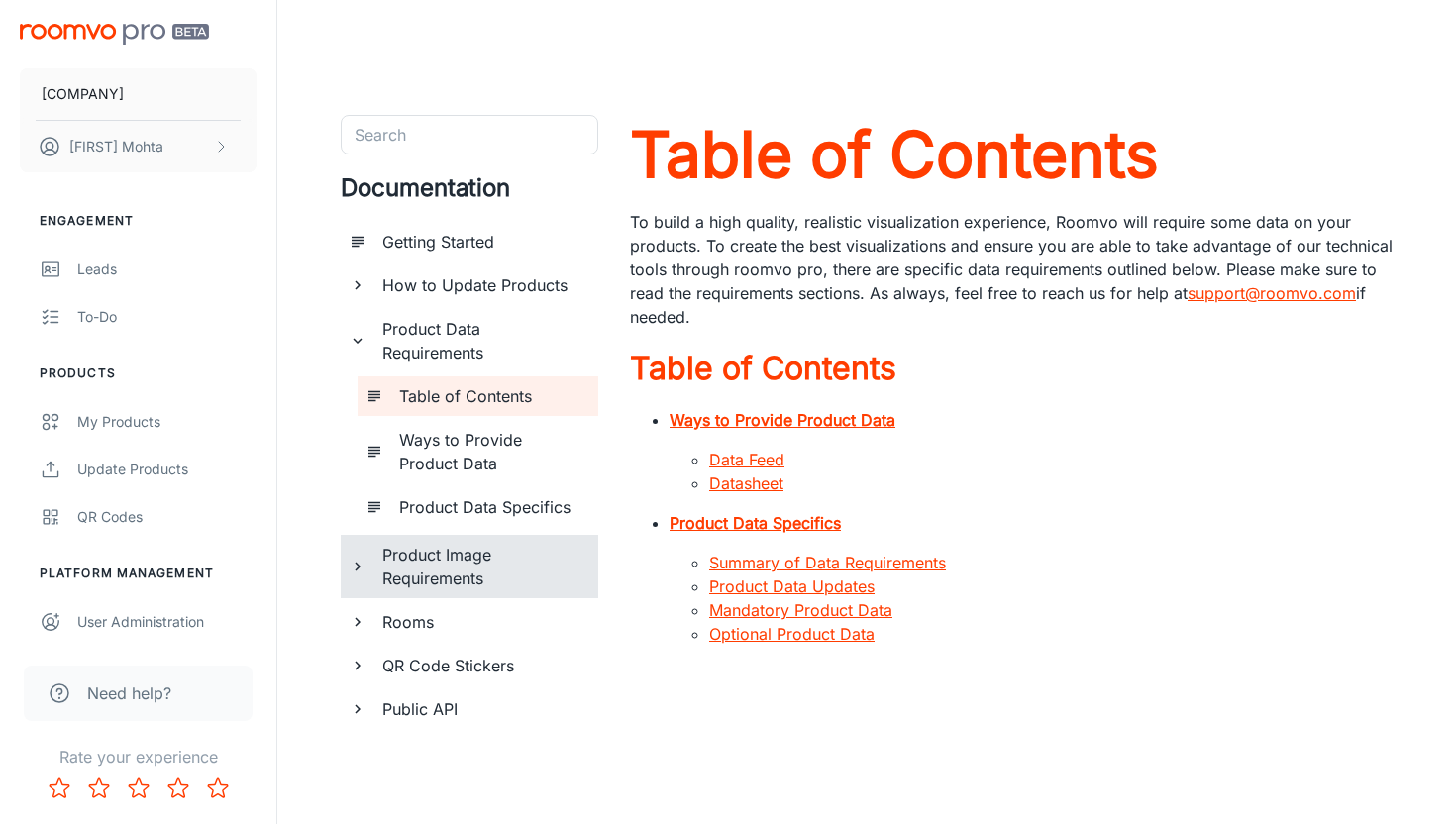 click on "Product Image Requirements" at bounding box center [482, 566] 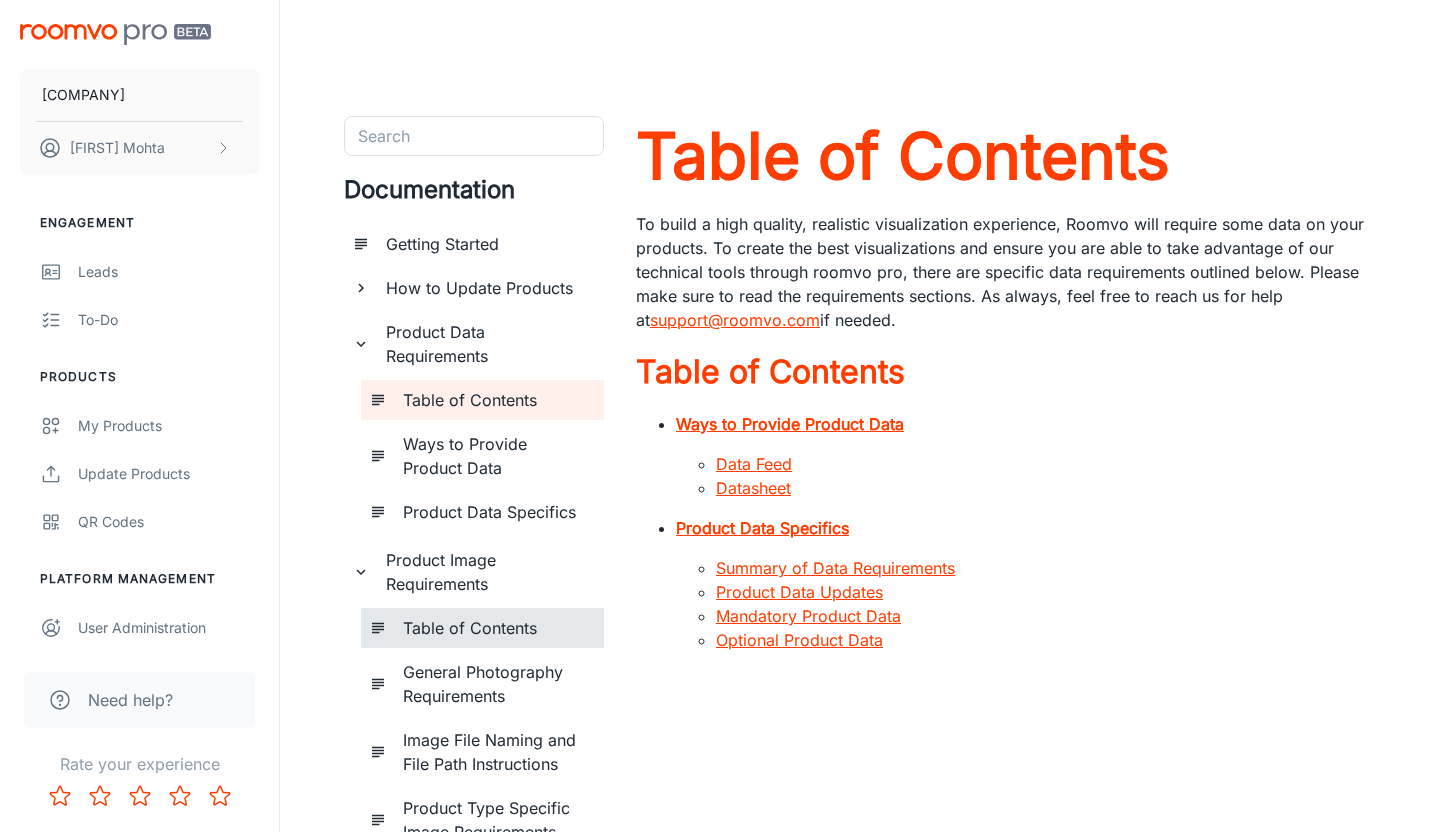 click on "Table of Contents" at bounding box center [495, 628] 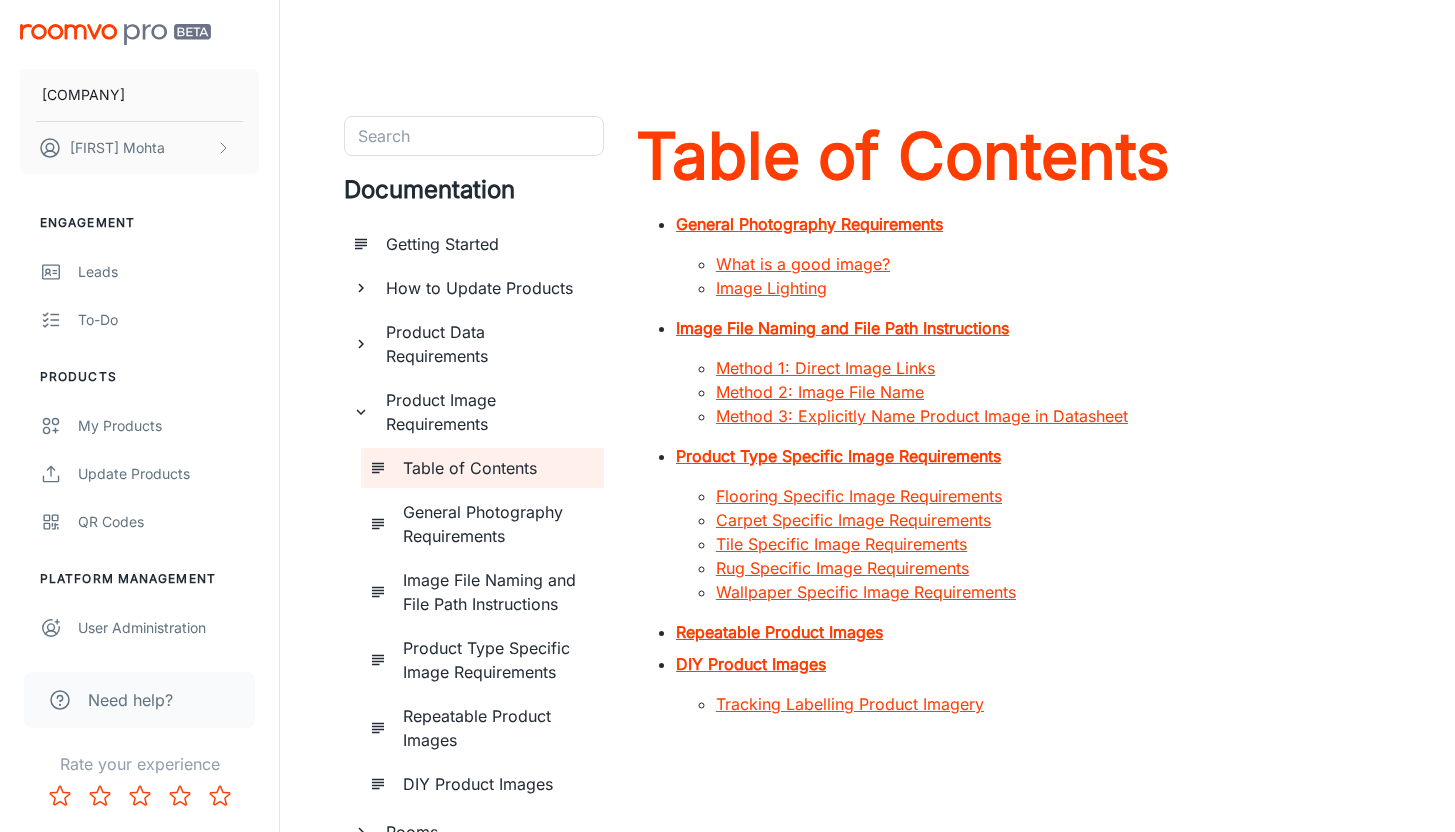 click on "Flooring Specific Image Requirements" at bounding box center [859, 496] 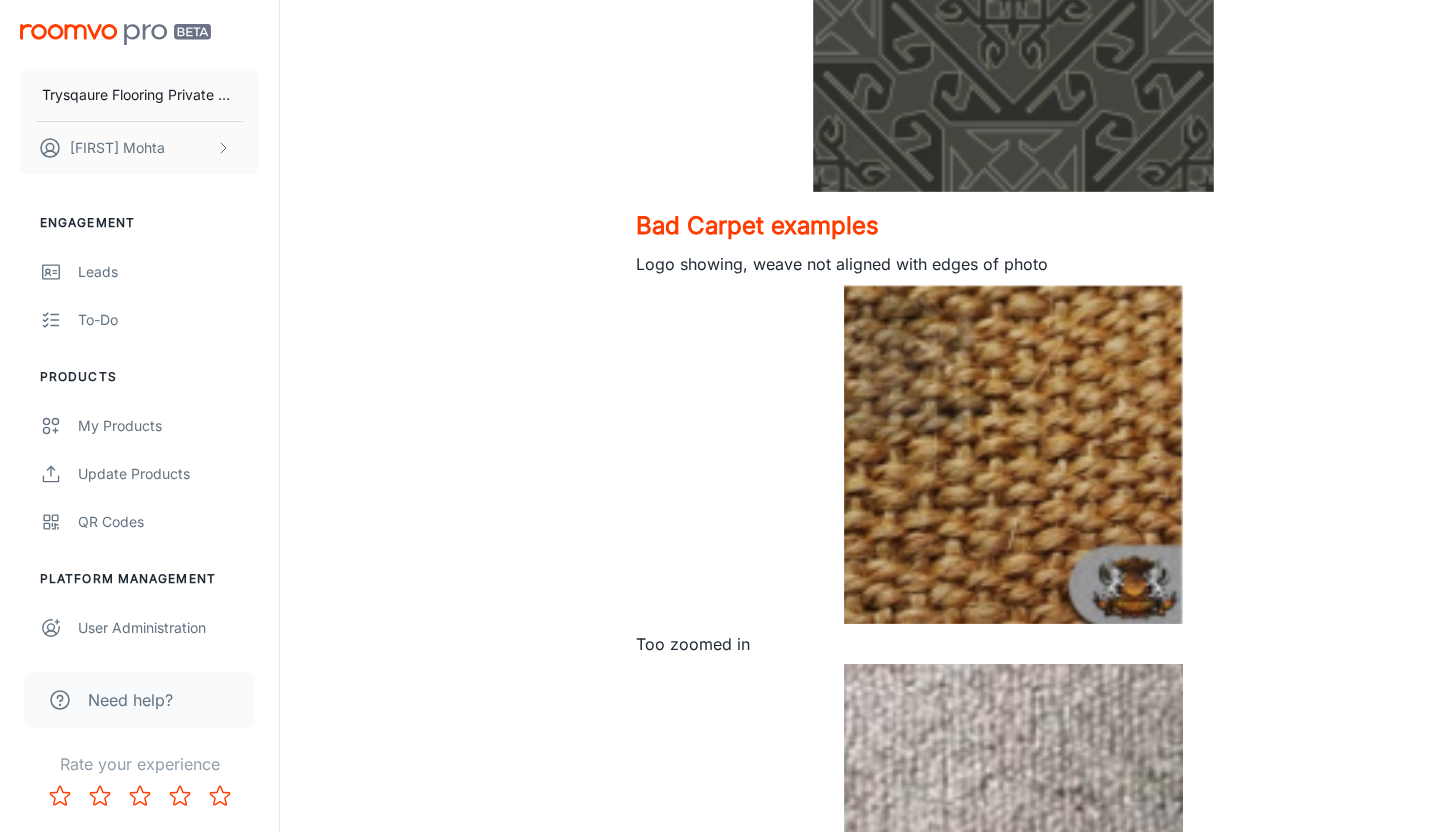 scroll, scrollTop: 4422, scrollLeft: 0, axis: vertical 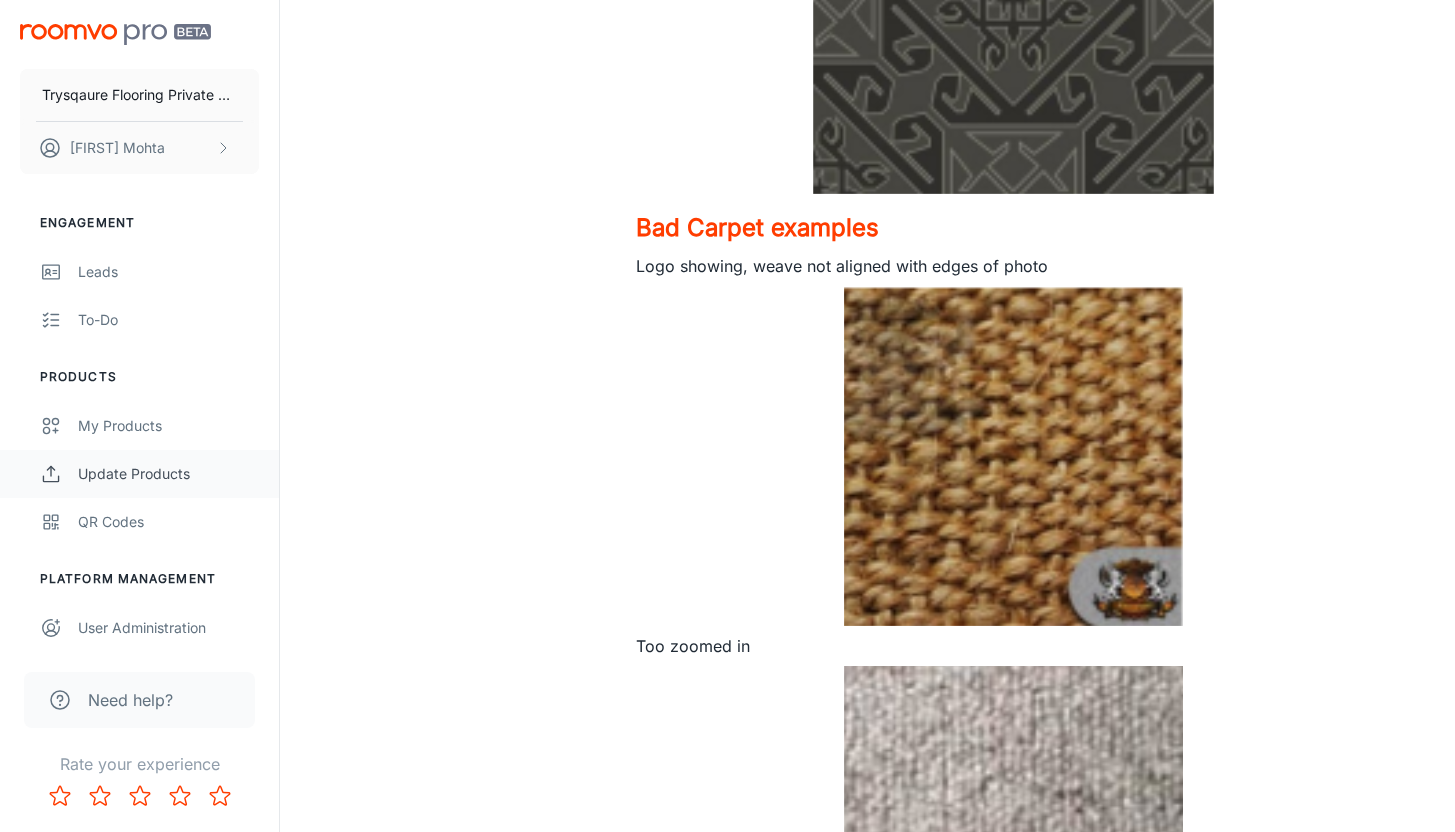 click on "Update Products" at bounding box center [168, 474] 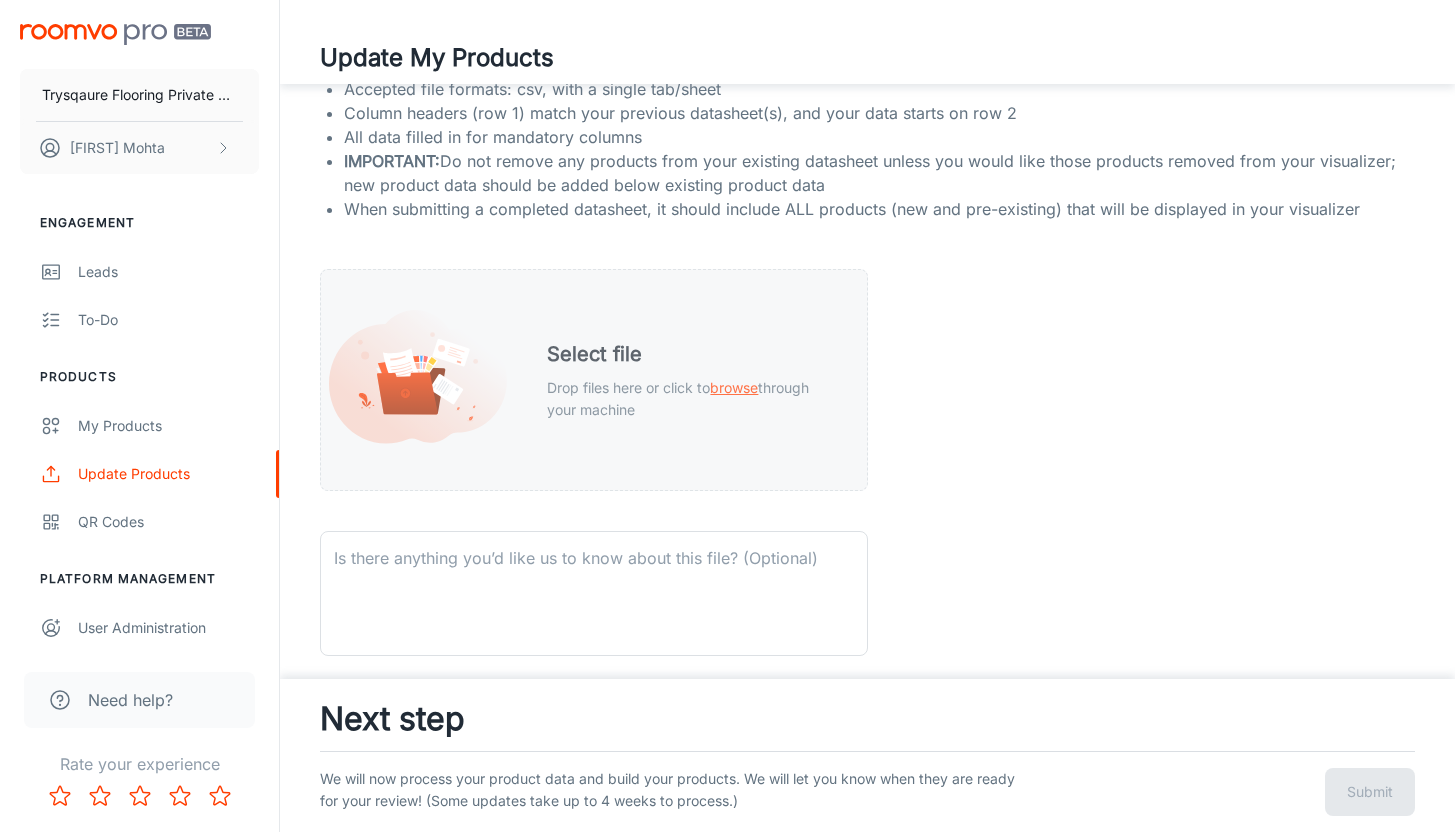 scroll, scrollTop: 425, scrollLeft: 0, axis: vertical 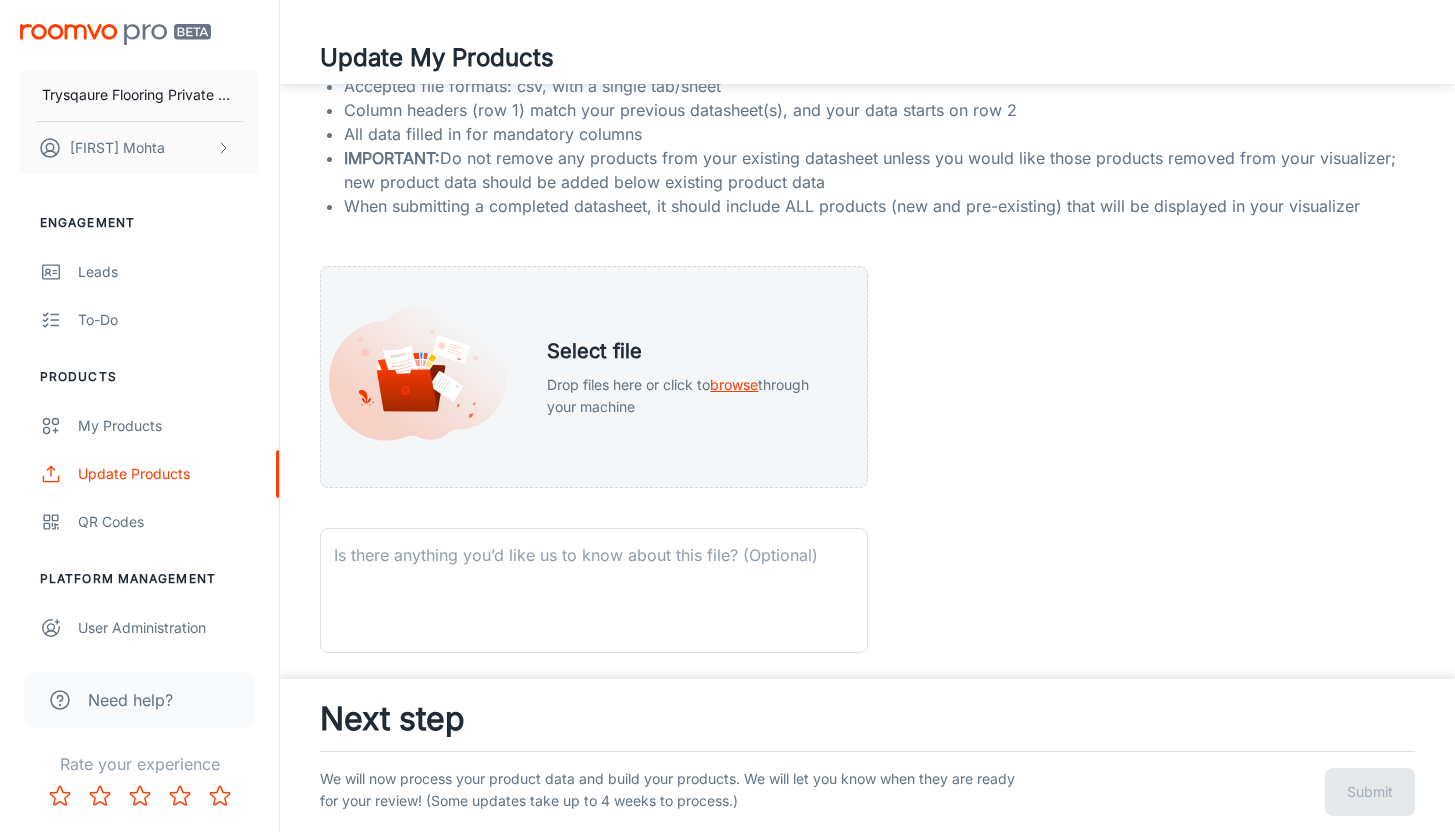 click on "Need help?" at bounding box center [130, 700] 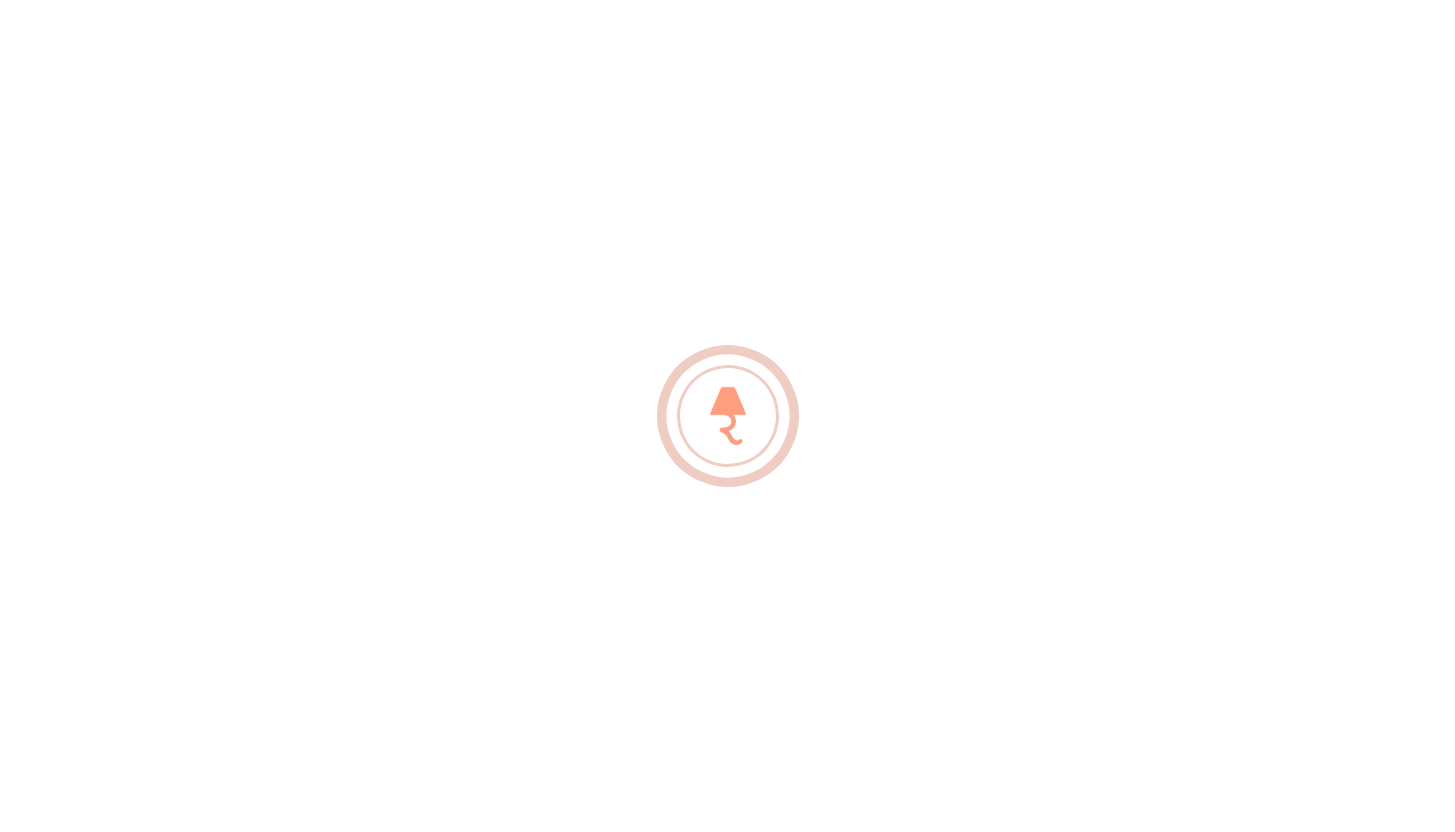 scroll, scrollTop: 0, scrollLeft: 0, axis: both 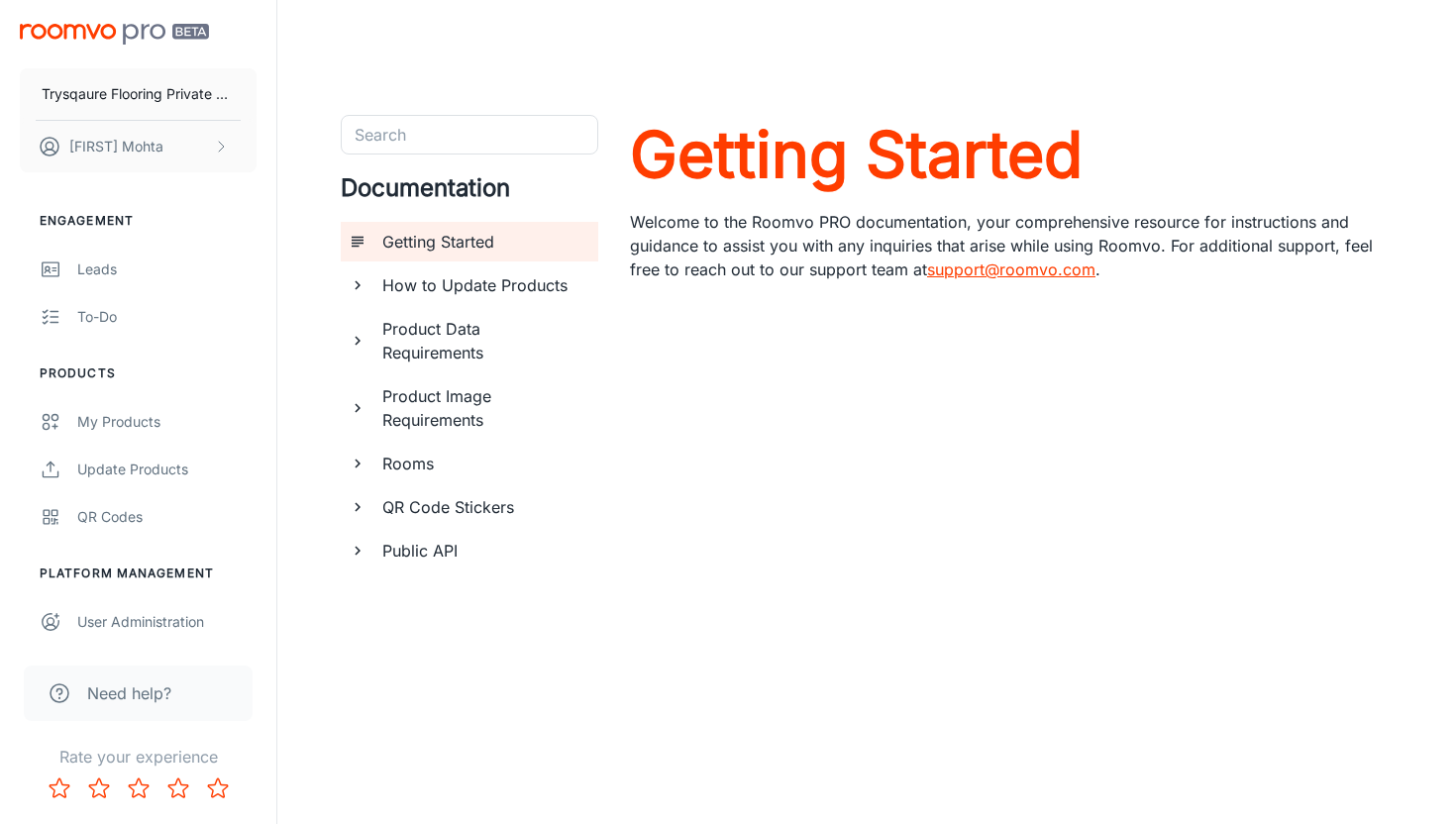 click on "Product Image Requirements" at bounding box center [482, 408] 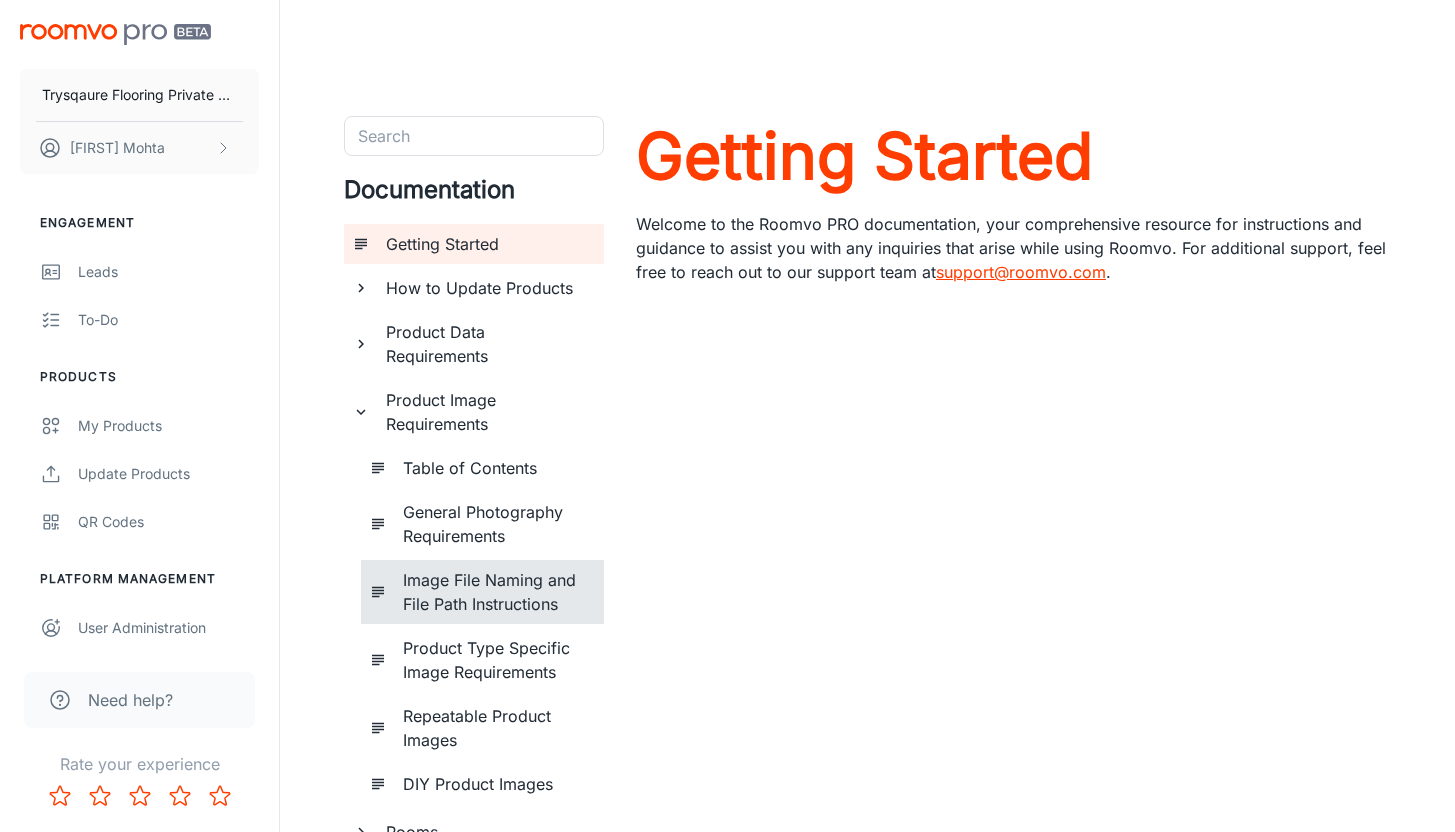 click on "Image File Naming and File Path Instructions" at bounding box center (495, 592) 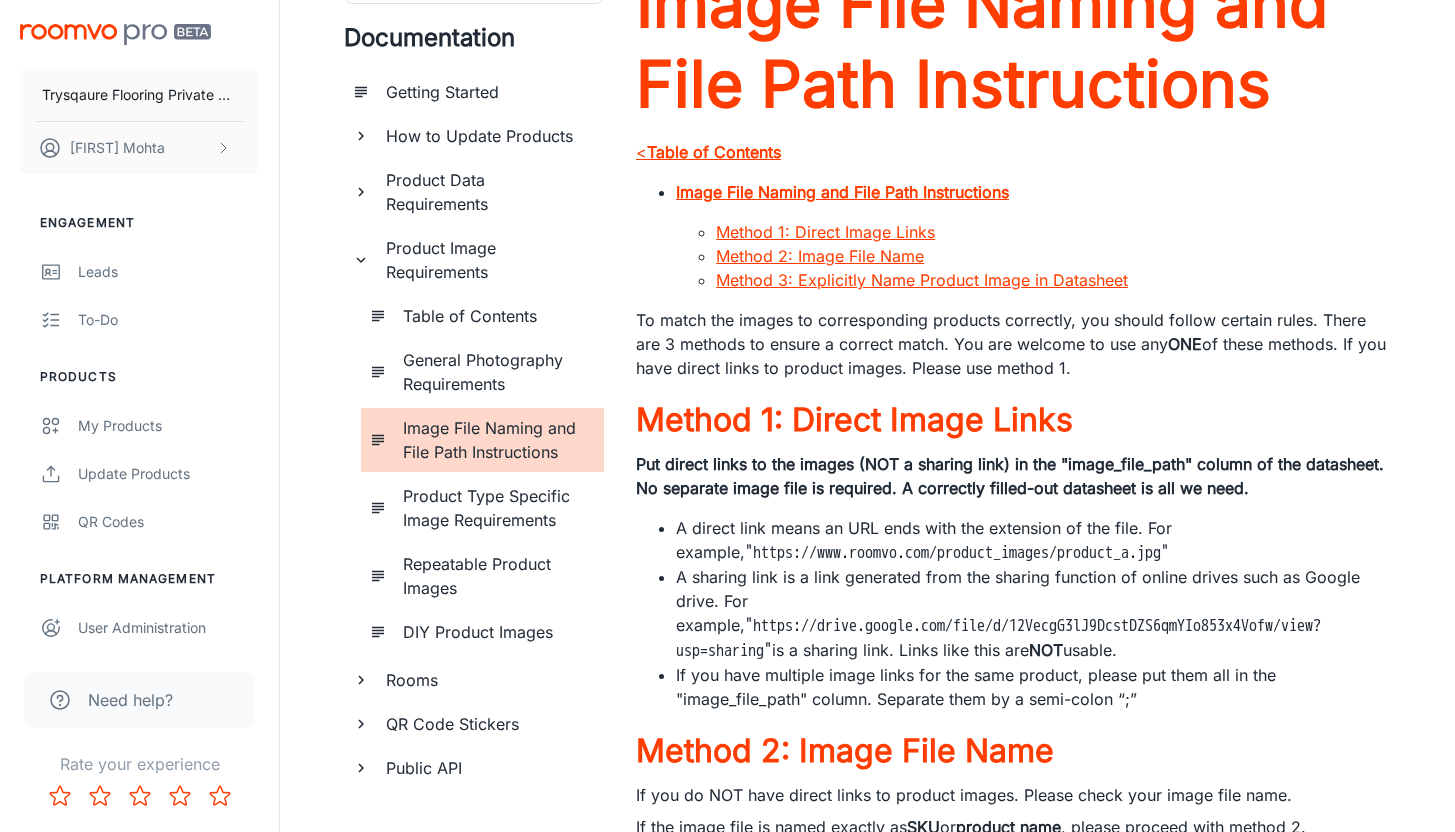 scroll, scrollTop: 168, scrollLeft: 0, axis: vertical 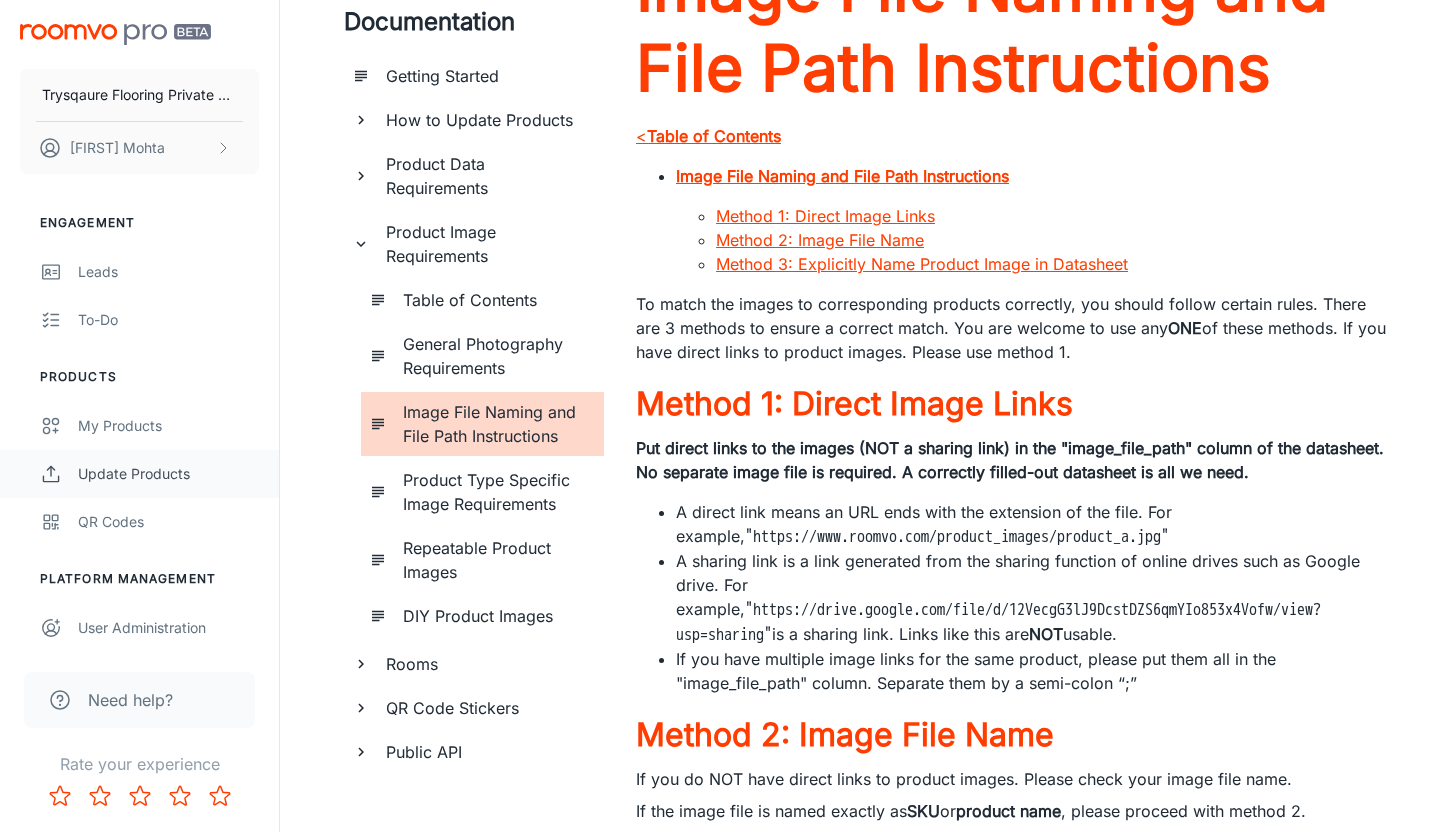 click on "Update Products" at bounding box center (139, 474) 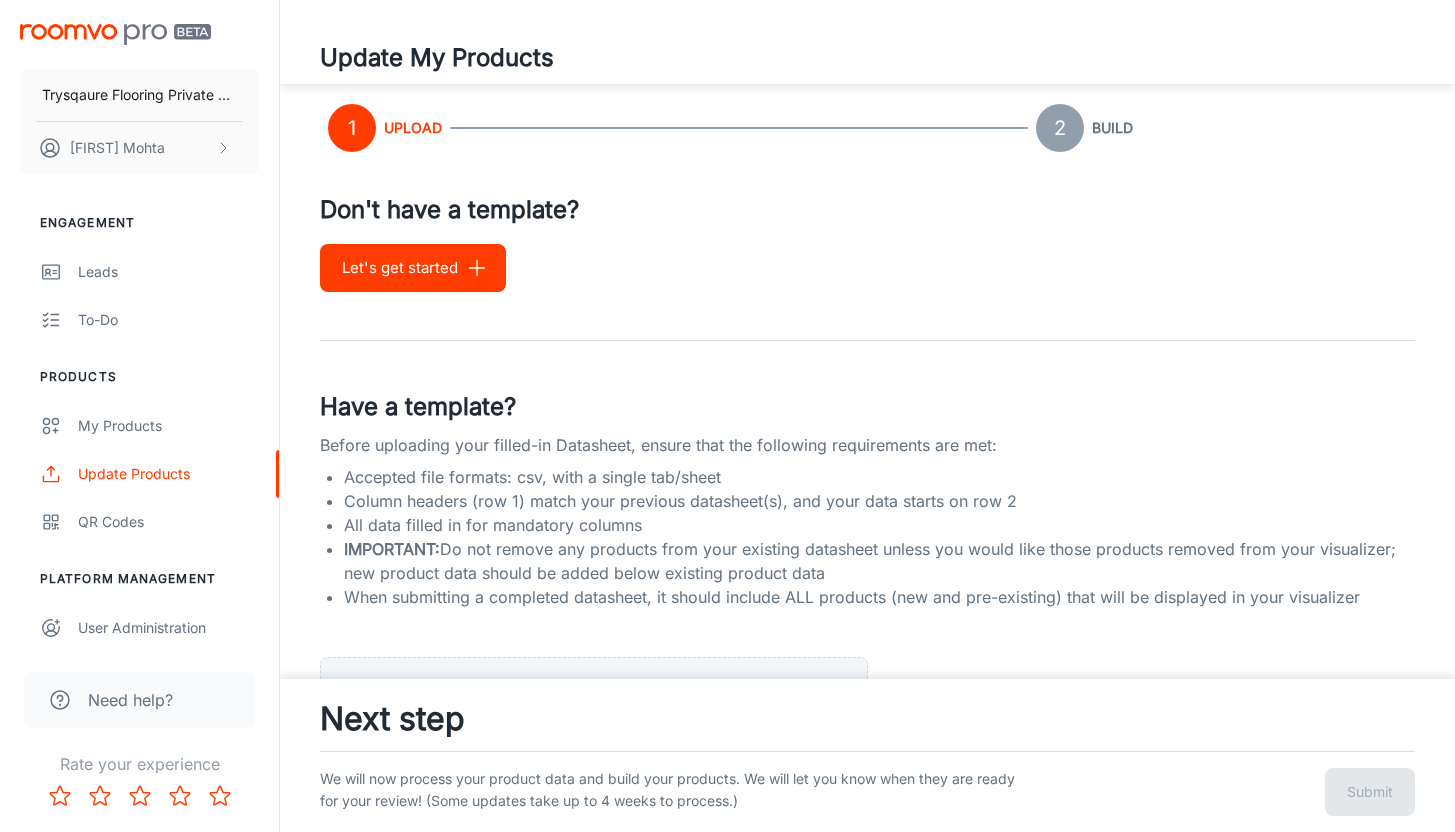 scroll, scrollTop: 0, scrollLeft: 0, axis: both 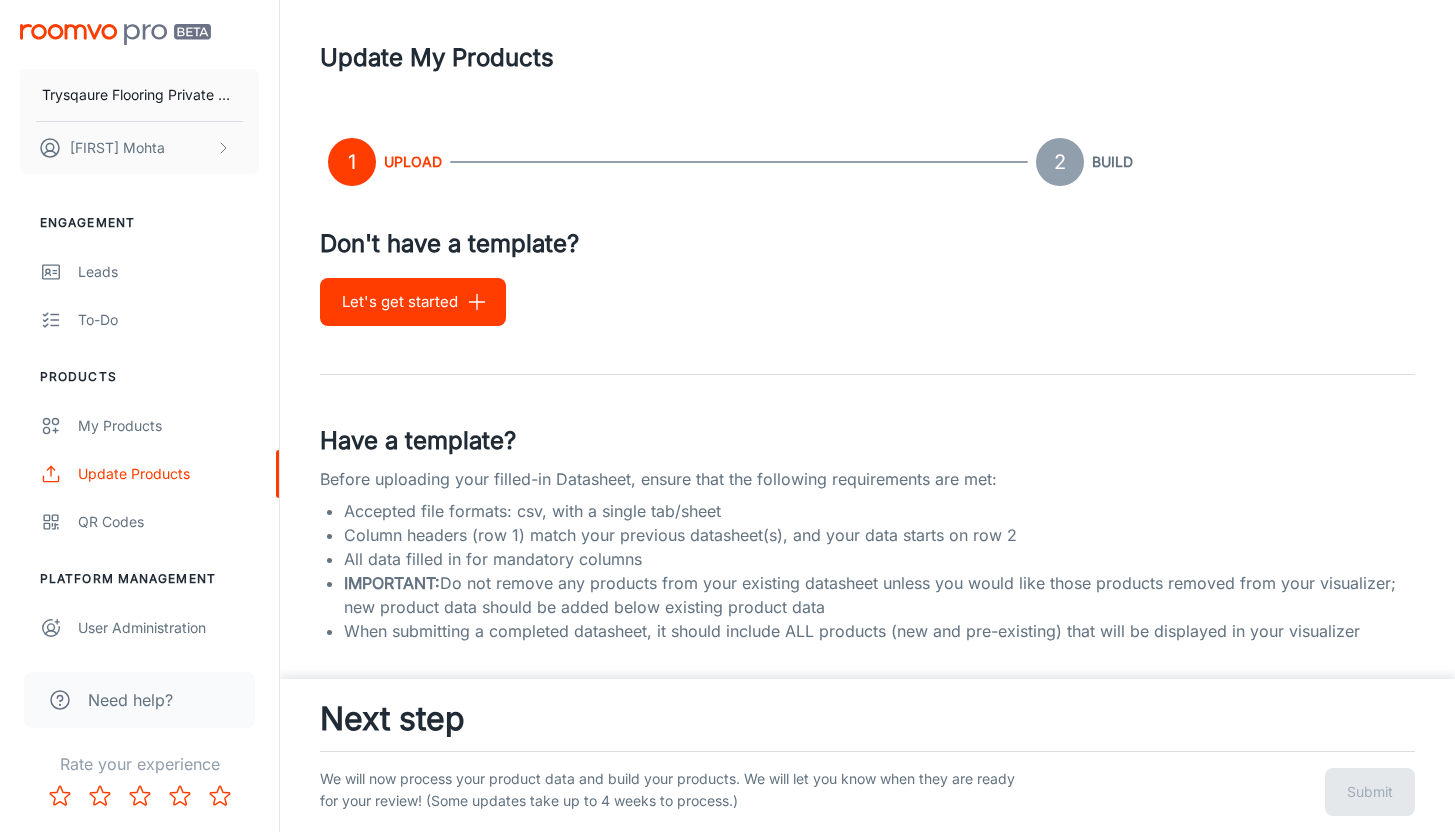 click on "Need help?" at bounding box center [139, 700] 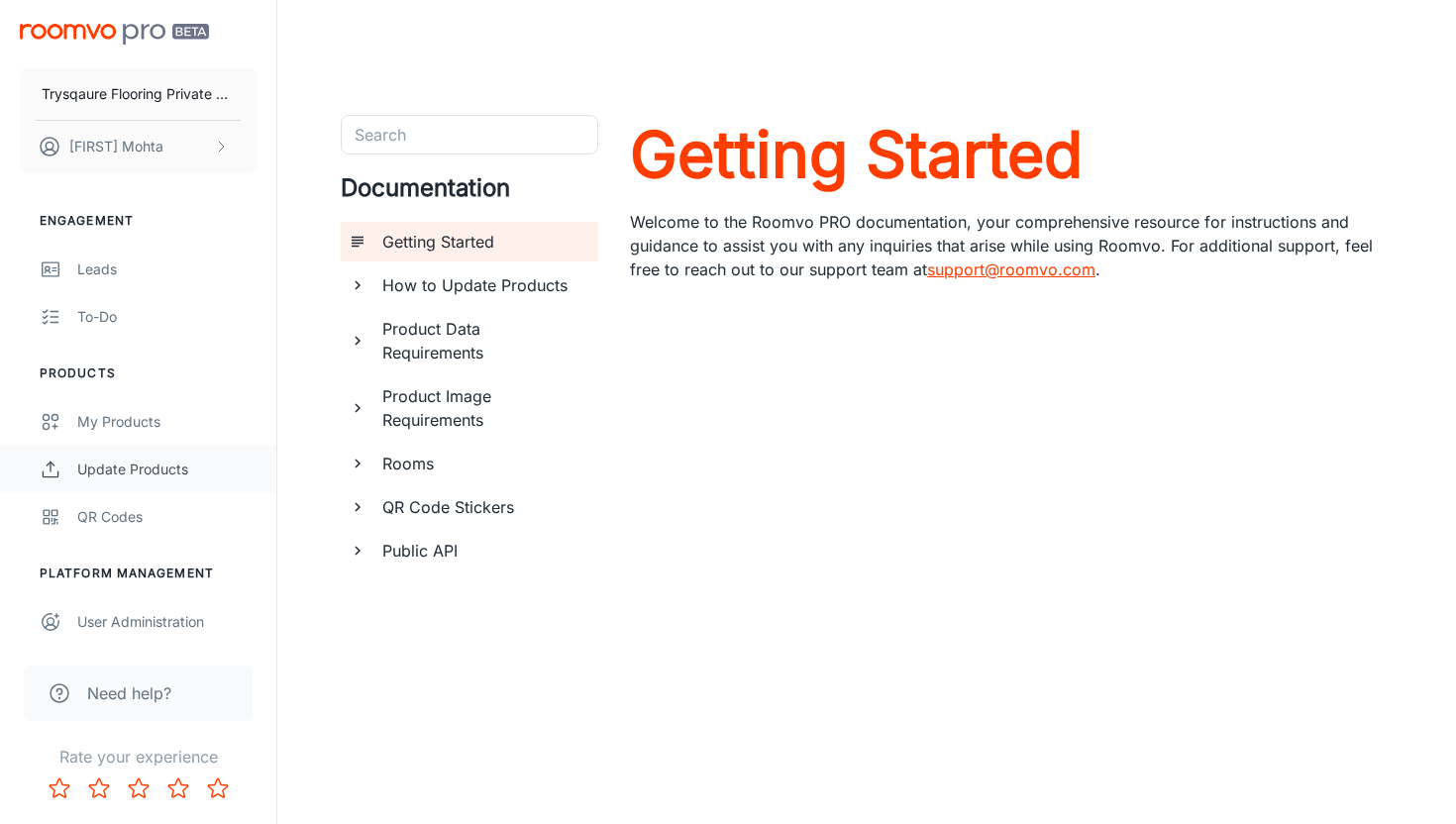click on "Update Products" at bounding box center (138, 469) 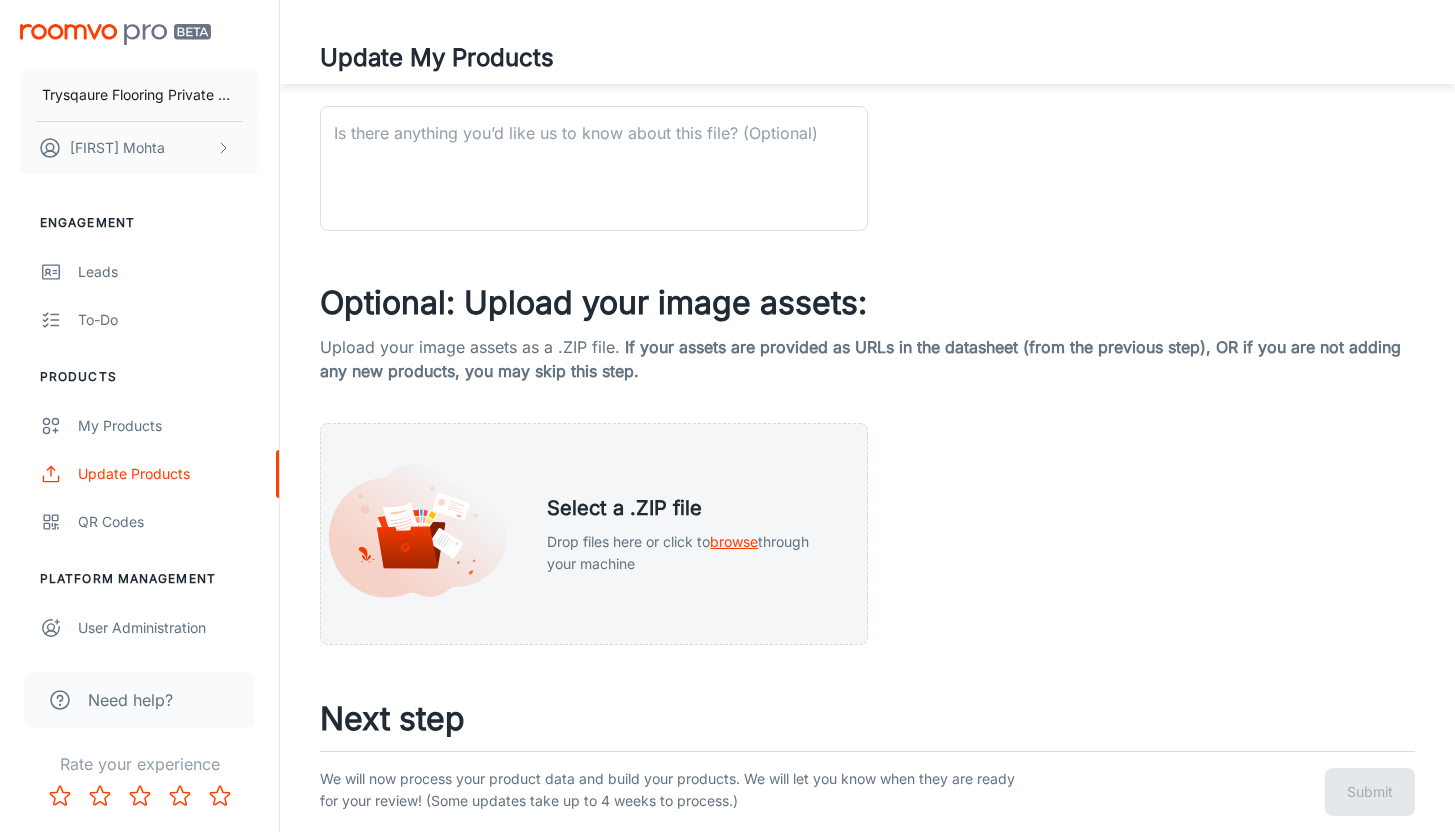scroll, scrollTop: 854, scrollLeft: 0, axis: vertical 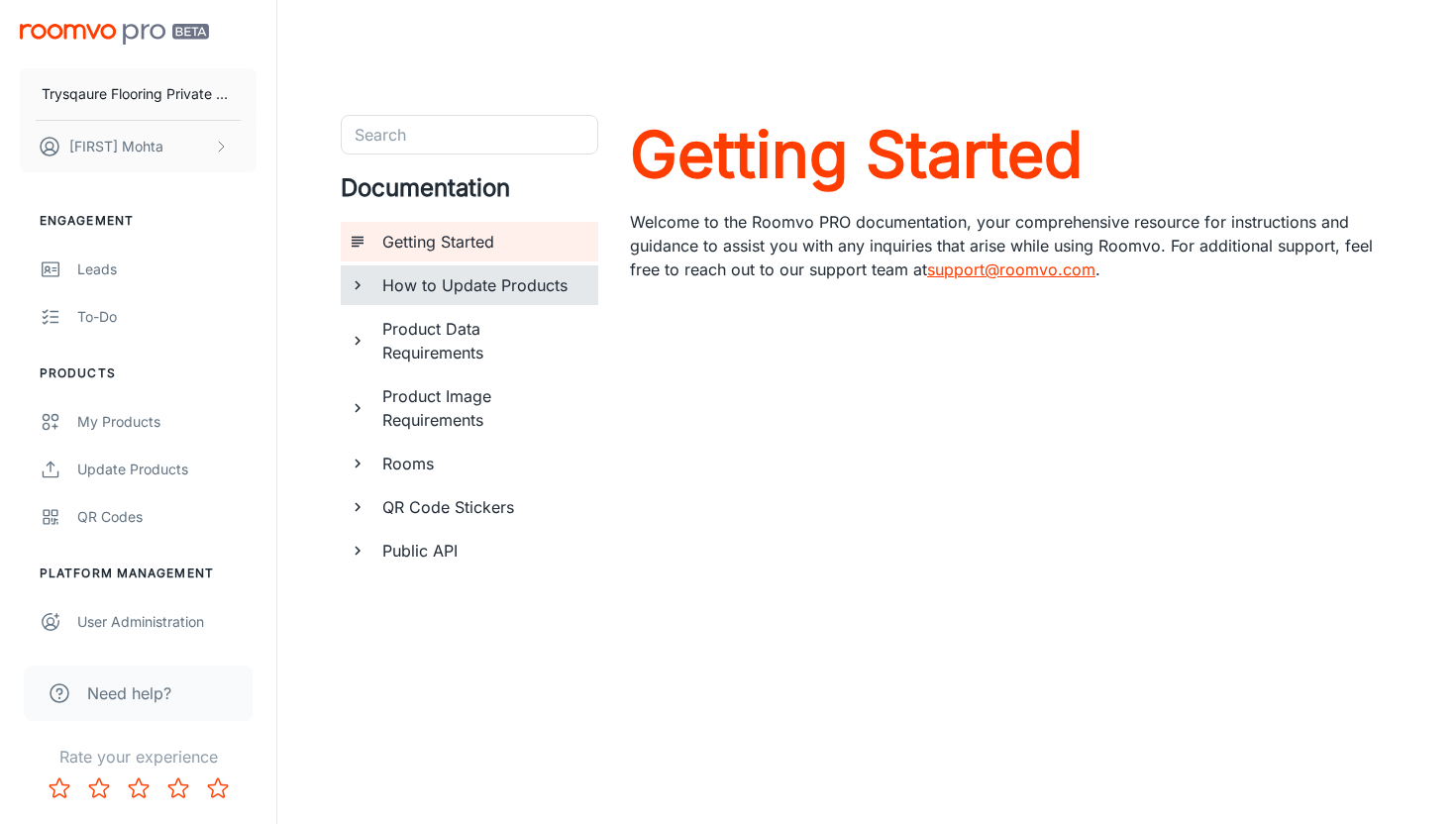 click on "How to Update Products" at bounding box center (482, 285) 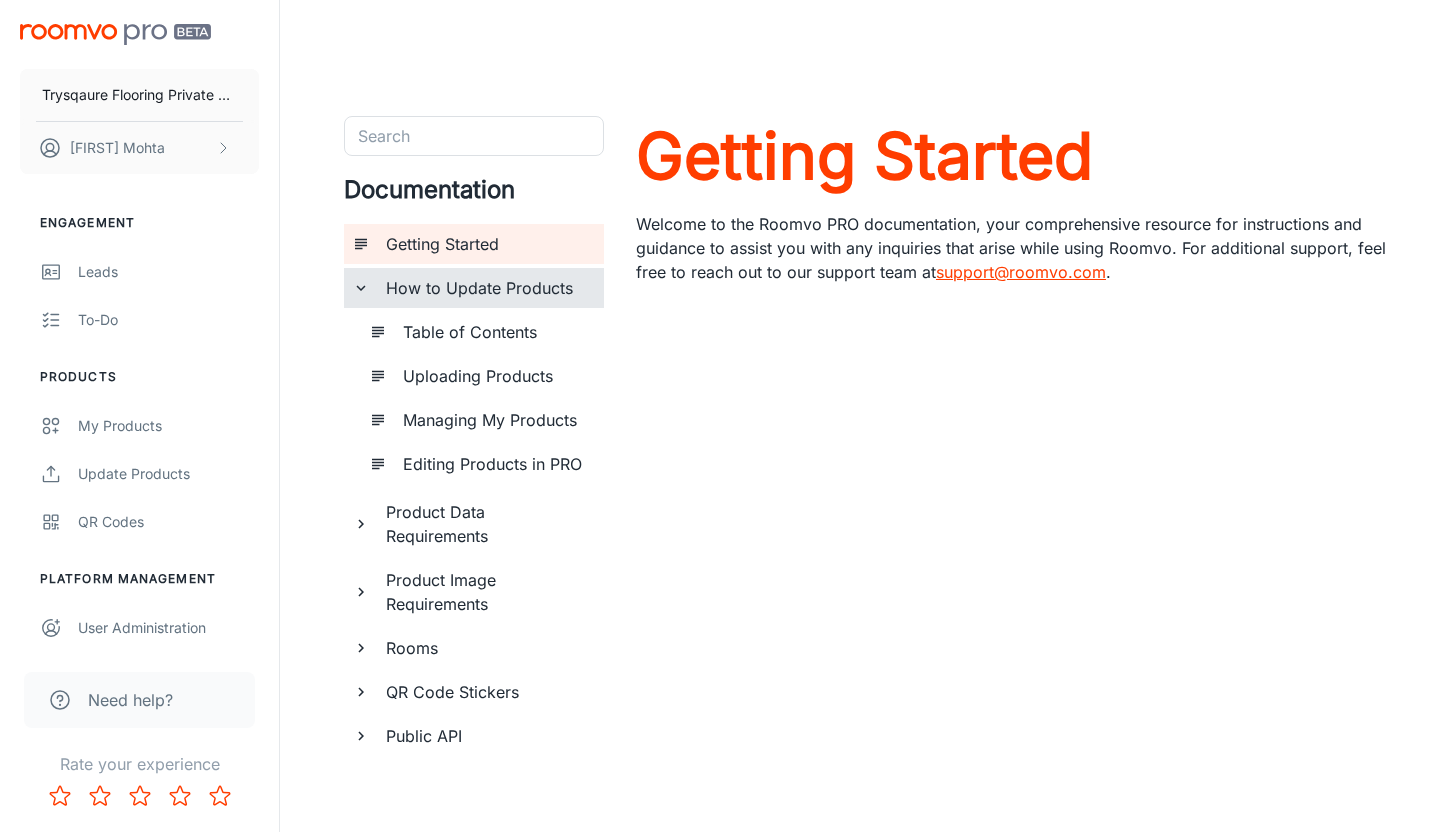 click on "Table of Contents" at bounding box center (495, 332) 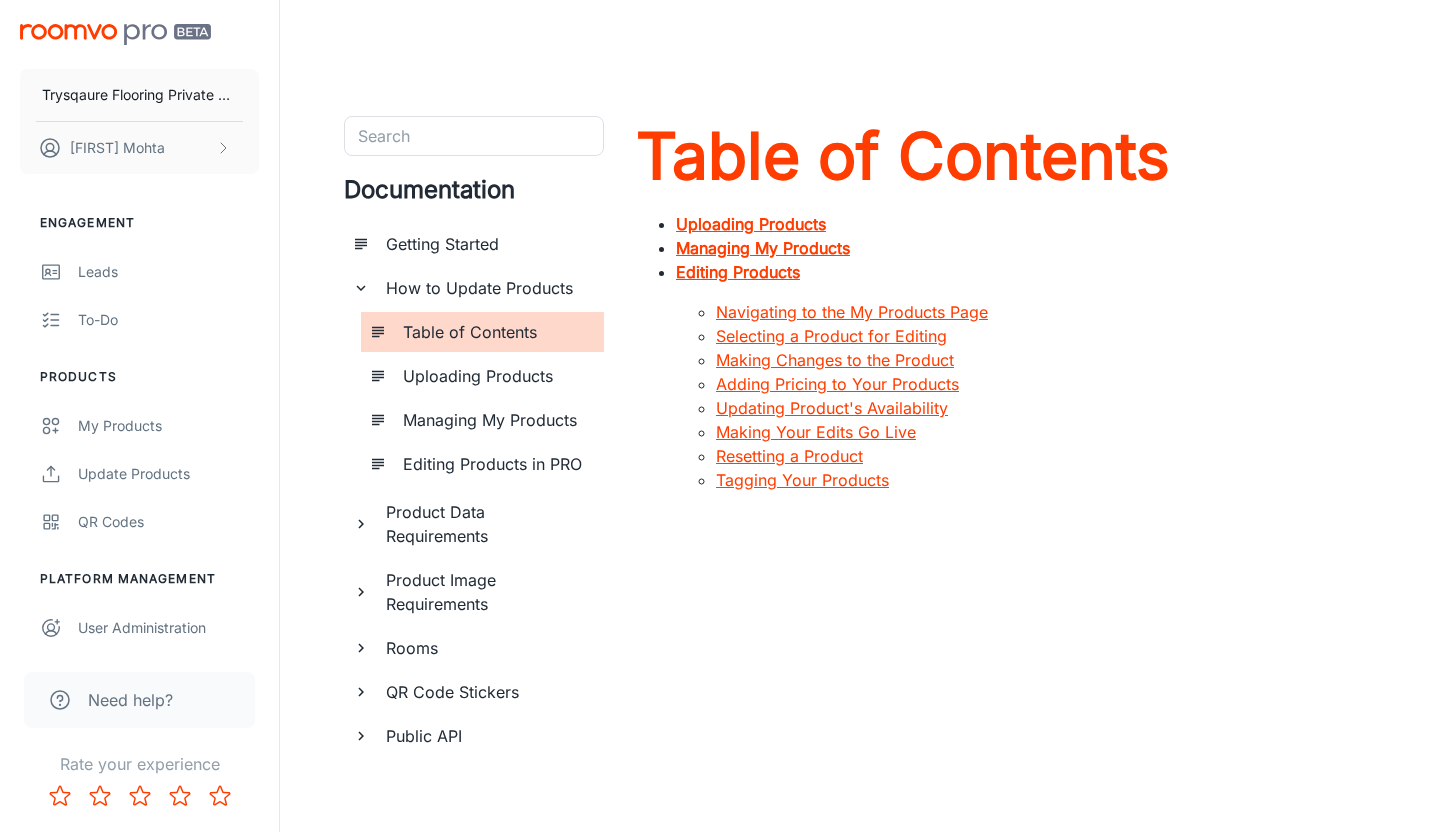 click on "Uploading Products" at bounding box center (751, 224) 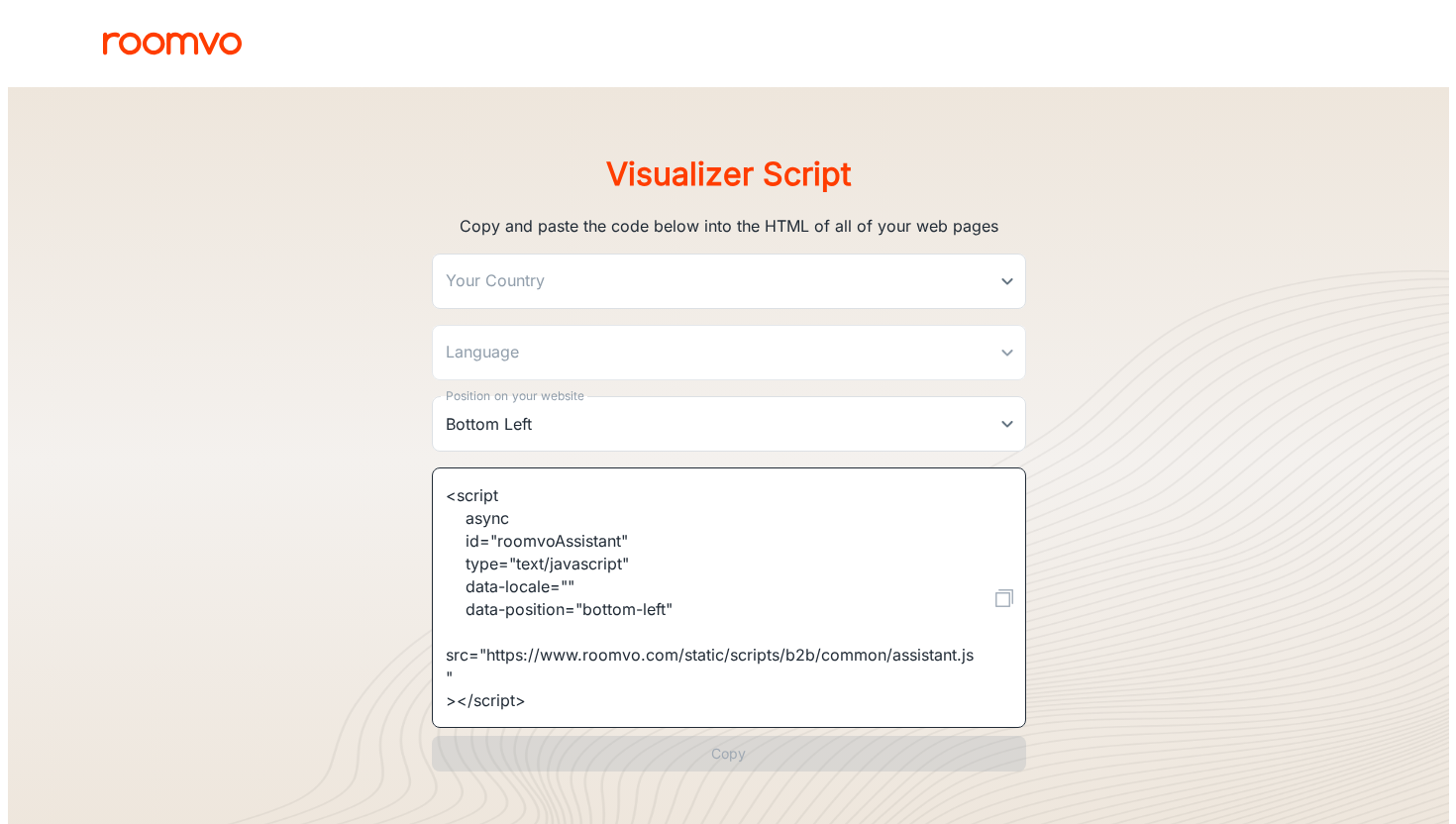 scroll, scrollTop: 96, scrollLeft: 0, axis: vertical 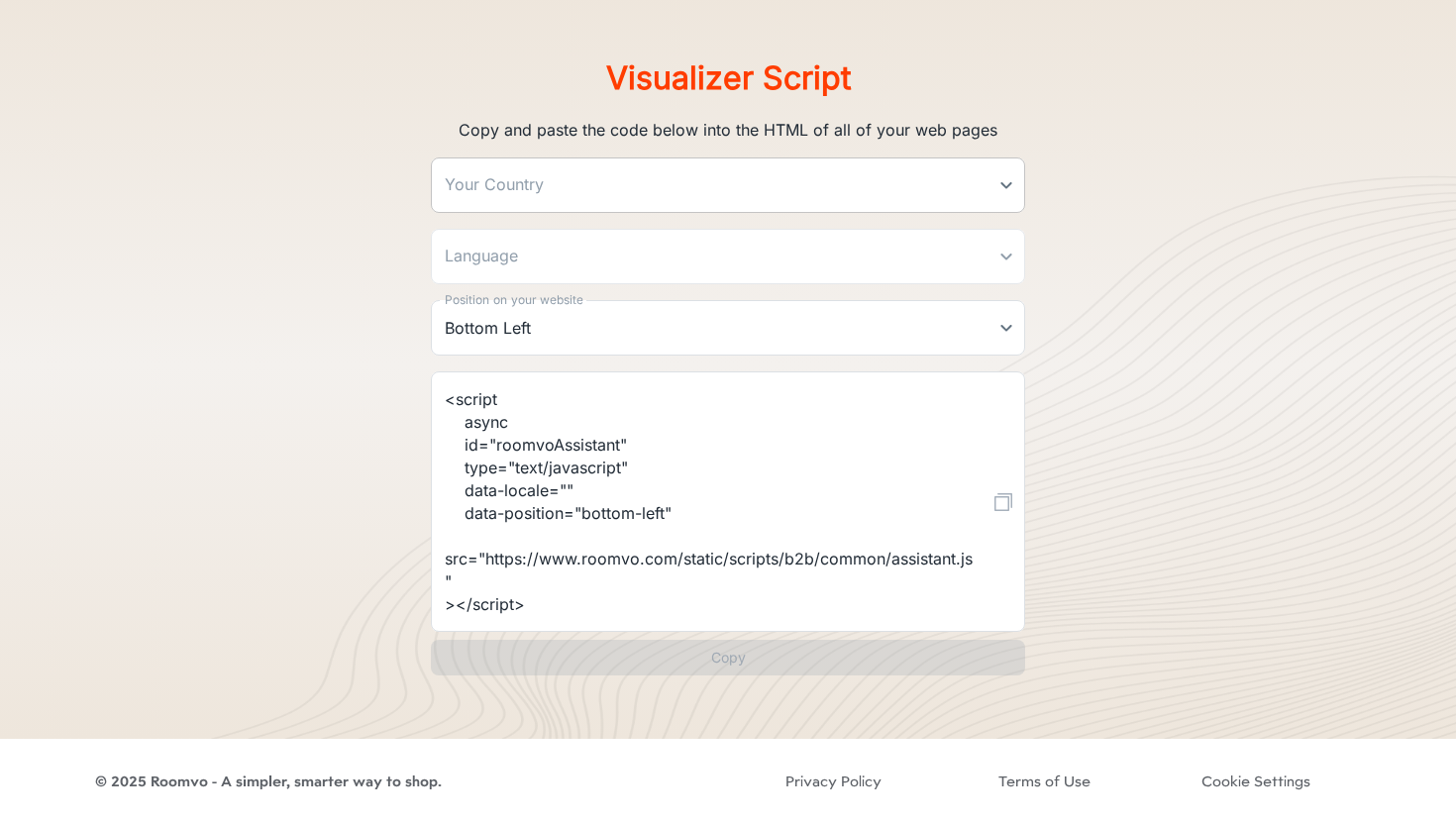 click on "Visualizer Script Copy and paste the code below into the HTML of all of your web pages Your Country ​ Your Country Language ​ Language Position on your website Bottom Left bottom-left Position on your website <script
async
id="roomvoAssistant"
type="text/javascript"
data-locale=""
data-position="bottom-left"
src="https://www.roomvo.com/static/scripts/b2b/common/assistant.js"
></script> x ​ Copy © 2025 Roomvo - A simpler, smarter way to shop. Privacy Policy Terms of Use Cookie Settings" at bounding box center (728, 316) 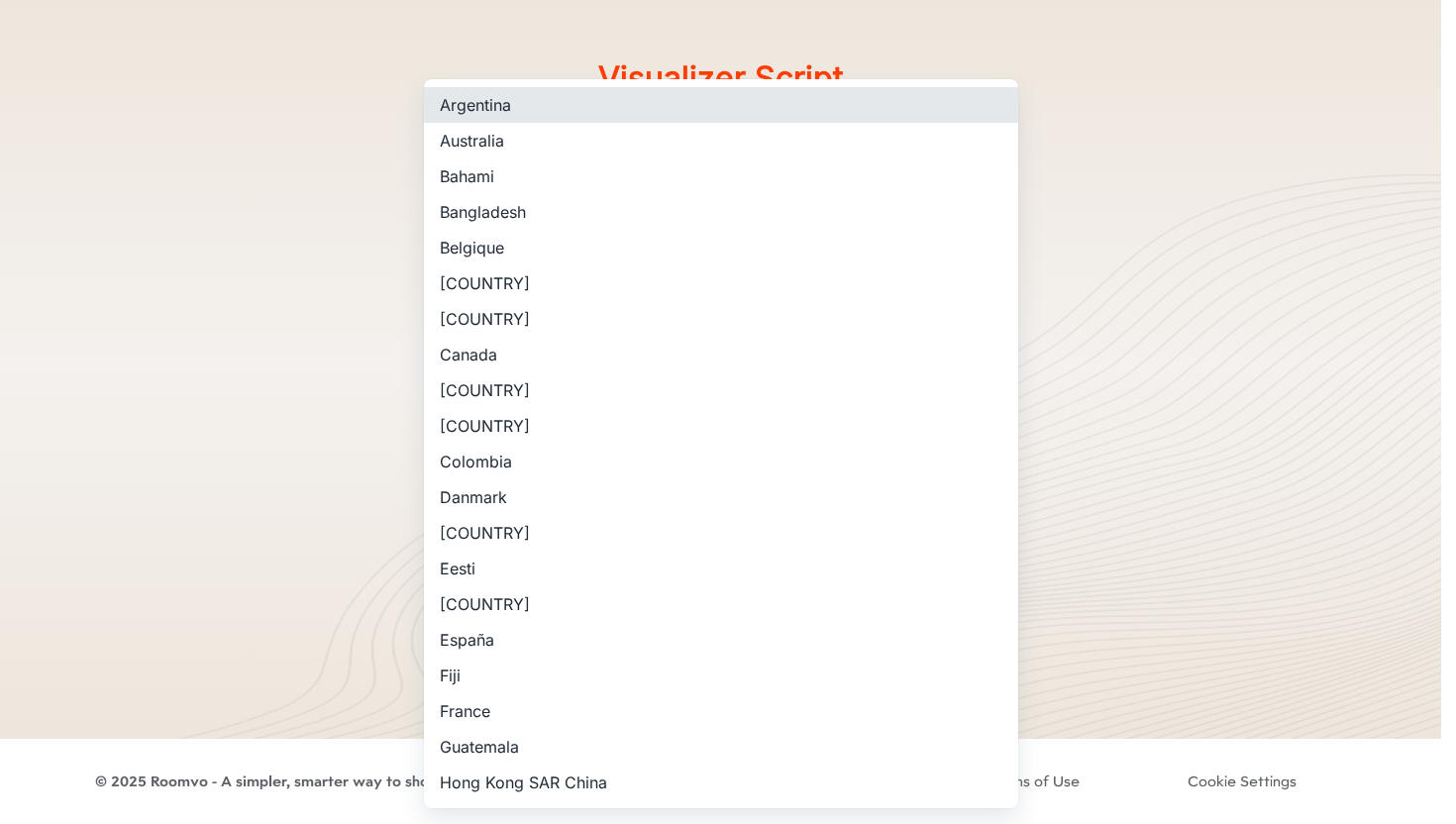 type 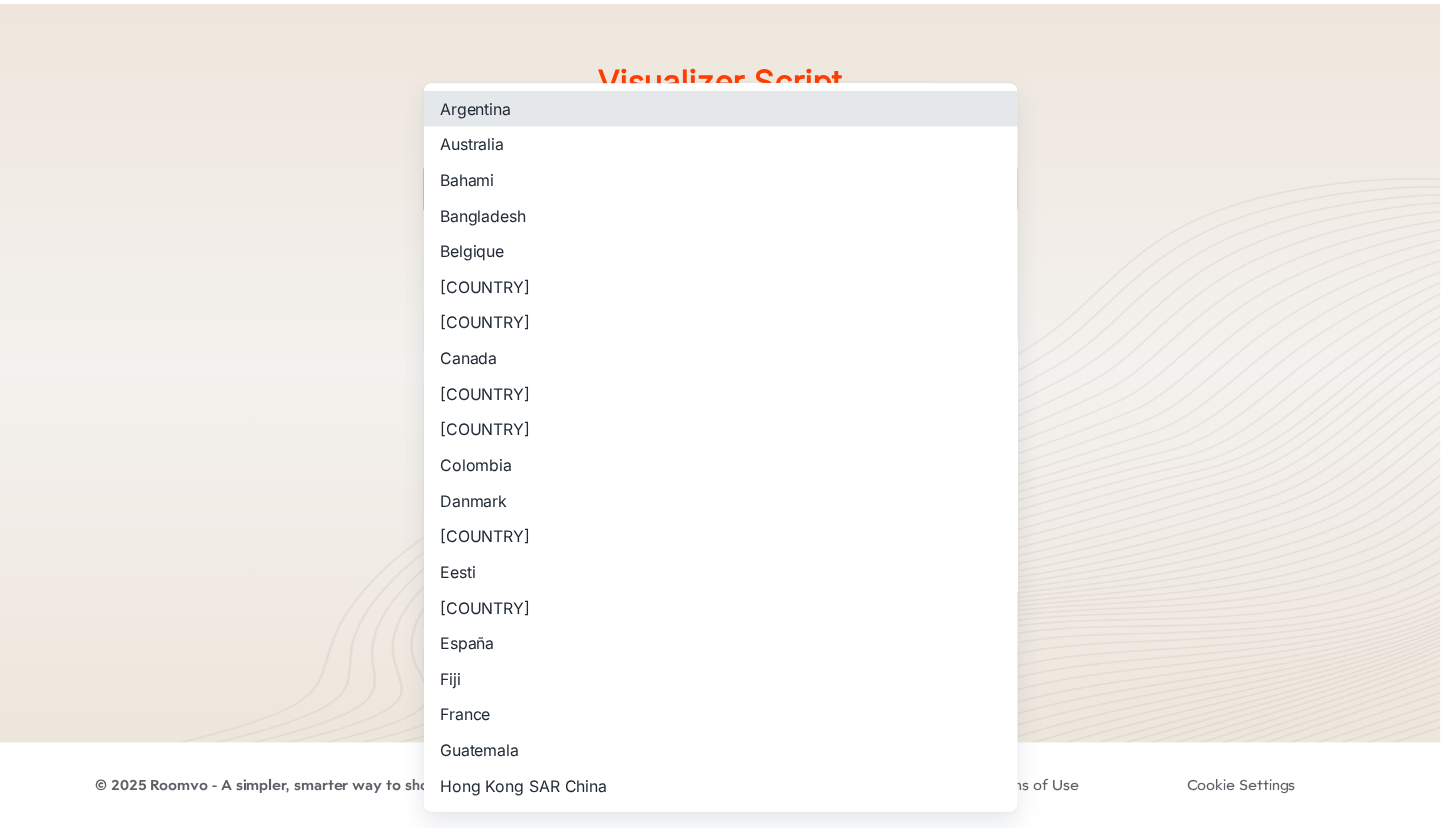 scroll, scrollTop: 414, scrollLeft: 0, axis: vertical 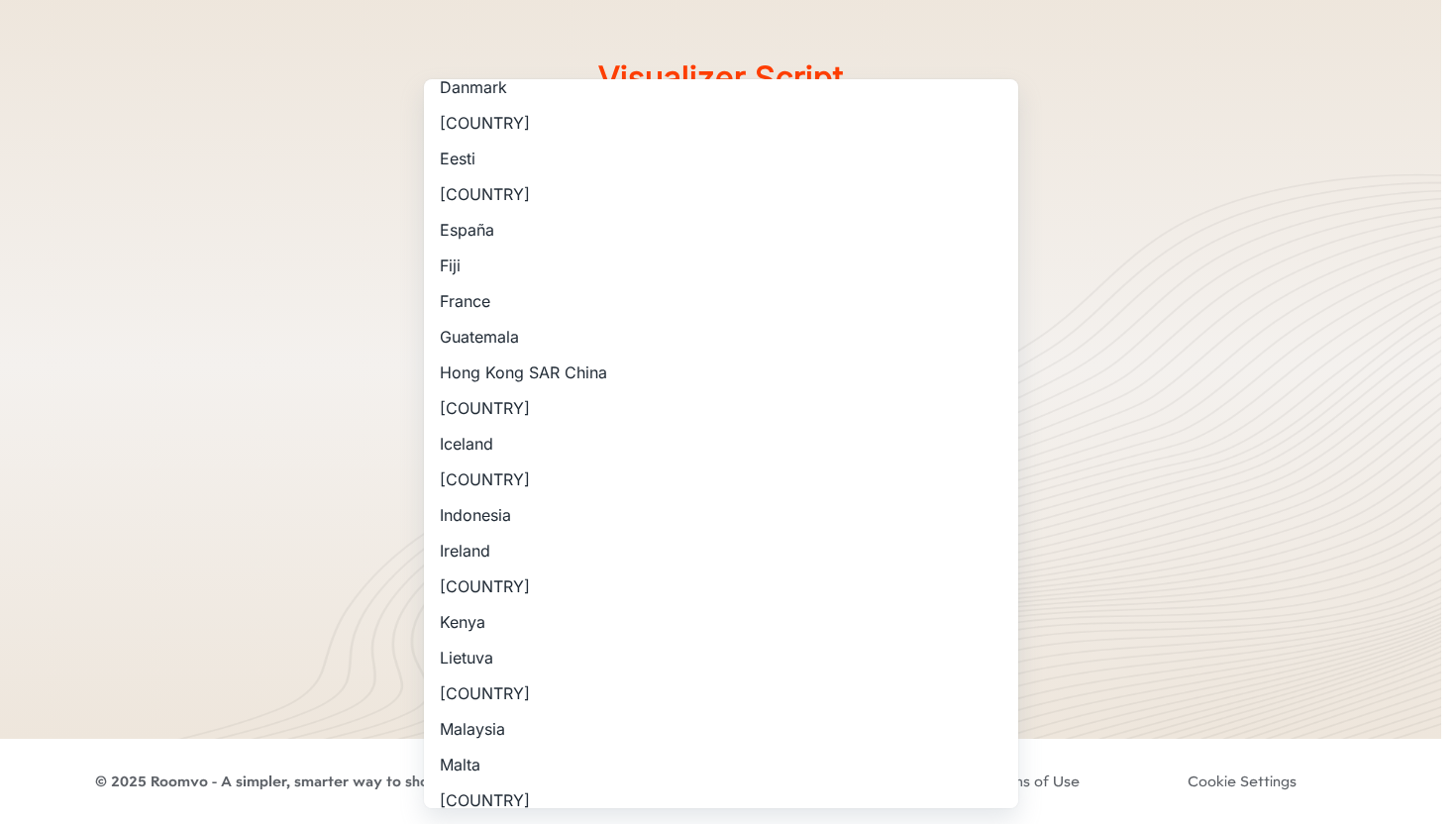 type 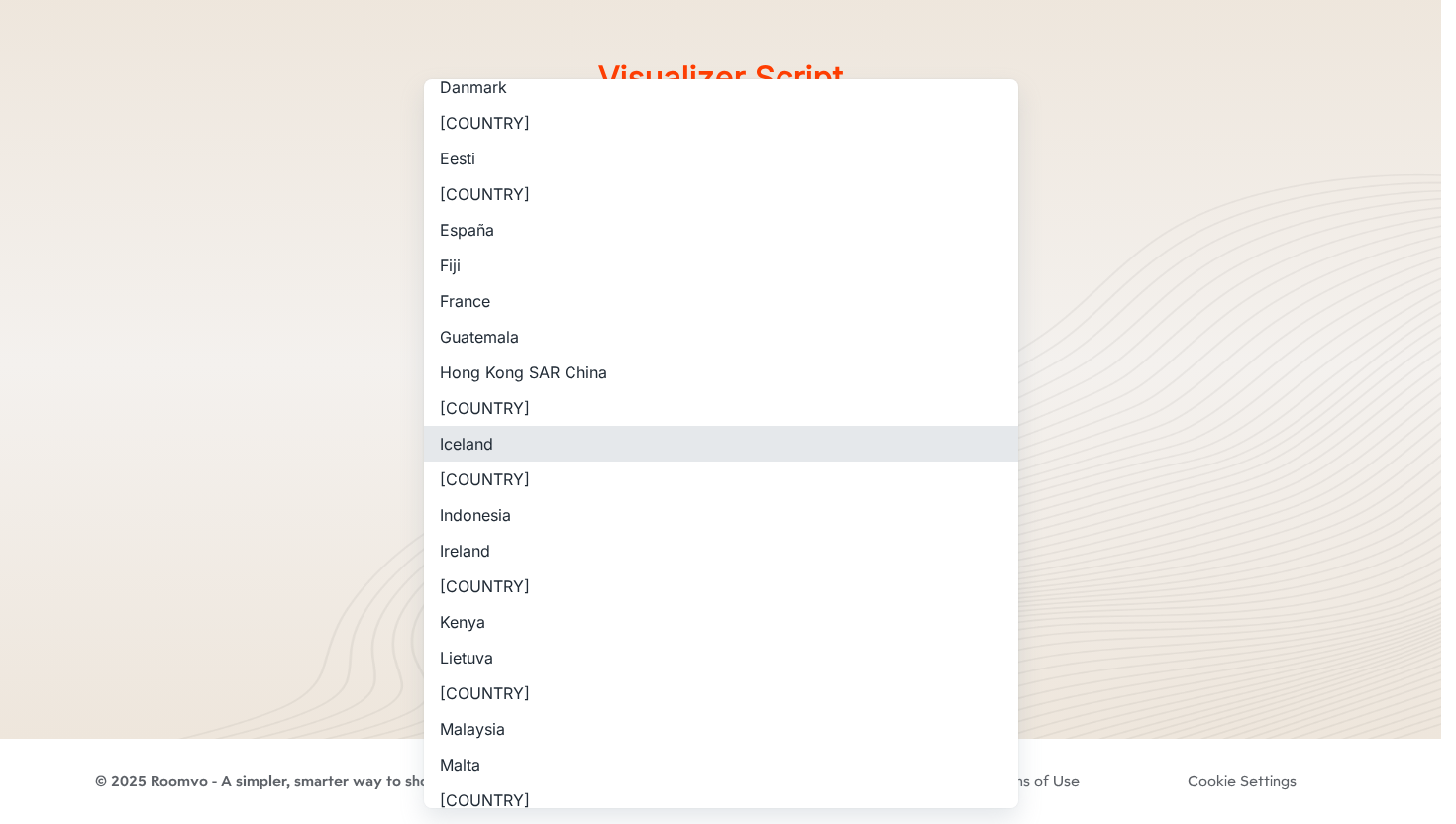 type 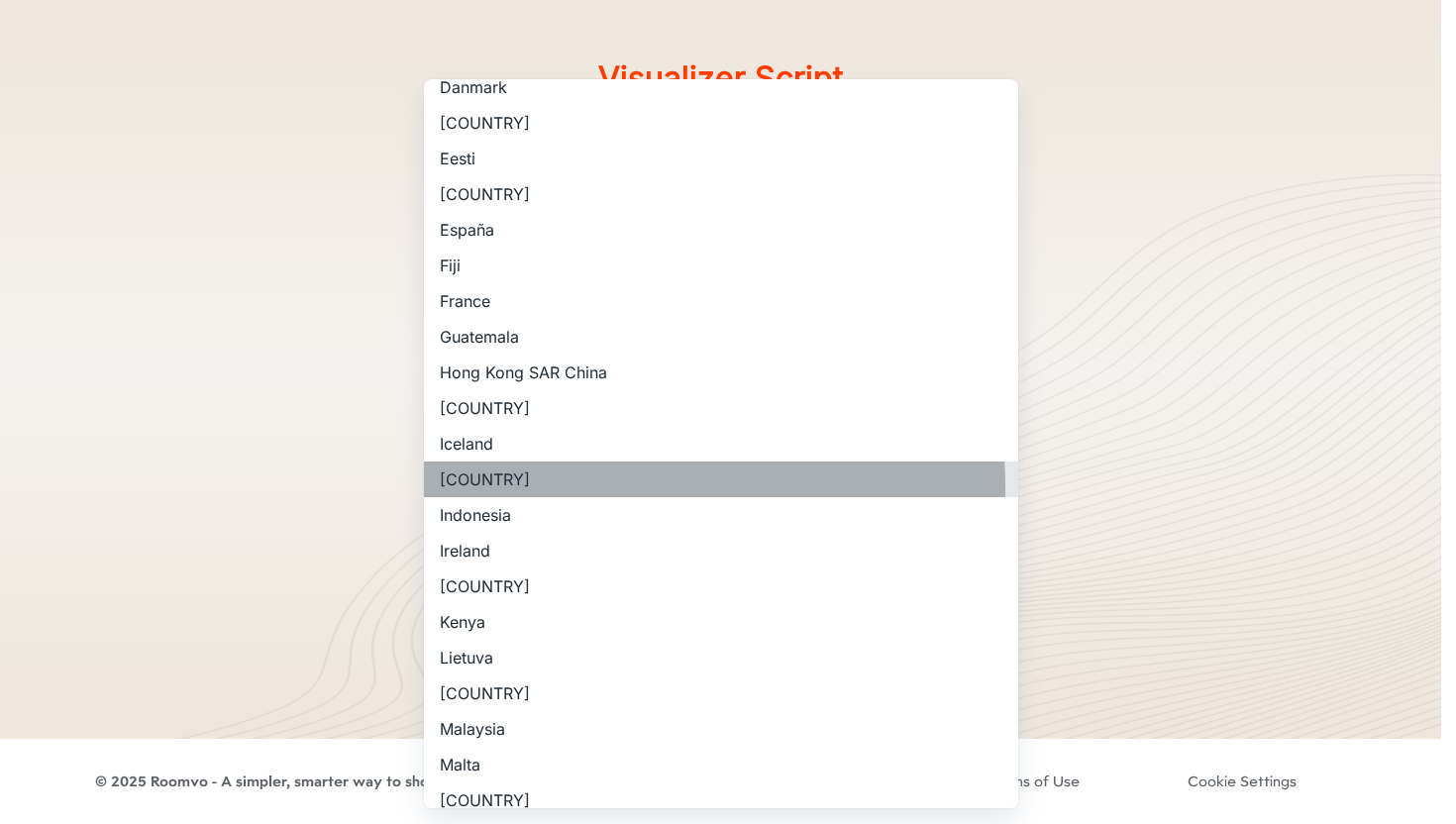click on "[COUNTRY]" at bounding box center (721, 479) 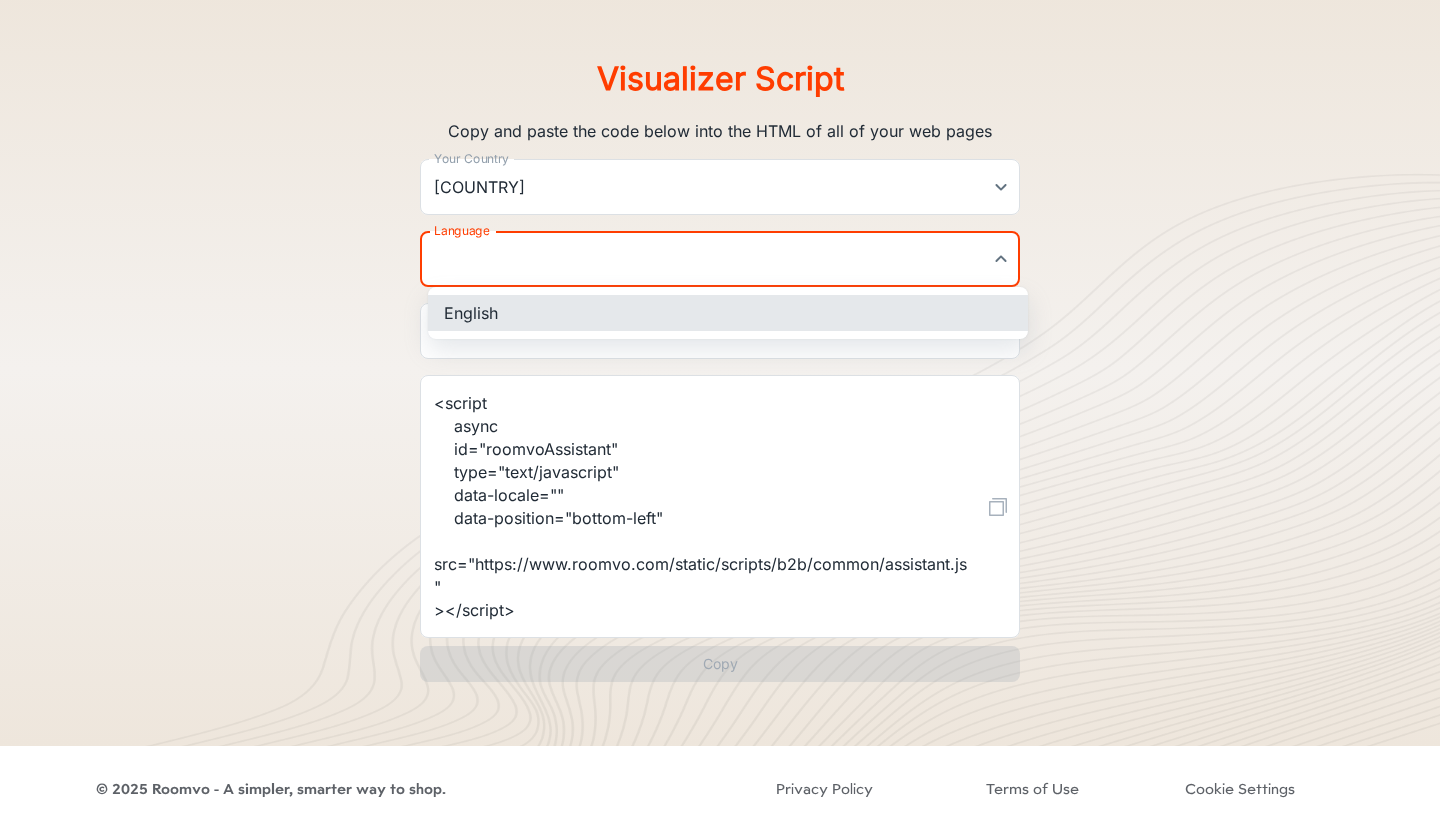 click on "Visualizer Script Copy and paste the code below into the HTML of all of your web pages Your Country India India Your Country Language ​ Language Position on your website Bottom Left bottom-left Position on your website <script
async
id="roomvoAssistant"
type="text/javascript"
data-locale=""
data-position="bottom-left"
src="https://www.roomvo.com/static/scripts/b2b/common/assistant.js"
></script> x ​ Copy © 2025 Roomvo - A simpler, smarter way to shop. Privacy Policy Terms of Use Cookie Settings English" at bounding box center [727, 319] 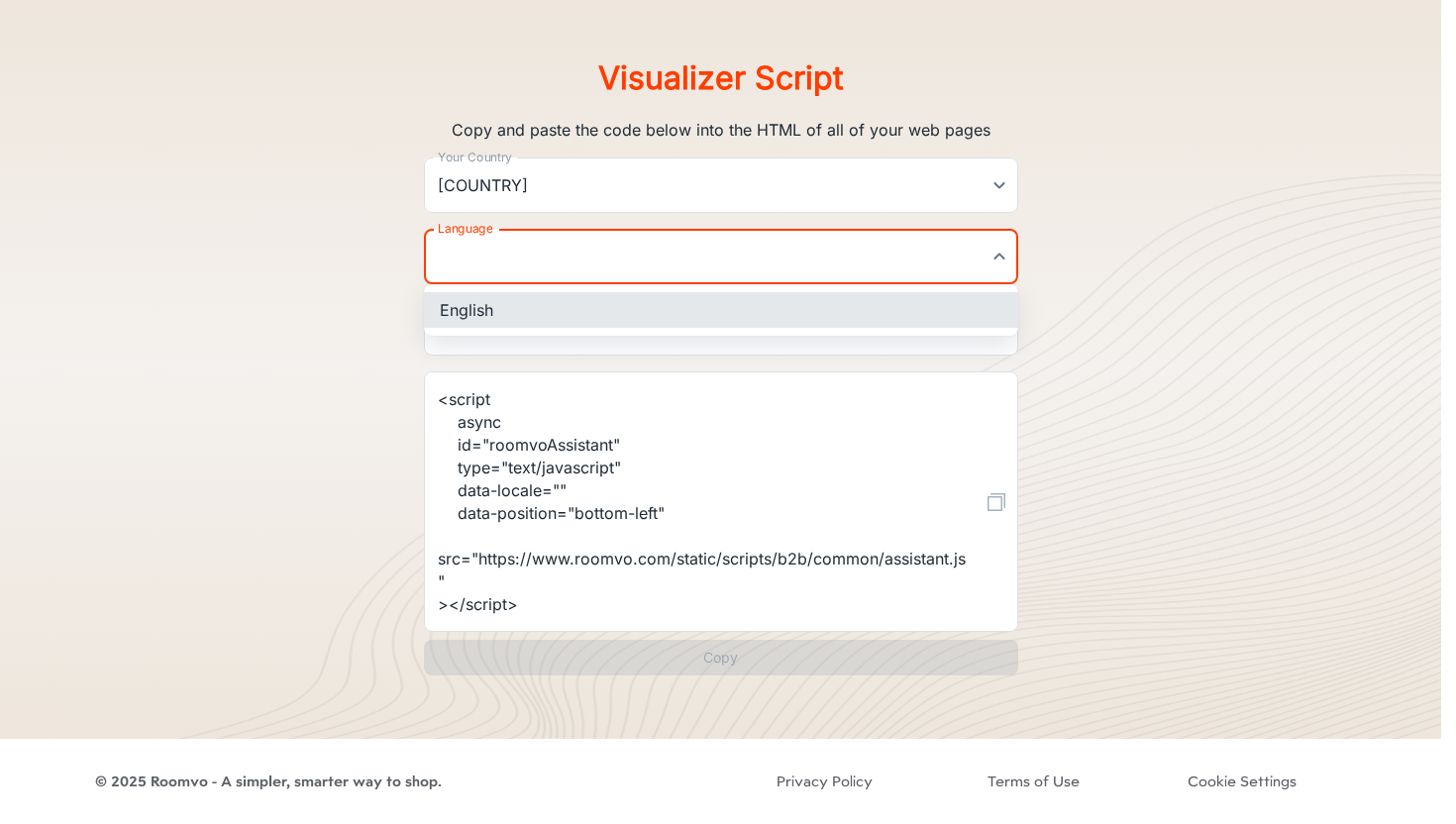 click on "English" at bounding box center (721, 310) 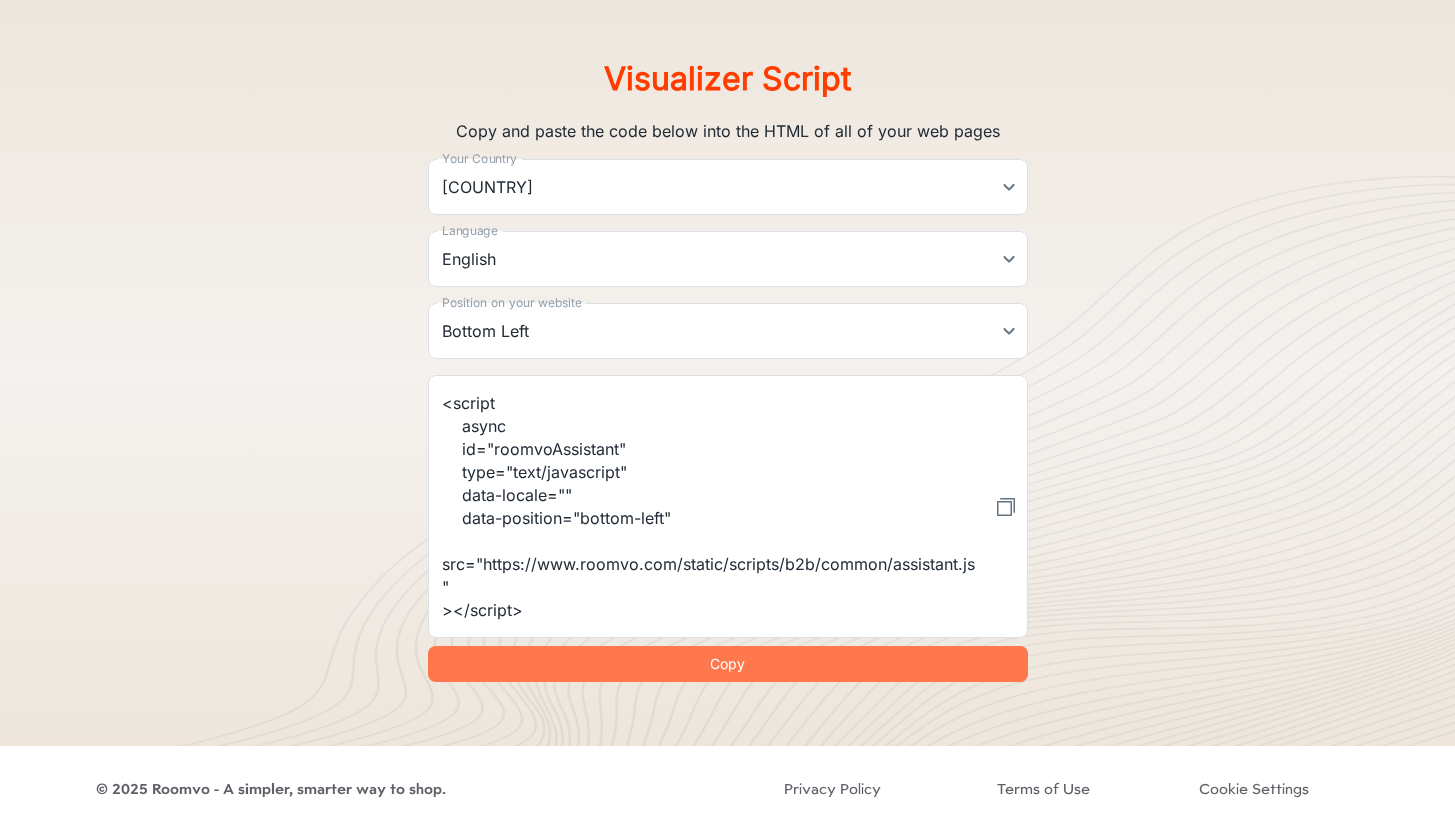 click on "Copy" at bounding box center [728, 664] 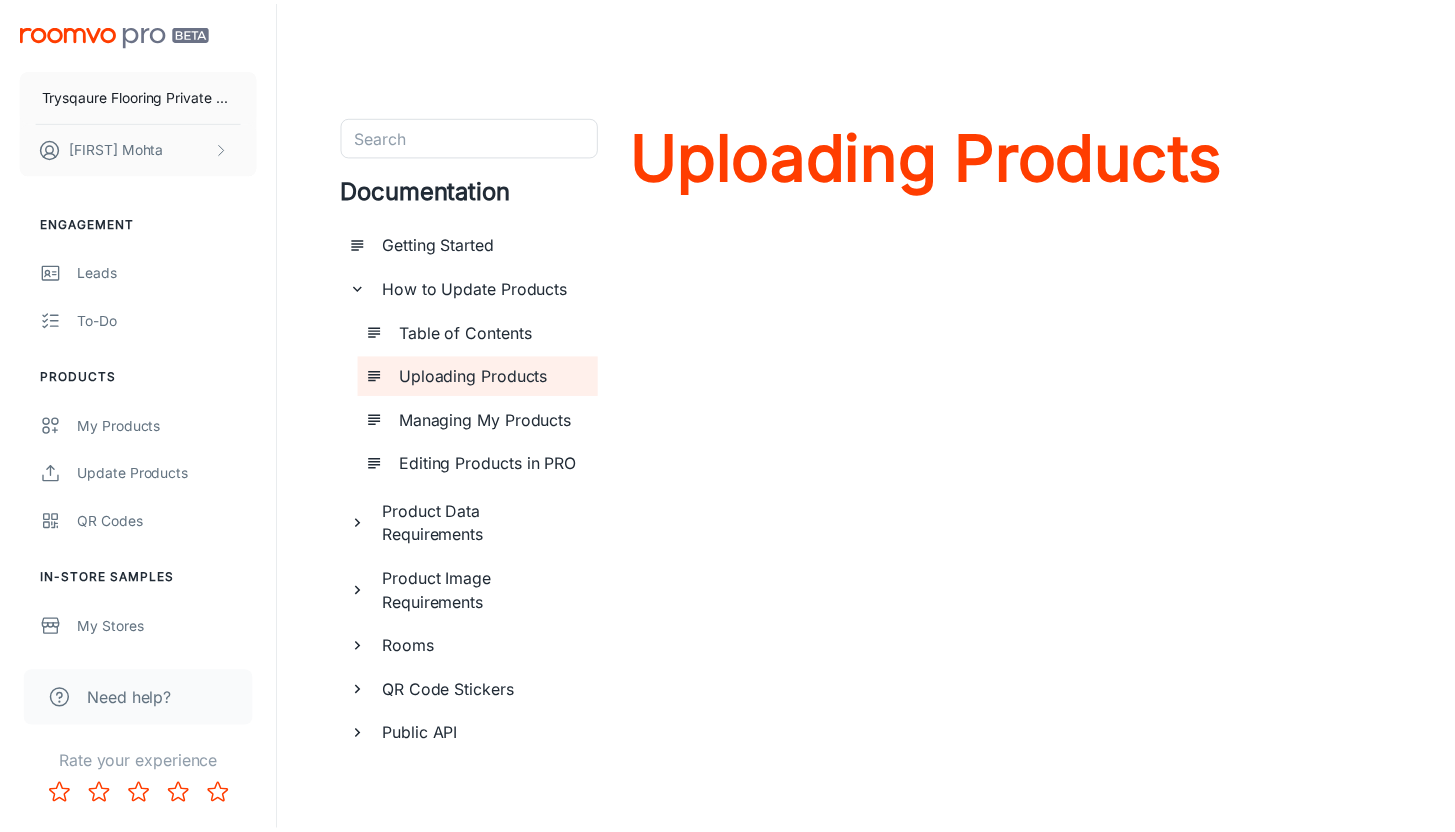 scroll, scrollTop: 0, scrollLeft: 0, axis: both 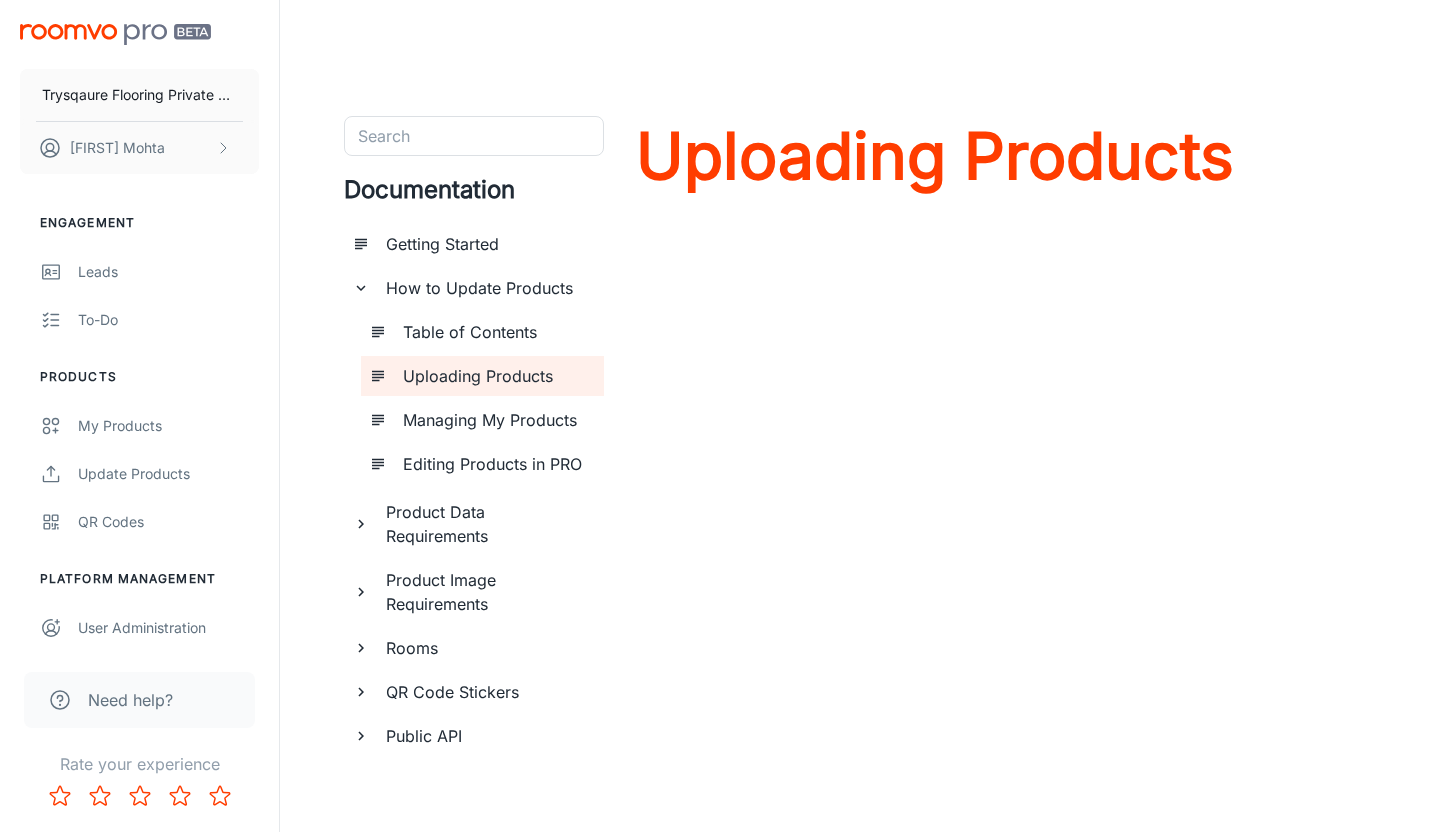 click on "Product Data Requirements" at bounding box center (487, 524) 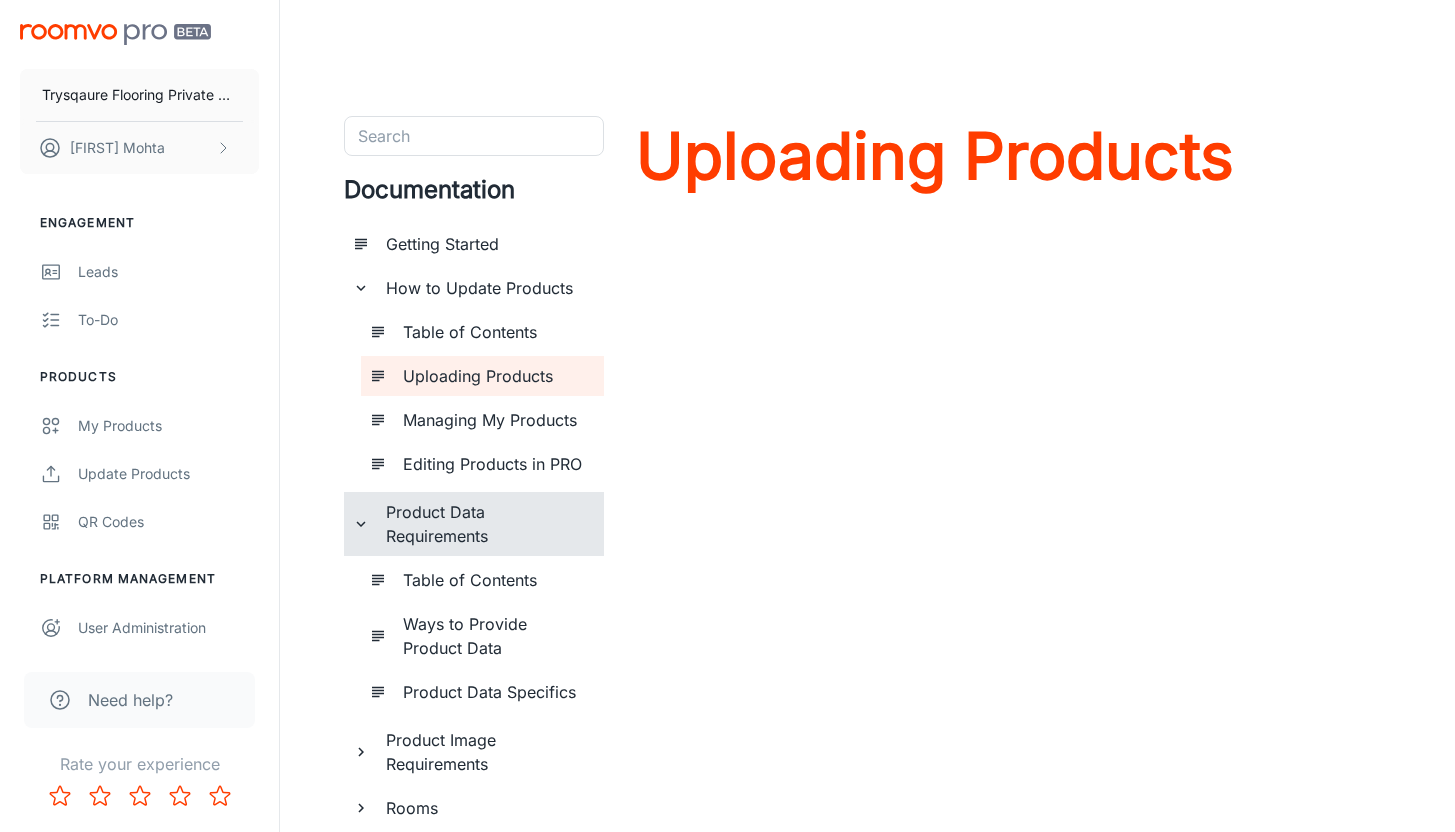 click on "Ways to Provide Product Data" at bounding box center (495, 636) 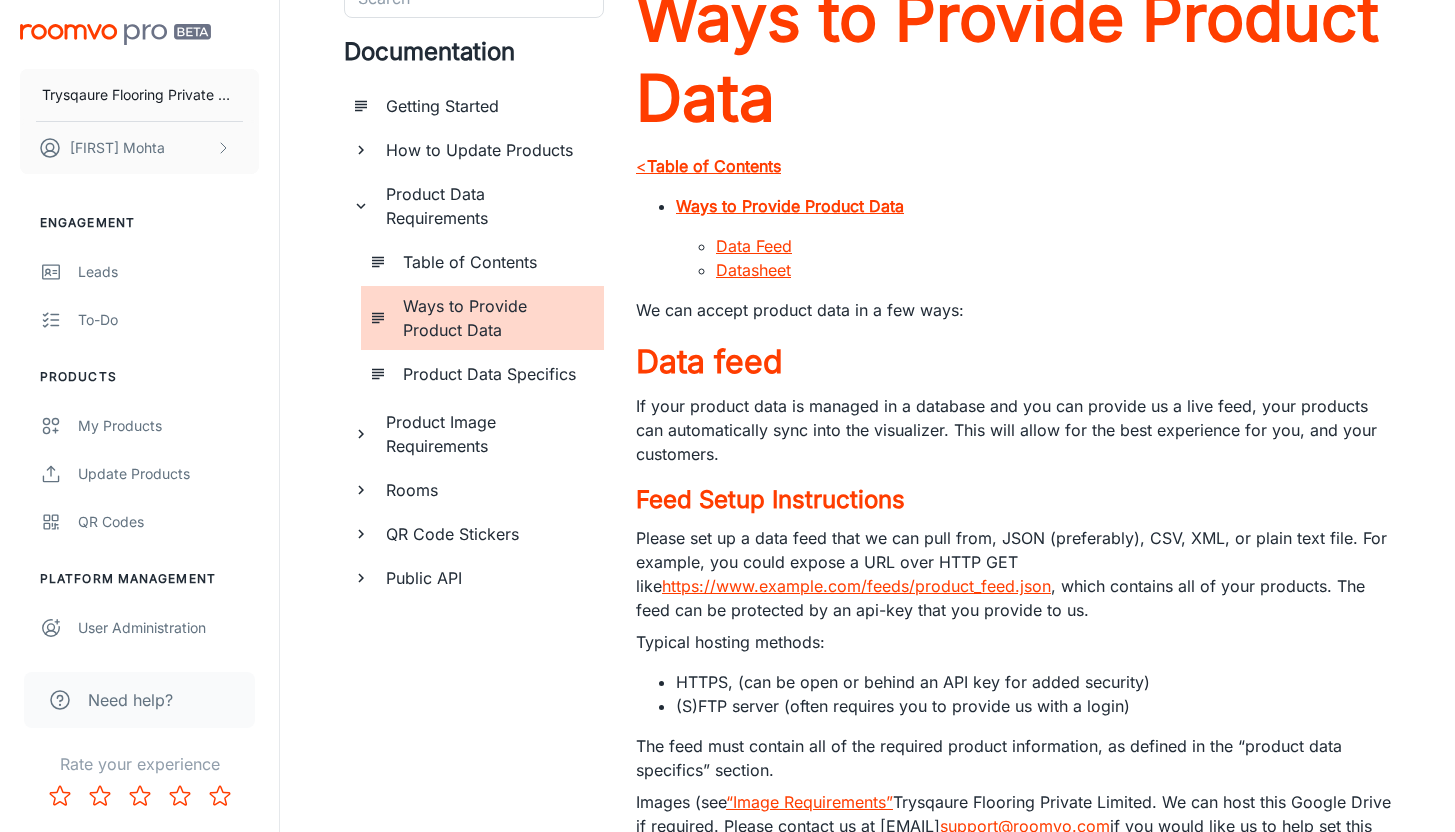scroll, scrollTop: 157, scrollLeft: 0, axis: vertical 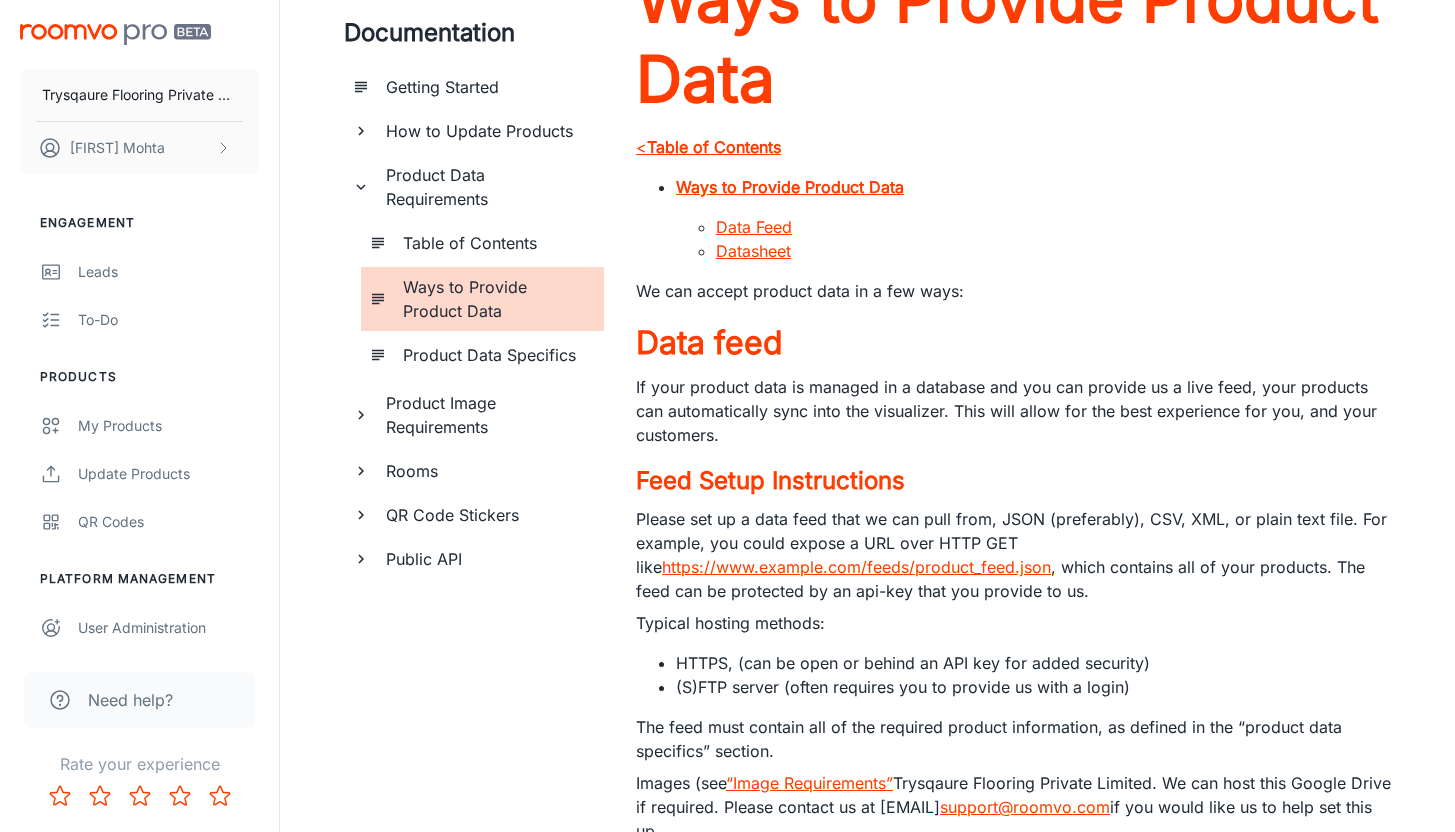 click on "https://www.example.com/feeds/product_feed.json" at bounding box center [856, 567] 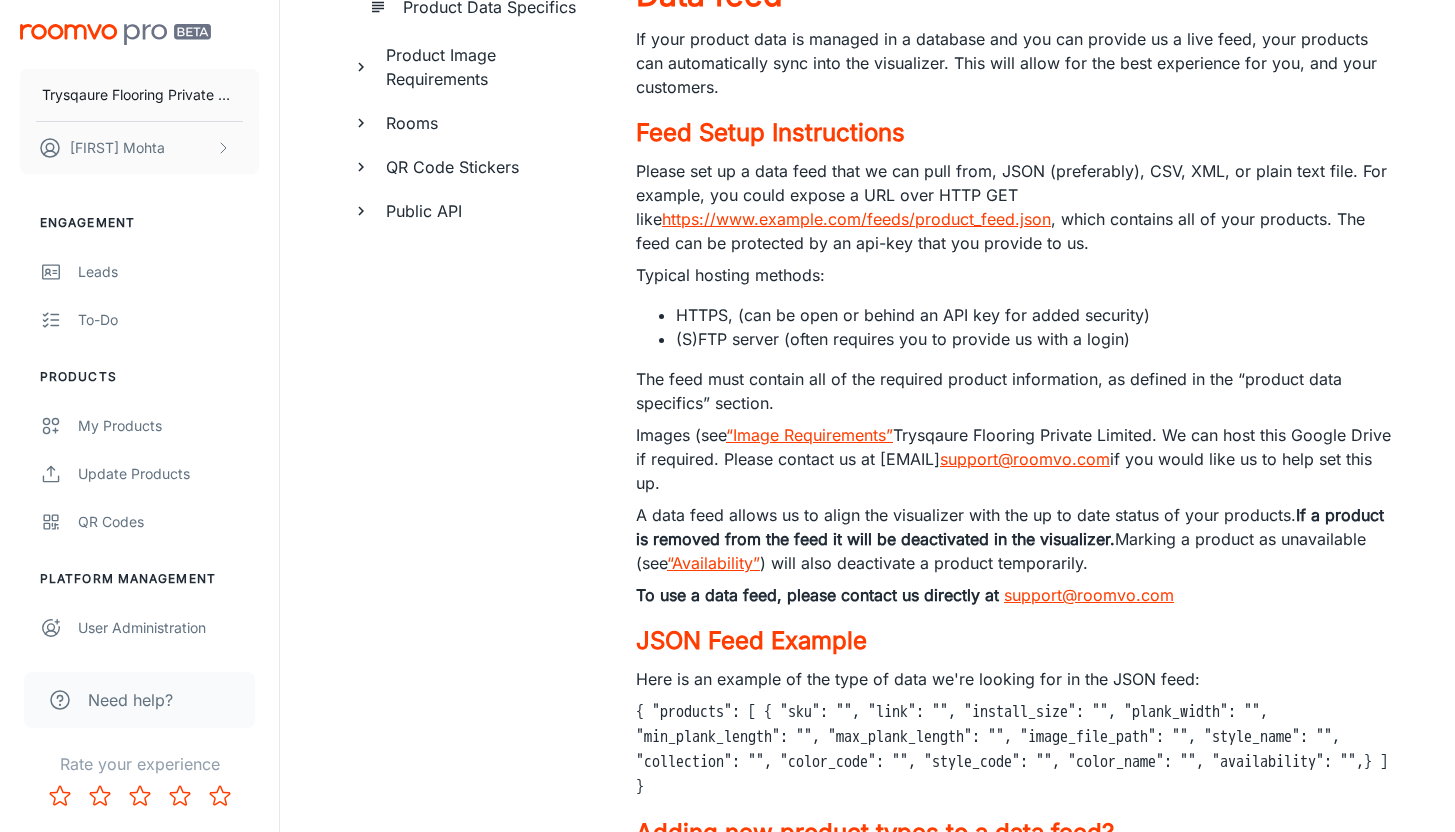 scroll, scrollTop: 126, scrollLeft: 0, axis: vertical 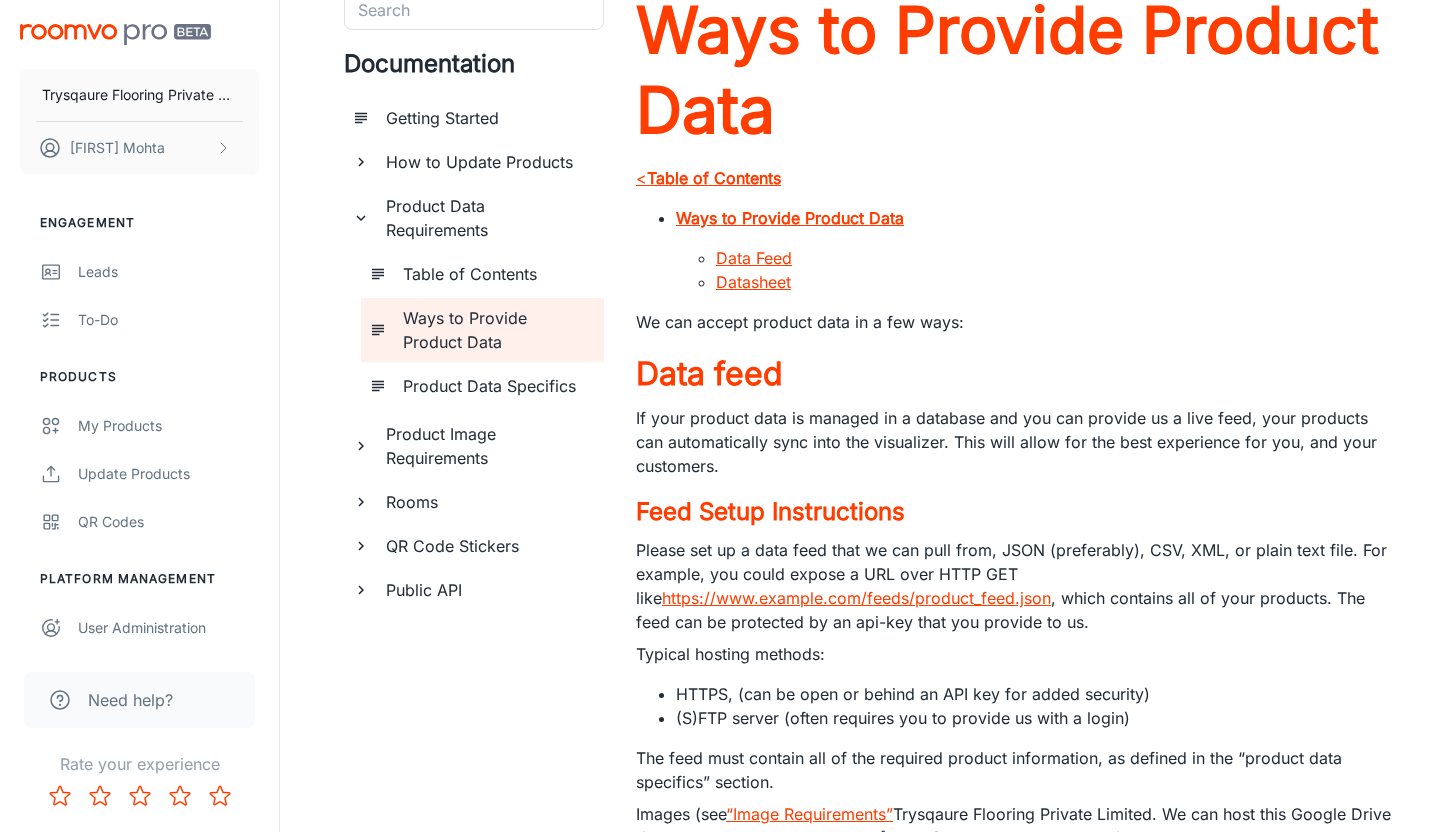 click on "Product Data Specifics" at bounding box center [495, 386] 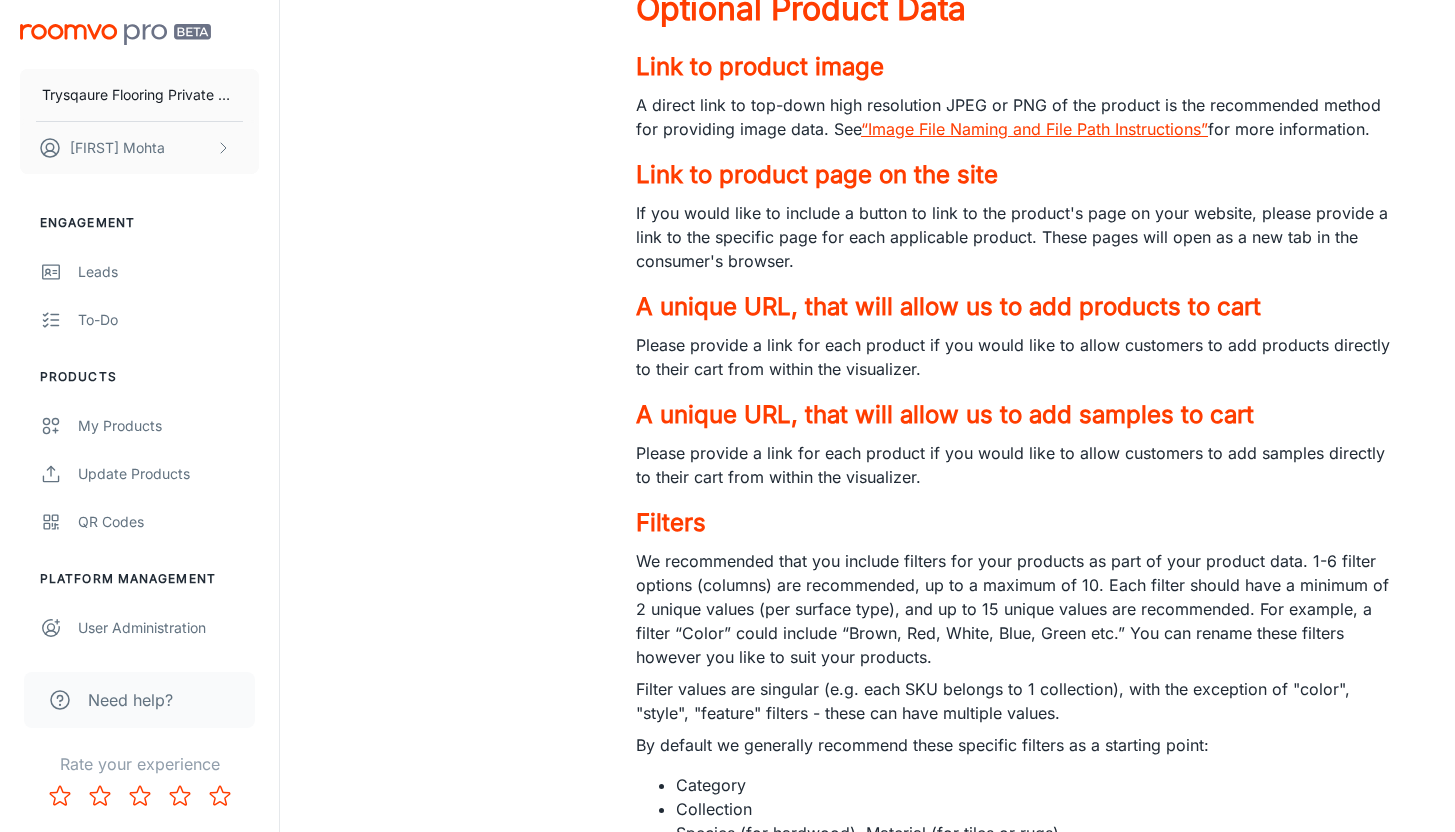 scroll, scrollTop: 11929, scrollLeft: 0, axis: vertical 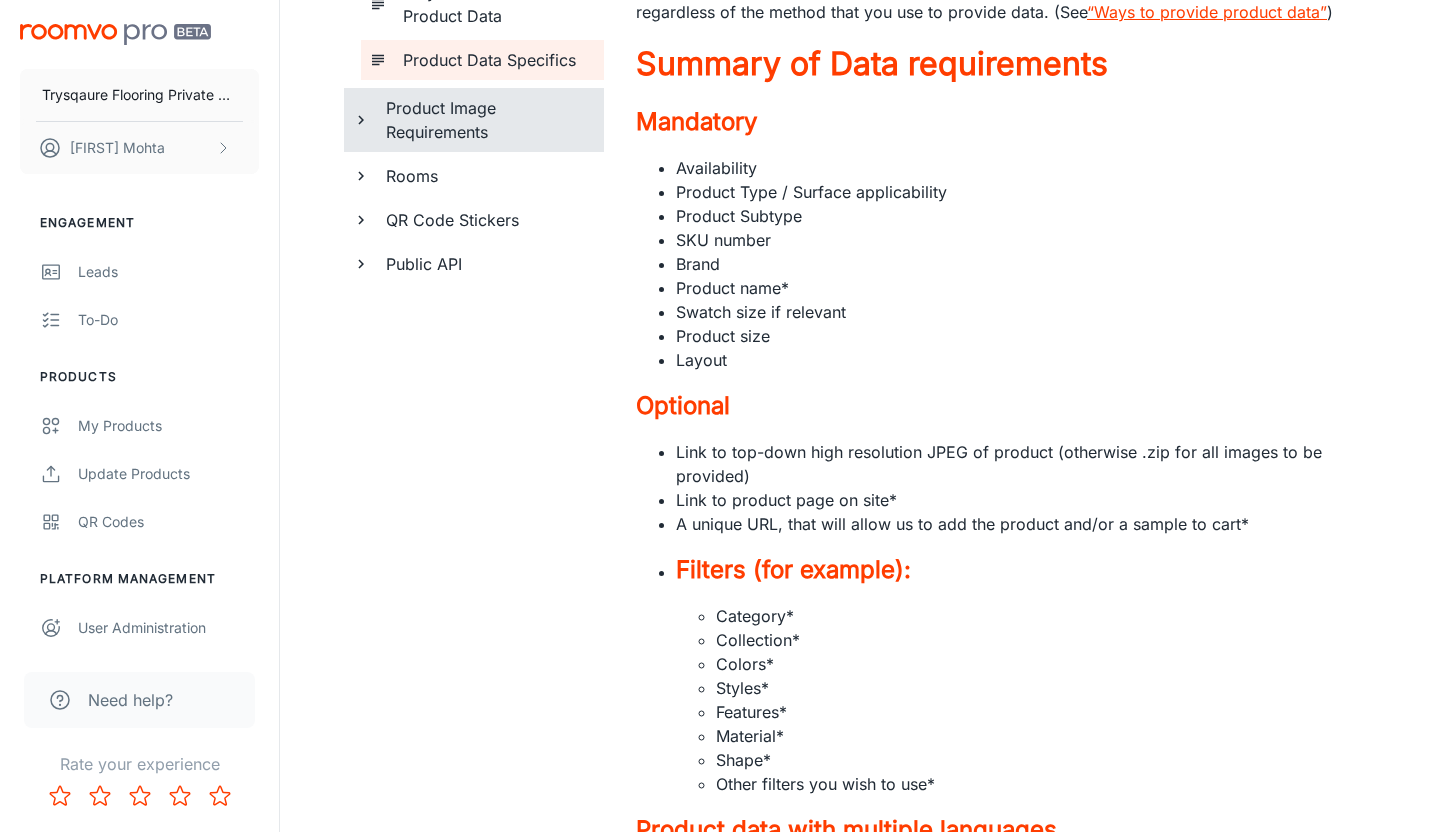 click on "Product Image Requirements" at bounding box center (487, 120) 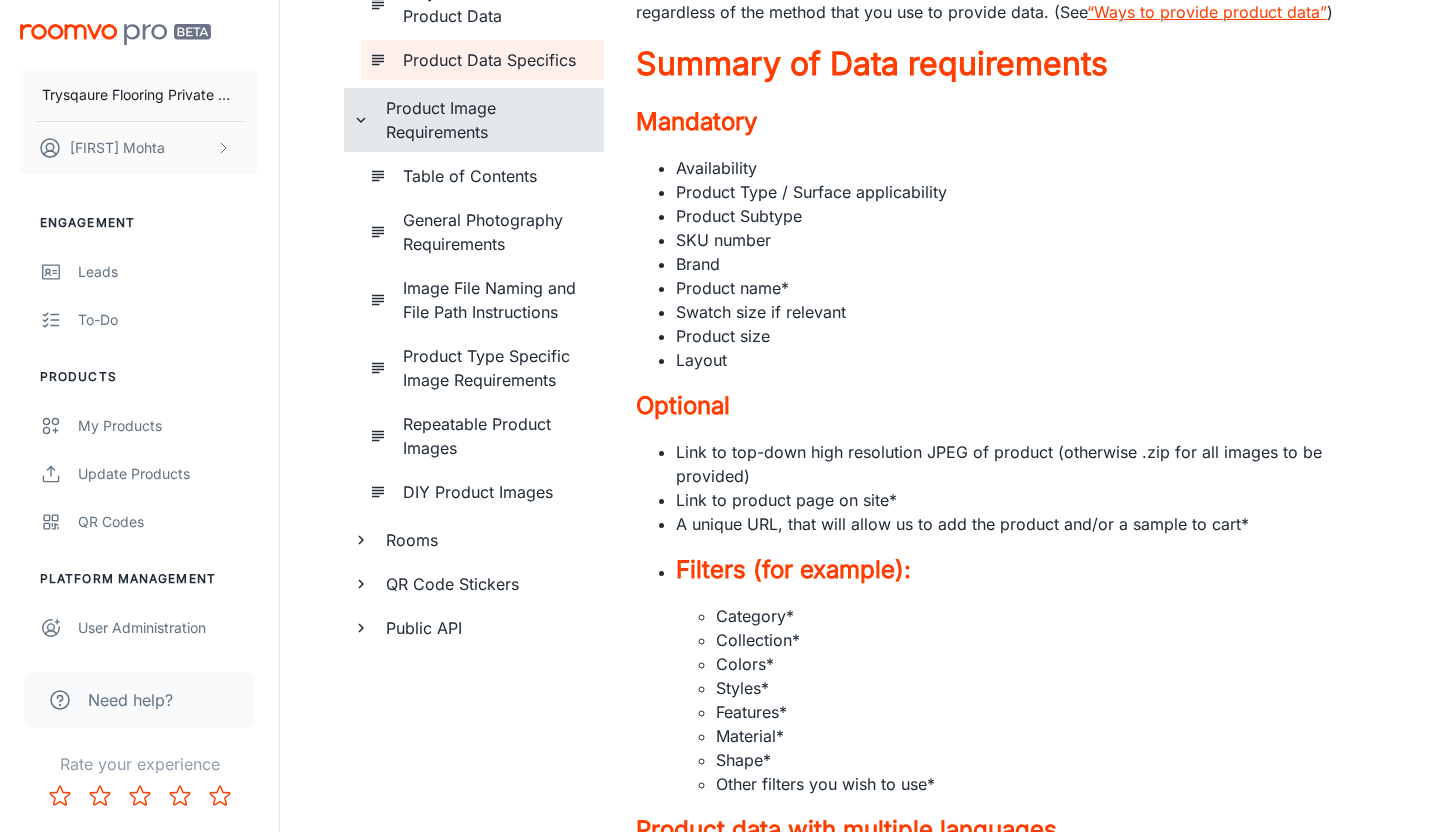 click on "Rooms" at bounding box center [487, 540] 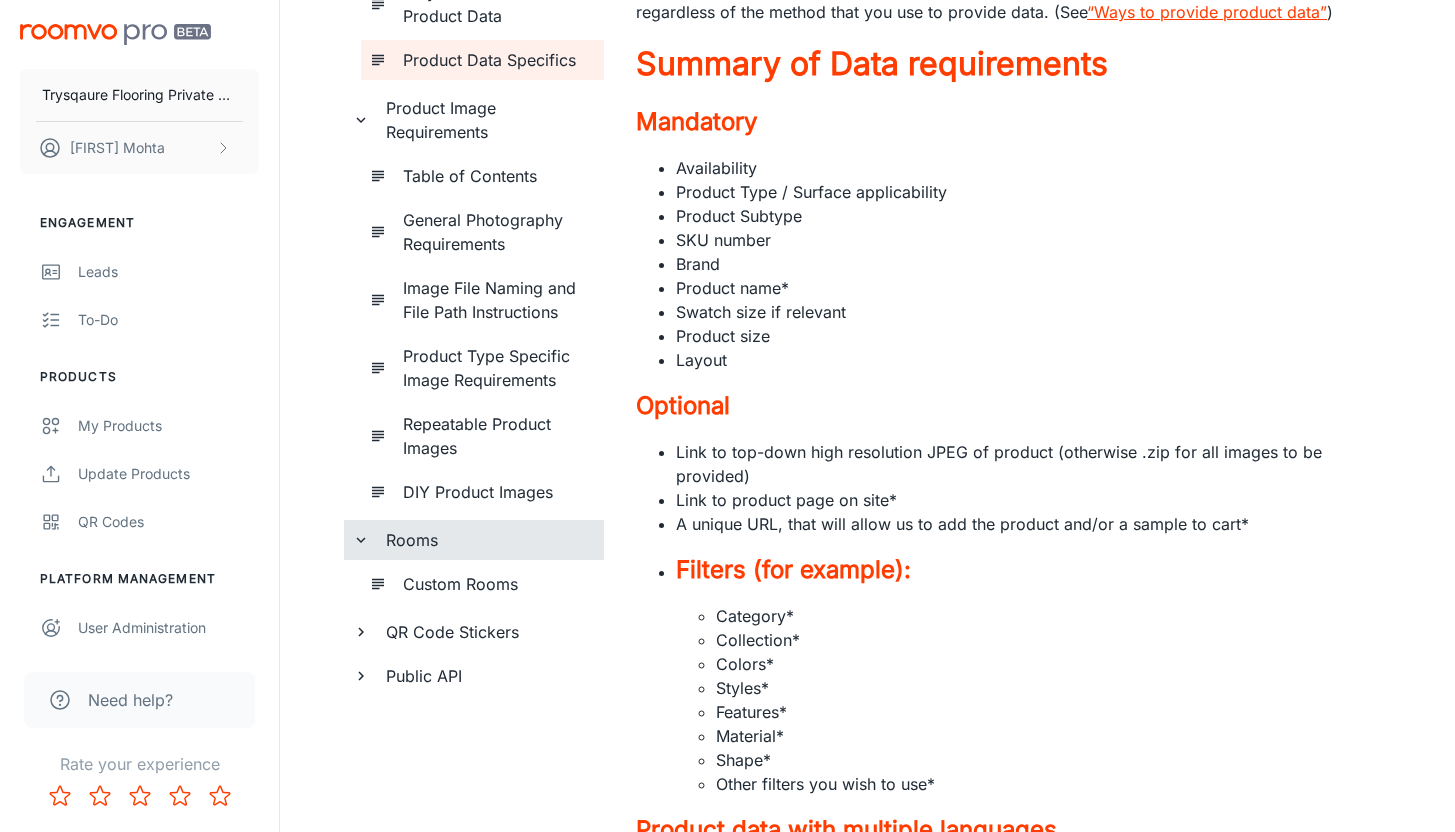 click on "Custom Rooms" at bounding box center (495, 584) 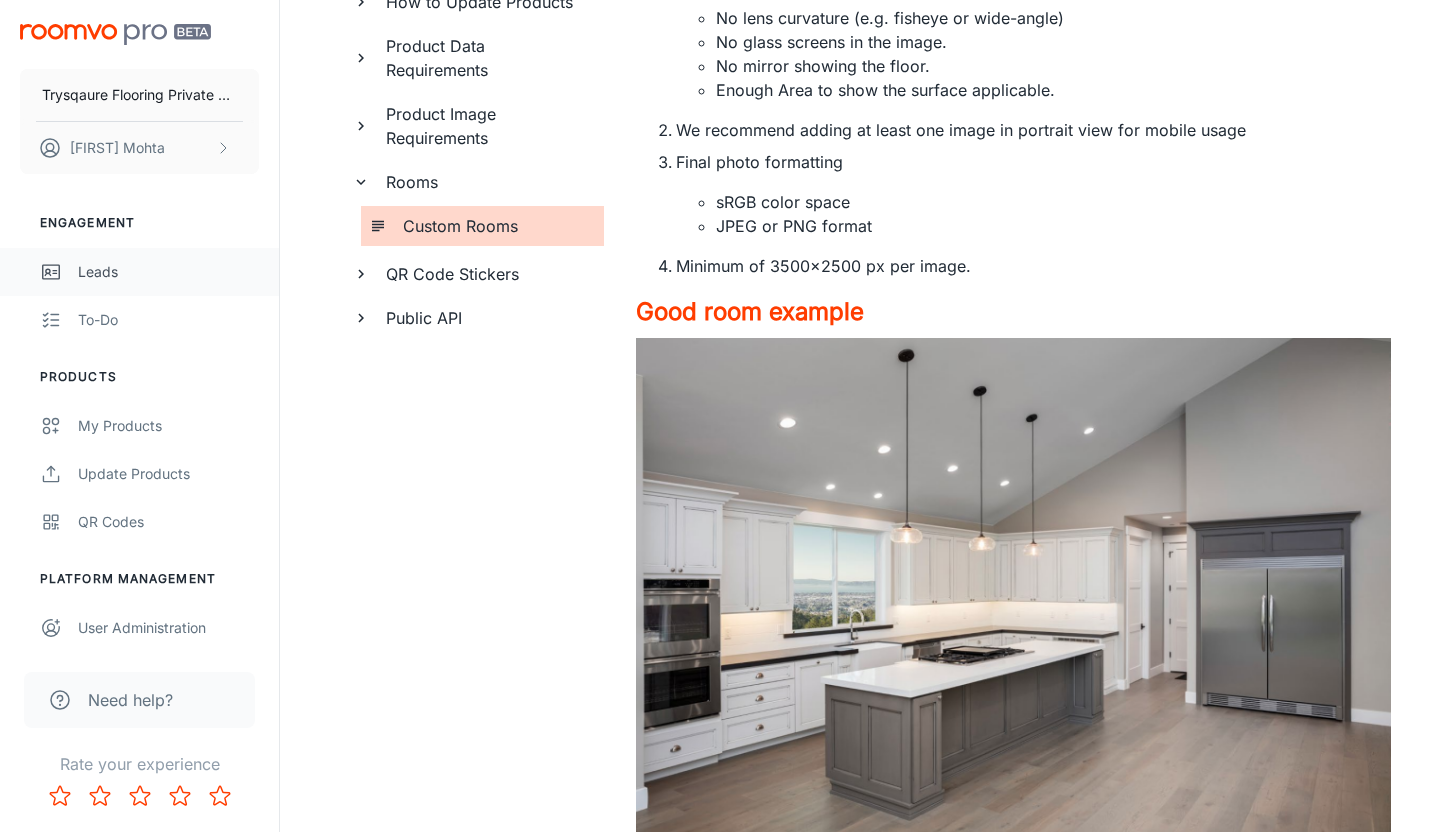 scroll, scrollTop: 0, scrollLeft: 0, axis: both 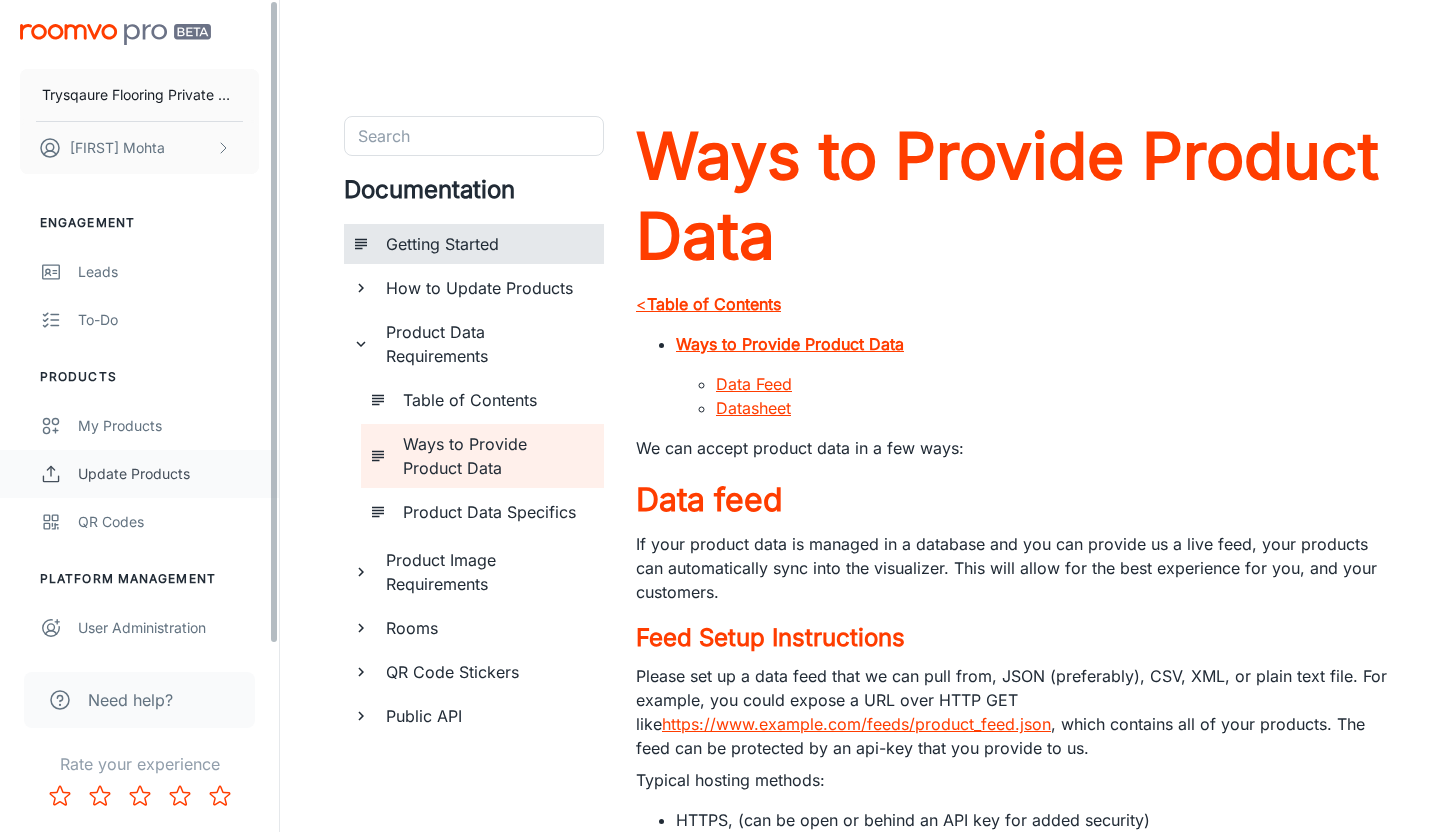 click on "Update Products" at bounding box center [168, 474] 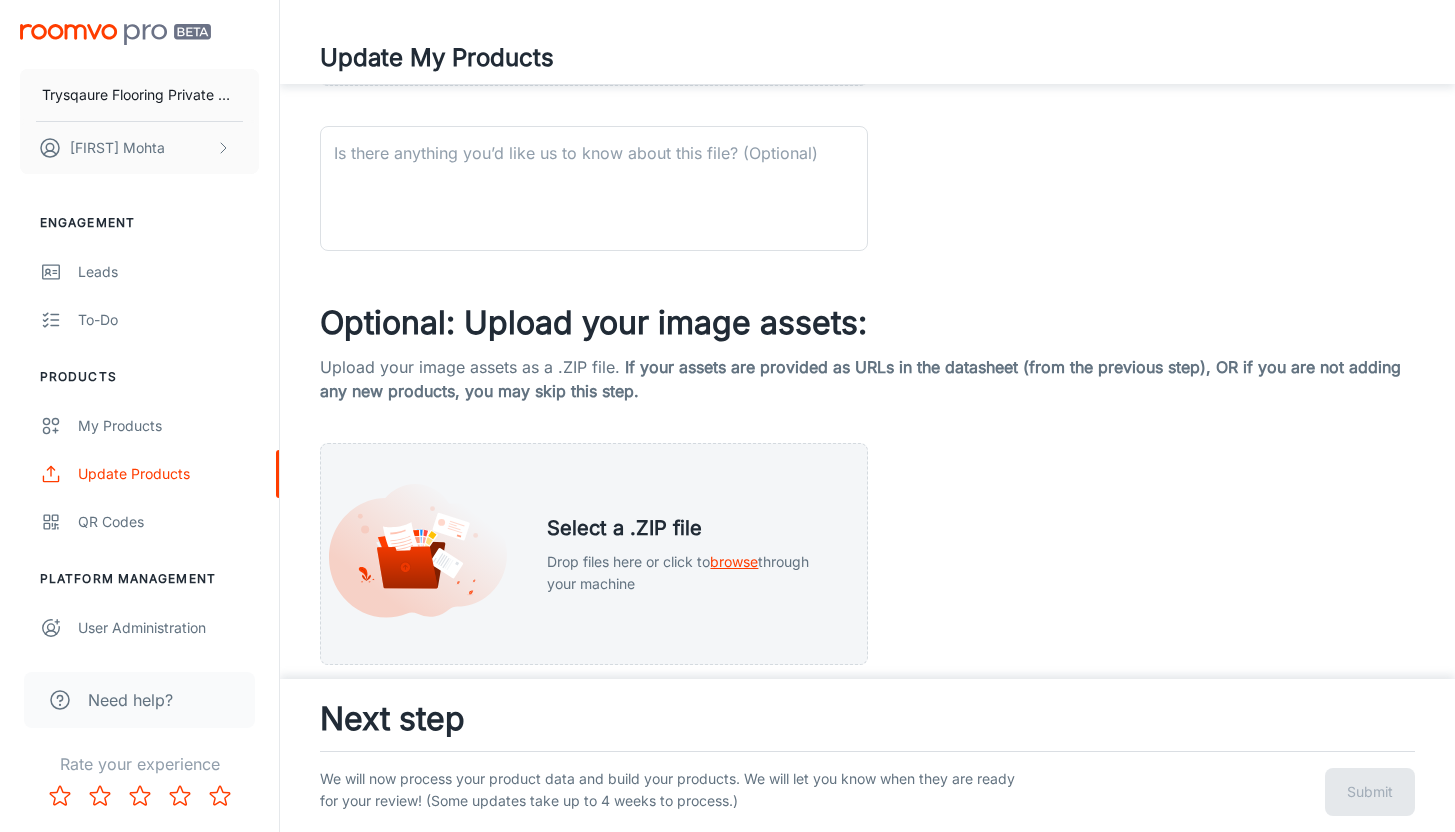 scroll, scrollTop: 854, scrollLeft: 0, axis: vertical 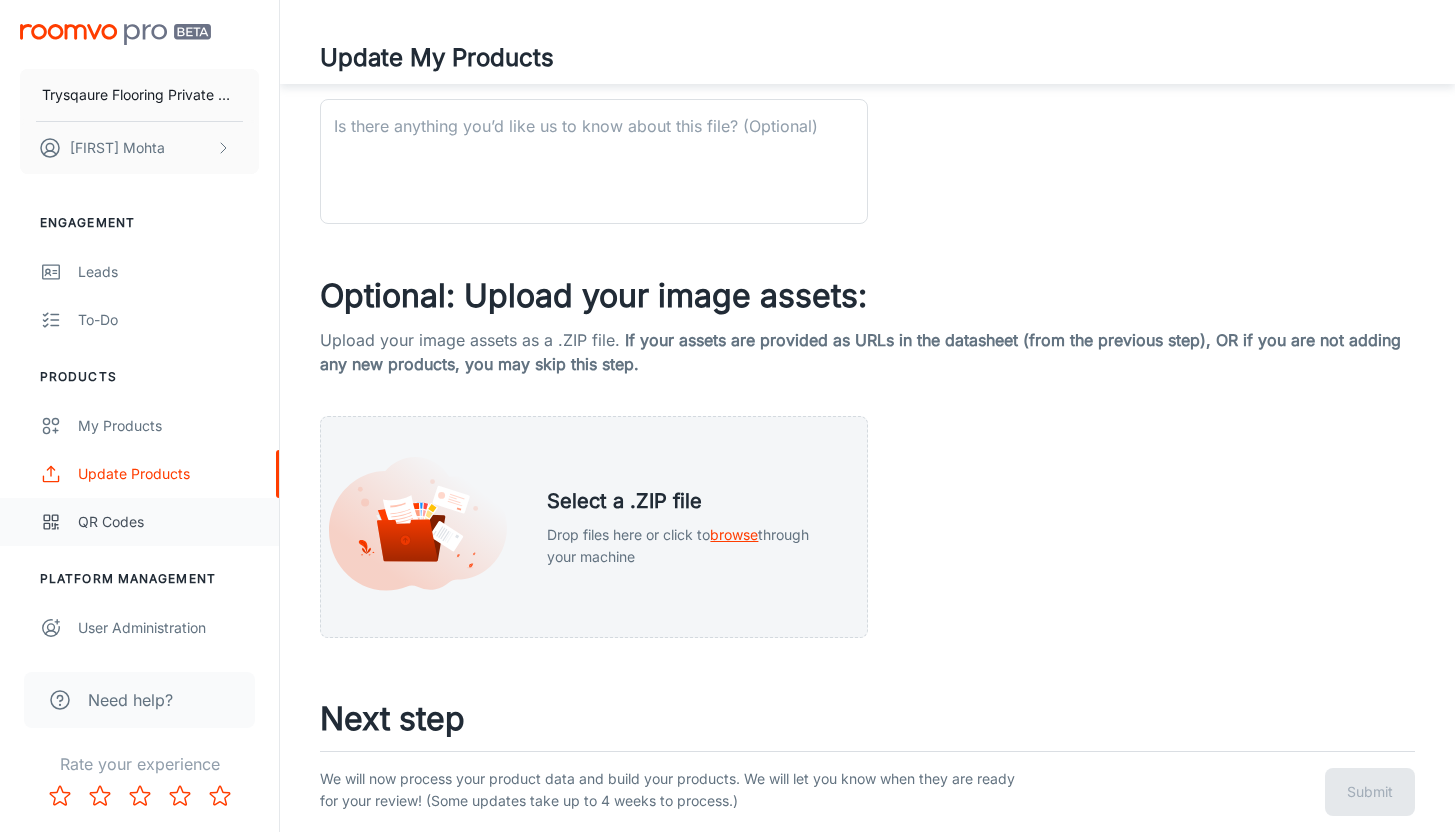 click on "QR Codes" at bounding box center (139, 522) 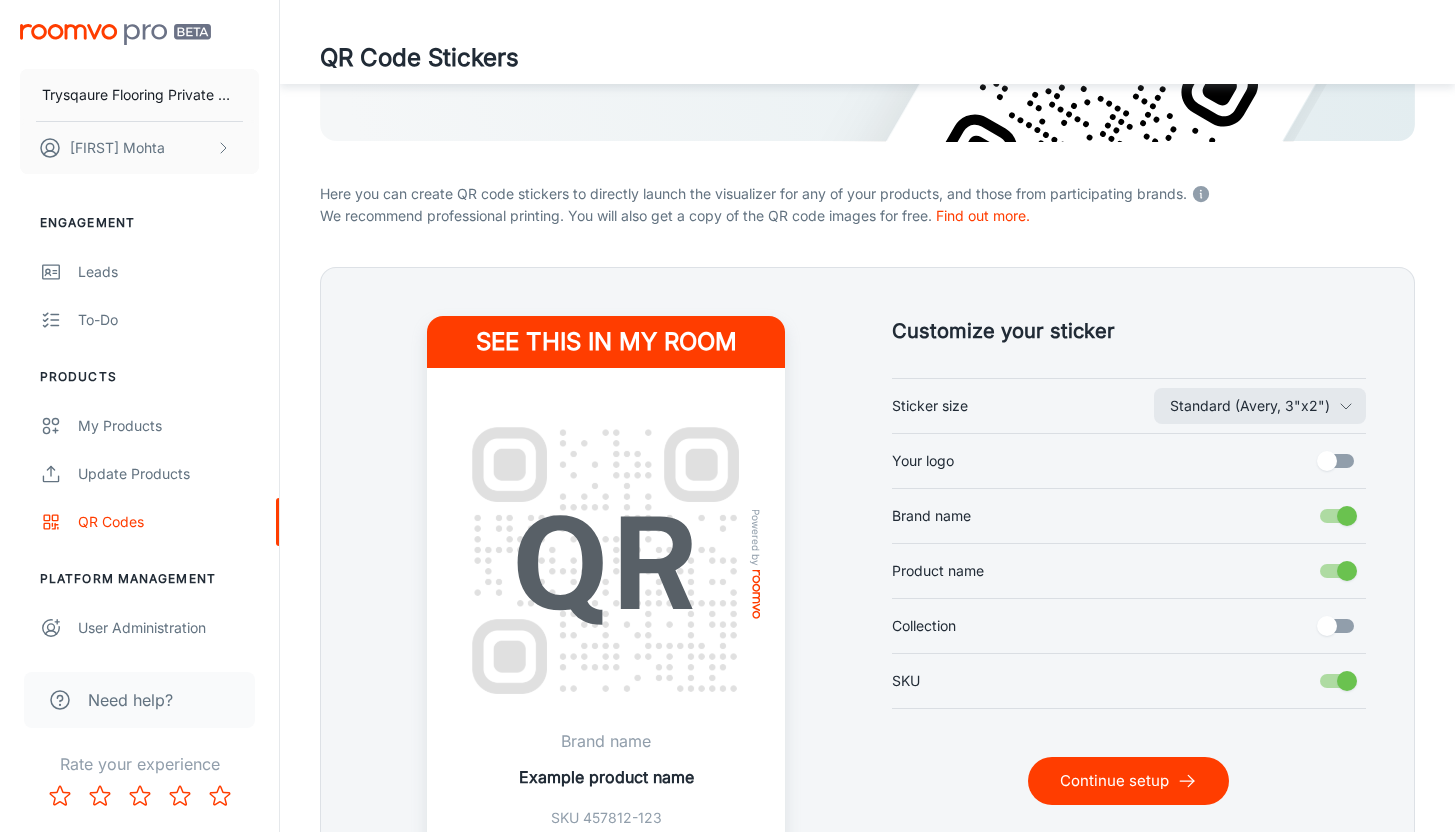 scroll, scrollTop: 370, scrollLeft: 0, axis: vertical 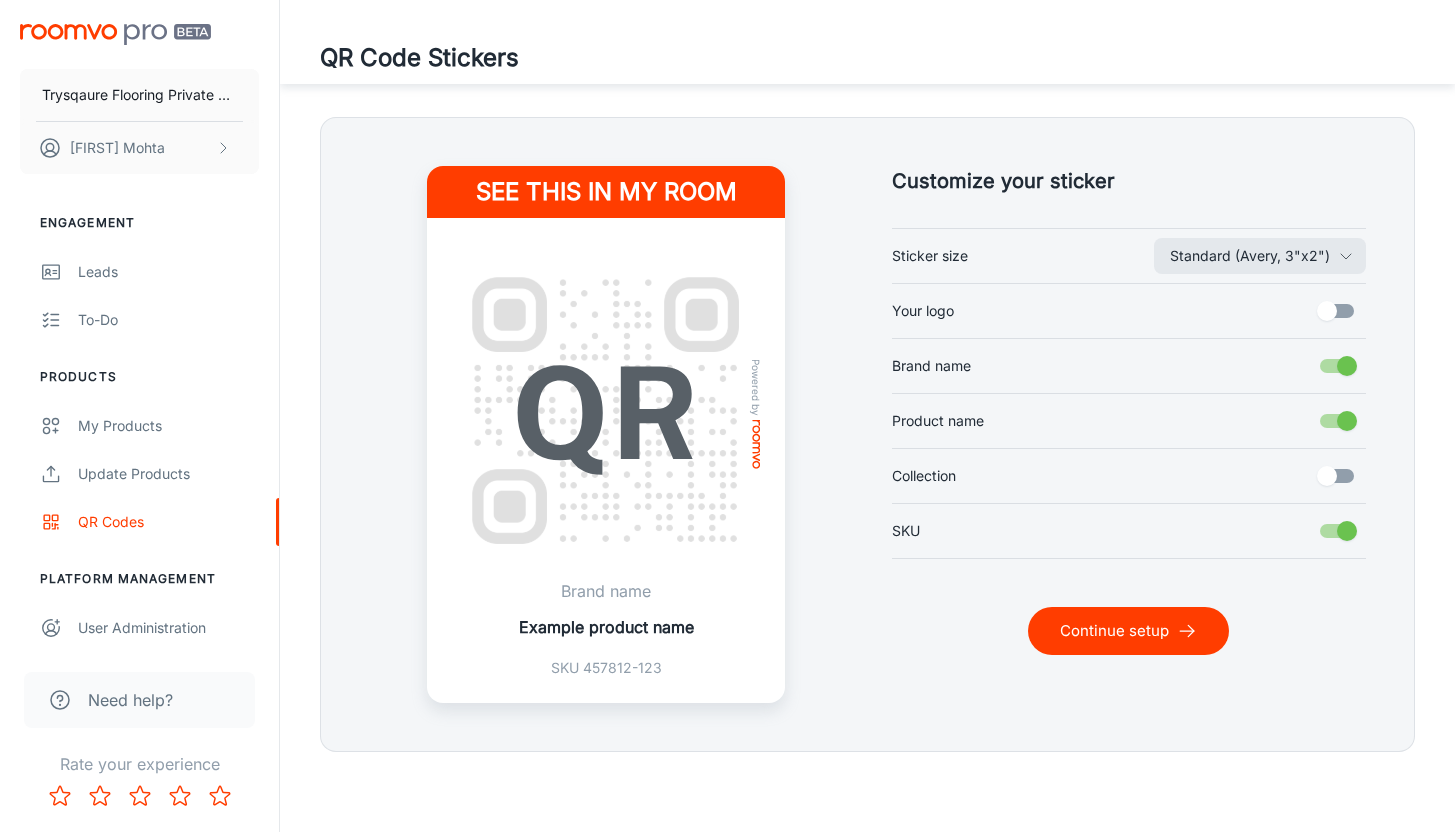 click on "Need help?" at bounding box center [130, 700] 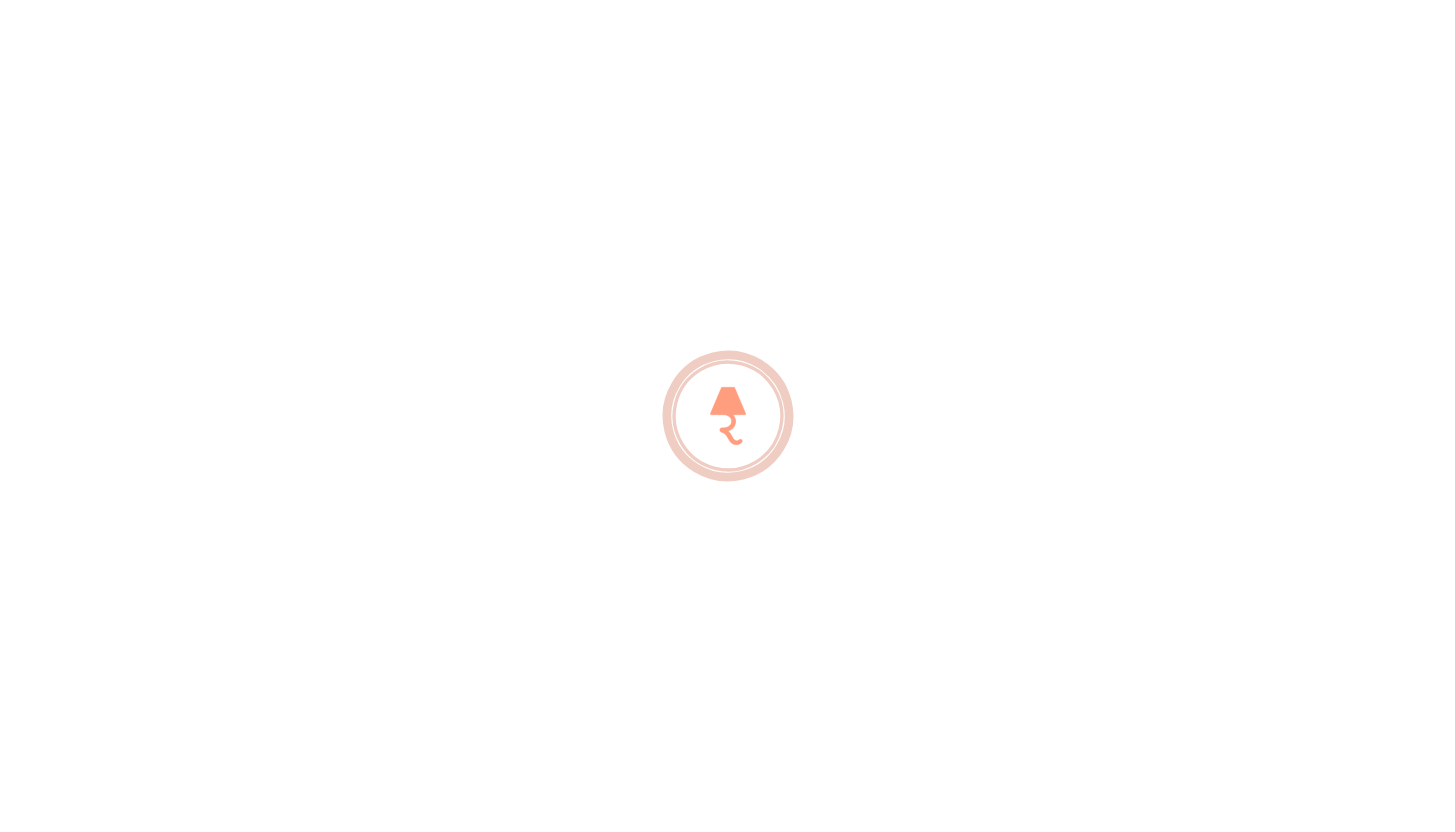 scroll, scrollTop: 0, scrollLeft: 0, axis: both 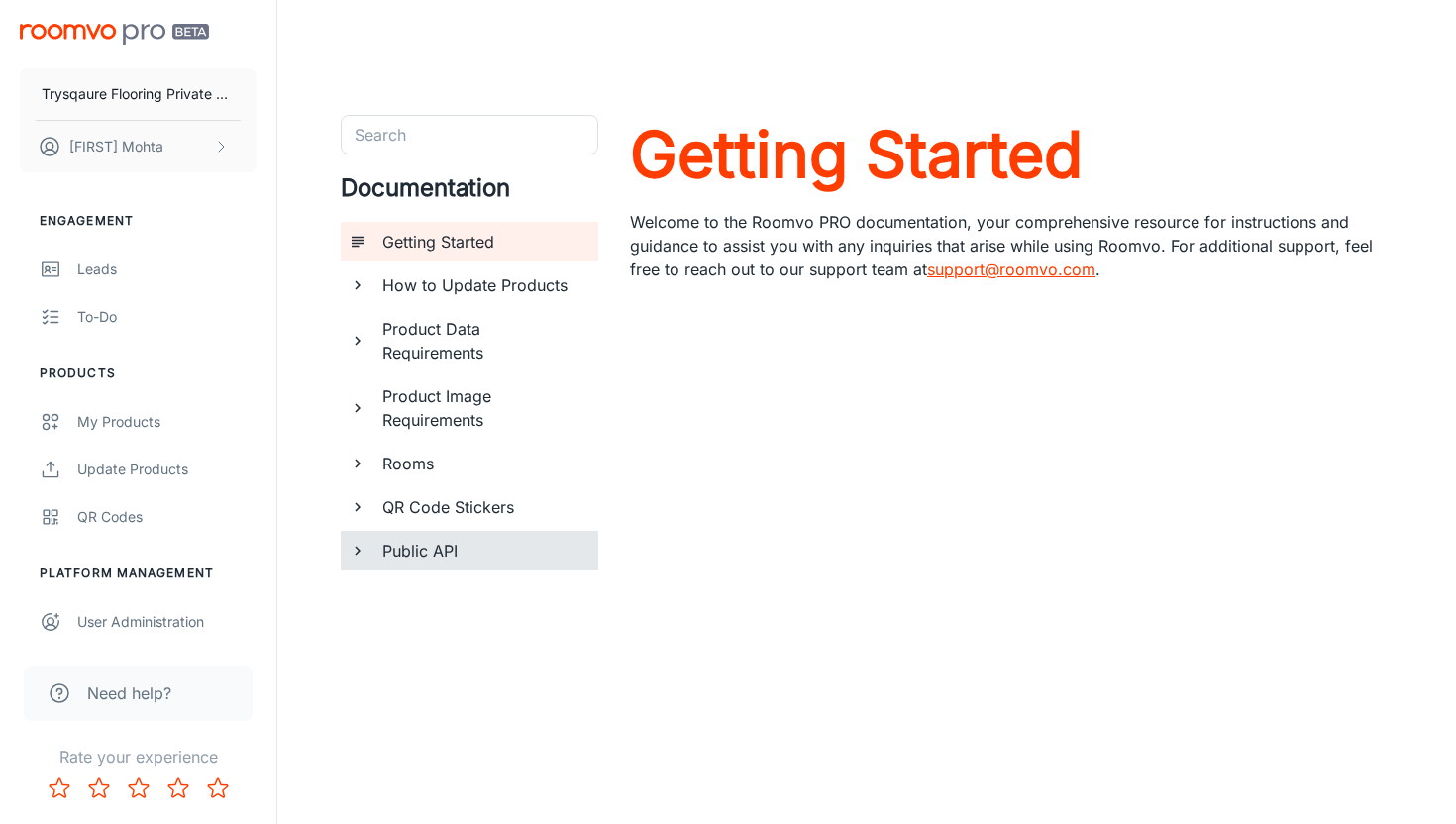 click on "Public API" at bounding box center [482, 551] 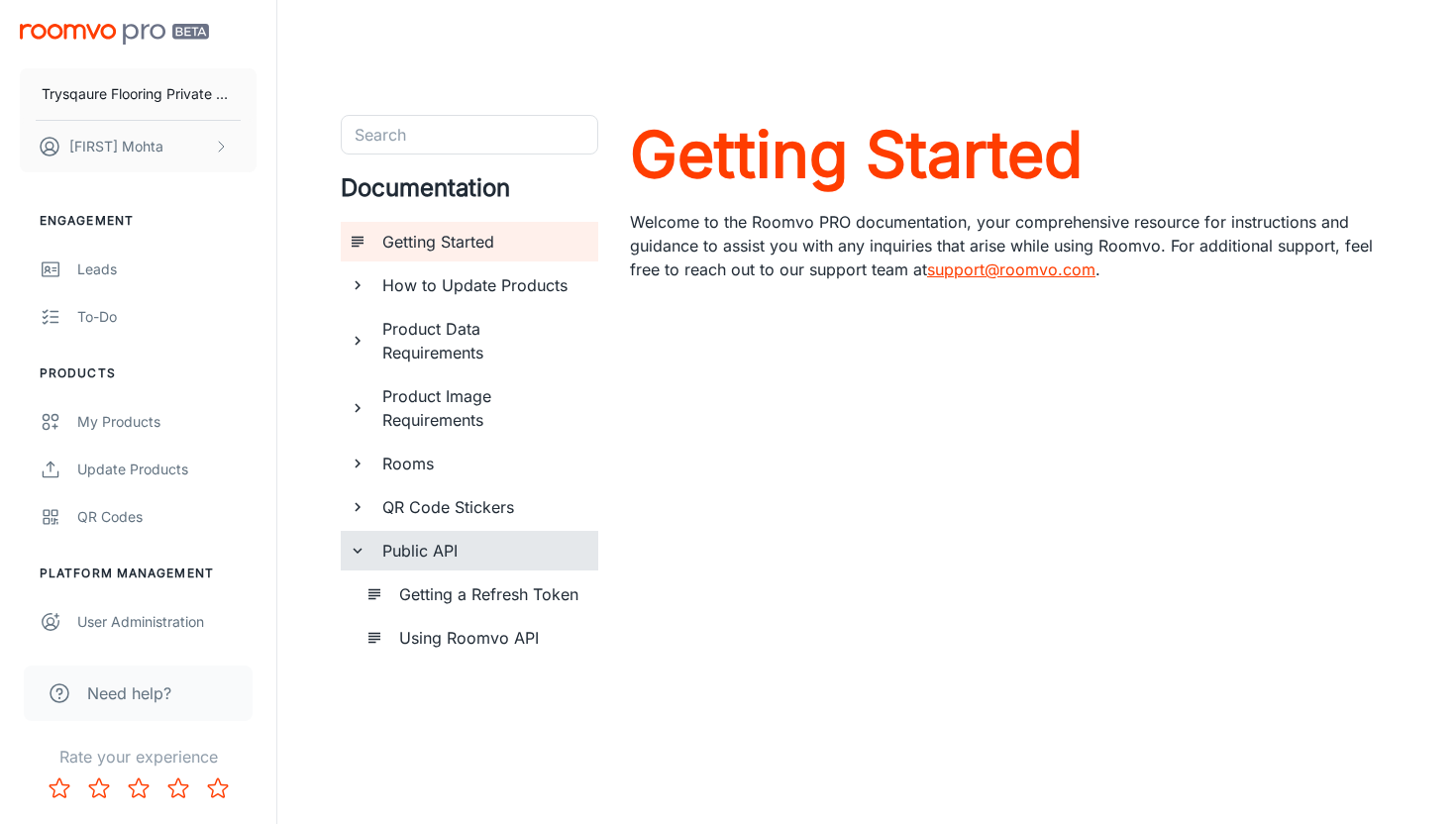 click on "QR Code Stickers" at bounding box center (482, 507) 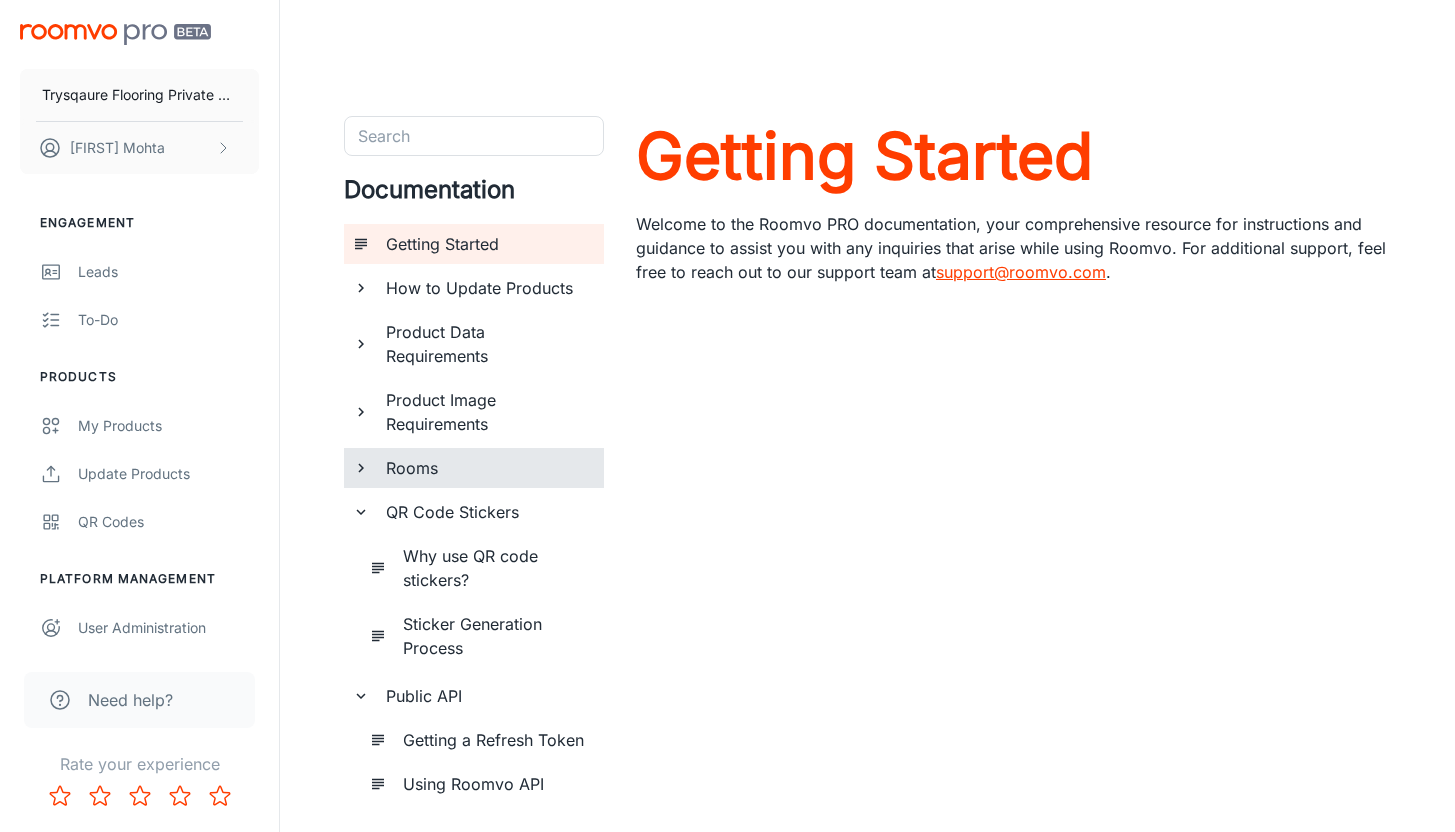 click on "Rooms" at bounding box center [487, 468] 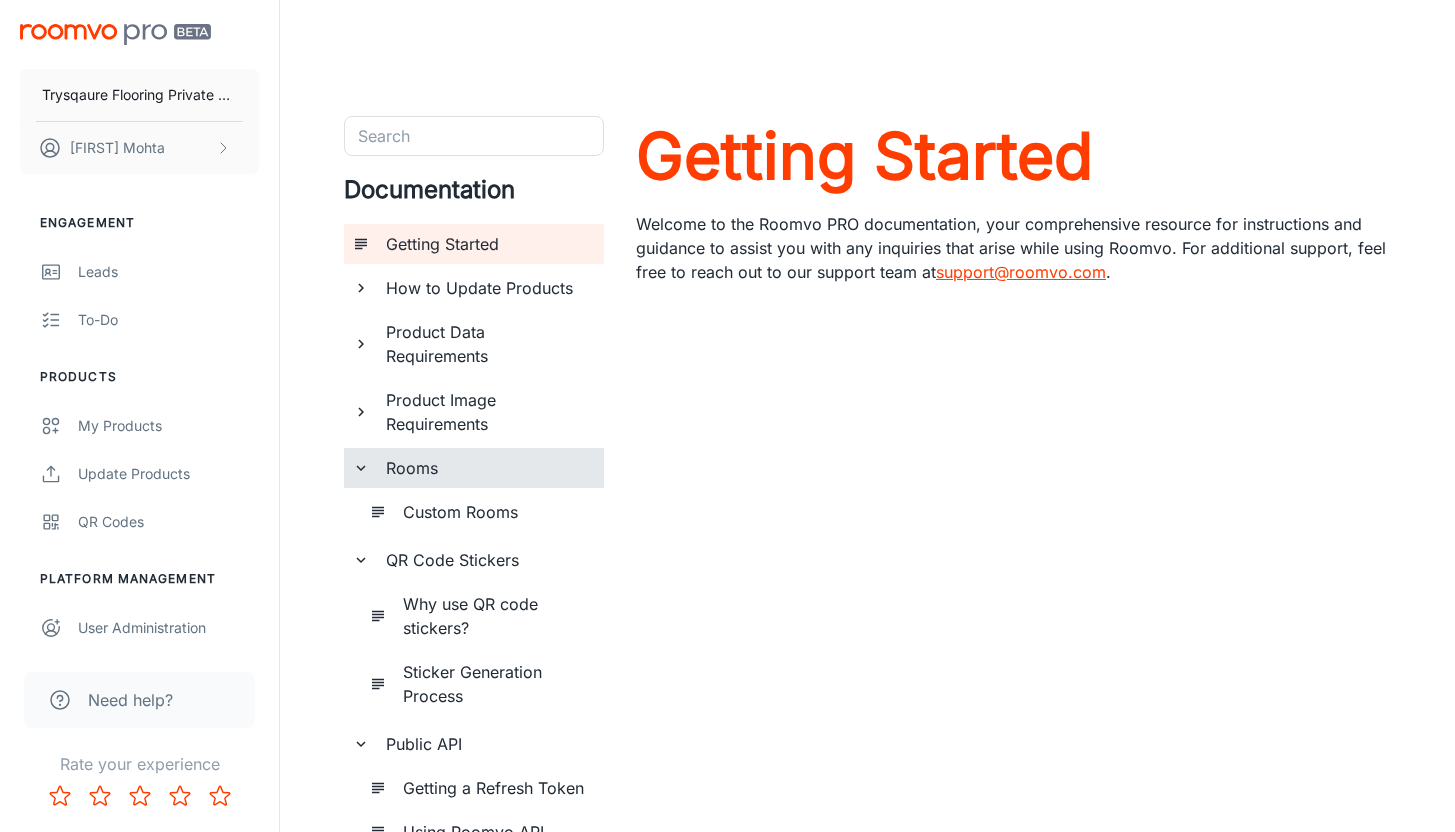 click on "Product Image Requirements" at bounding box center [487, 412] 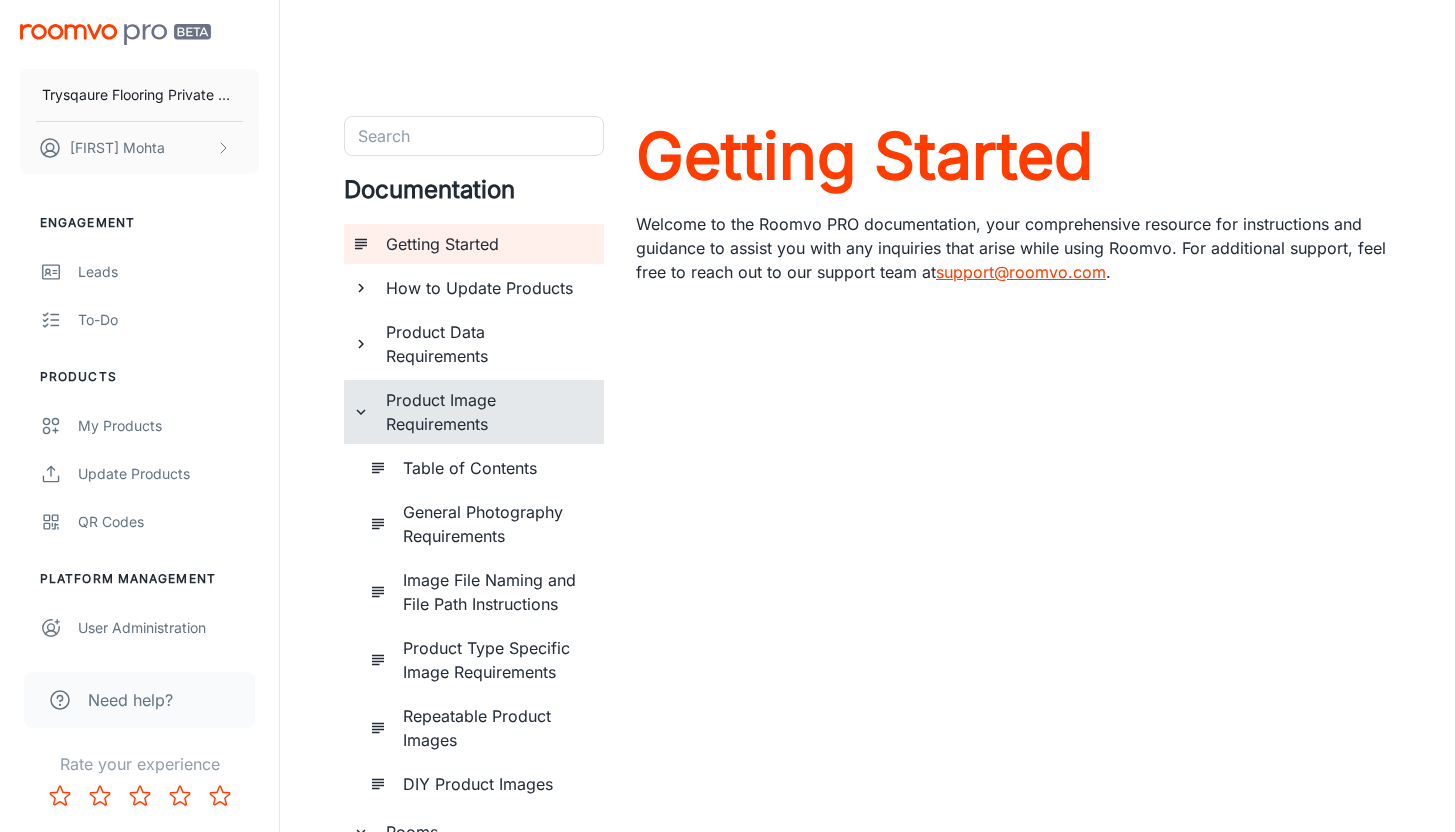 click on "Product Data Requirements" at bounding box center (487, 344) 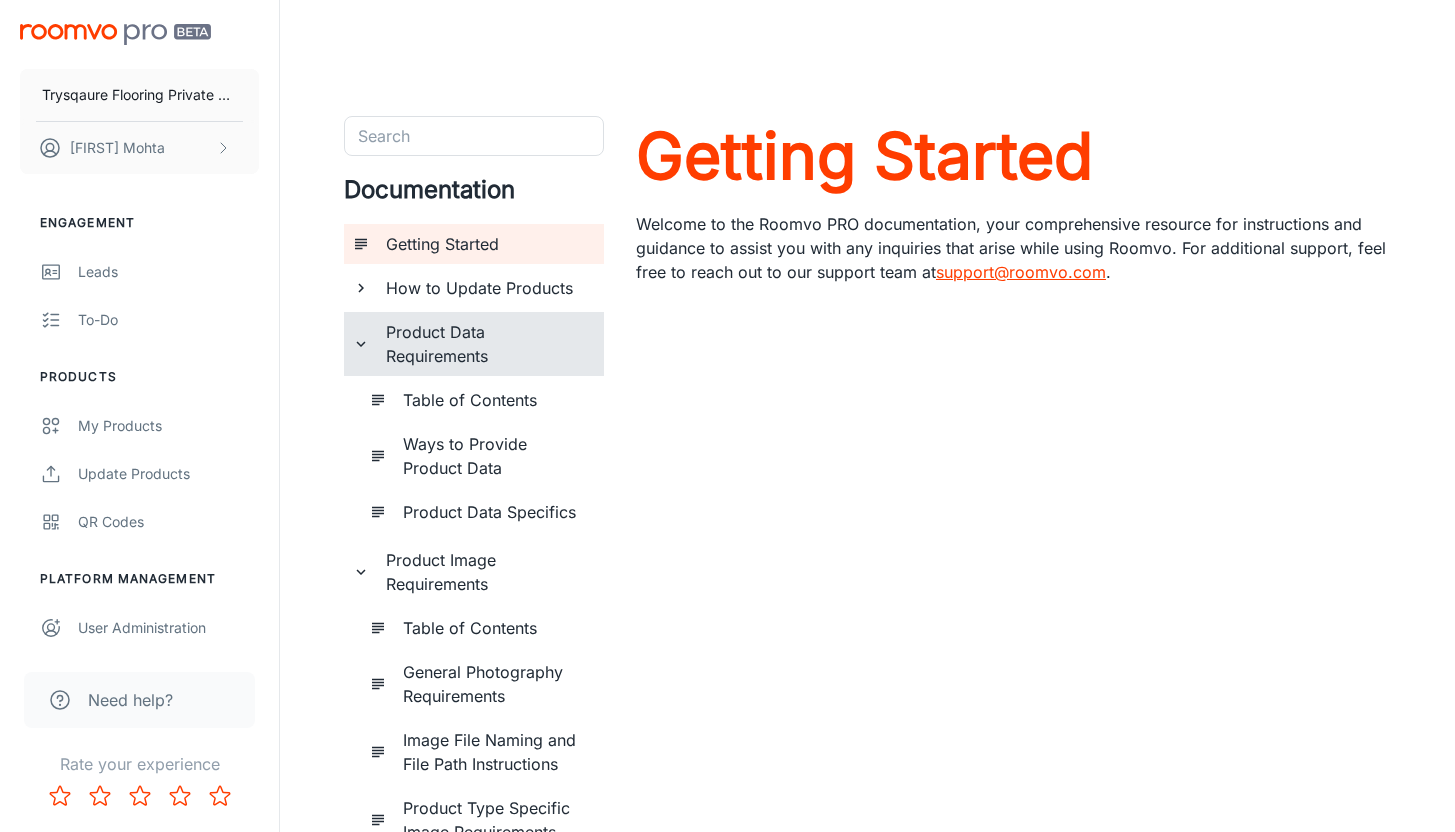 click on "Product Data Specifics" at bounding box center [495, 512] 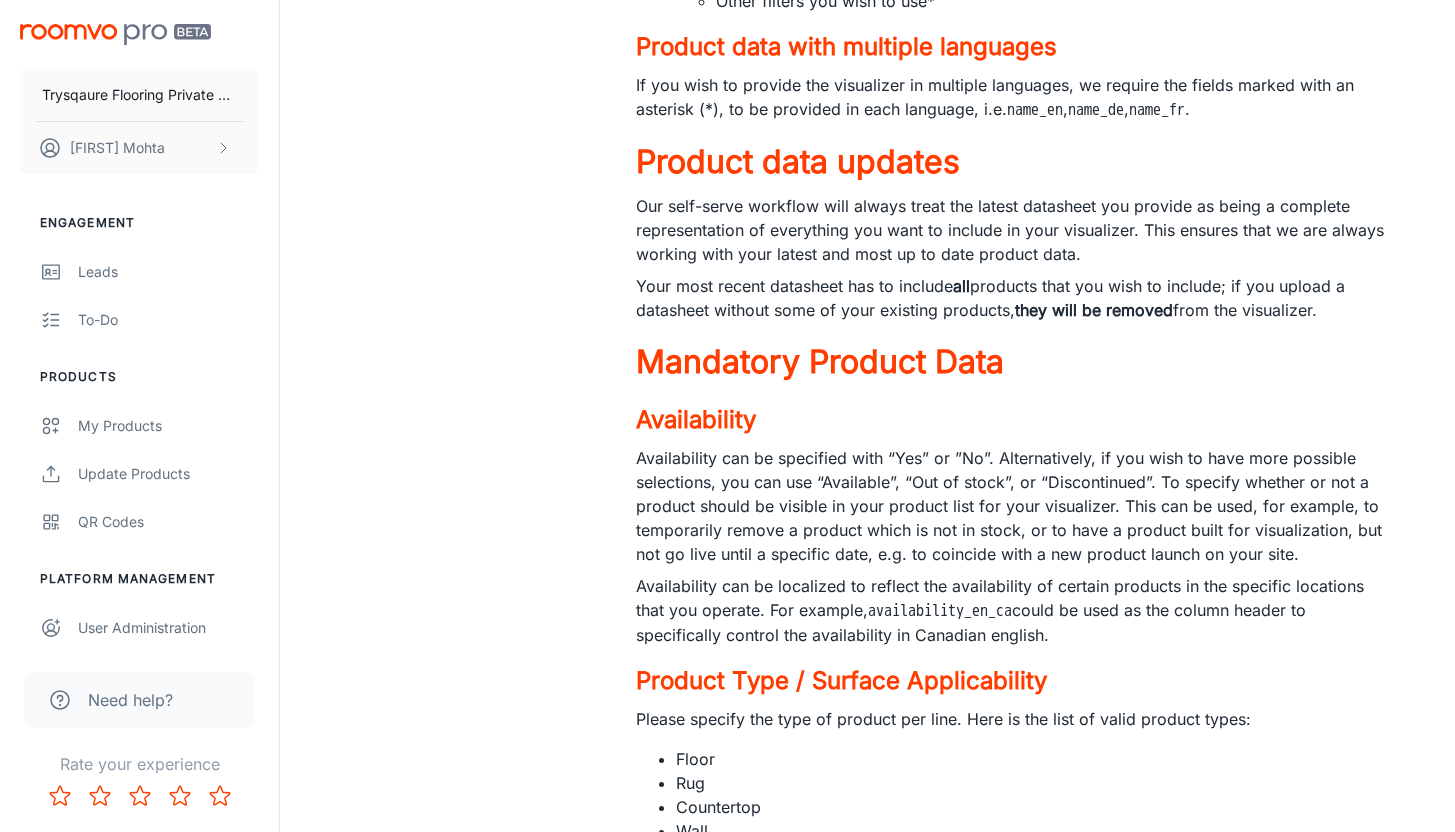 scroll, scrollTop: 1441, scrollLeft: 0, axis: vertical 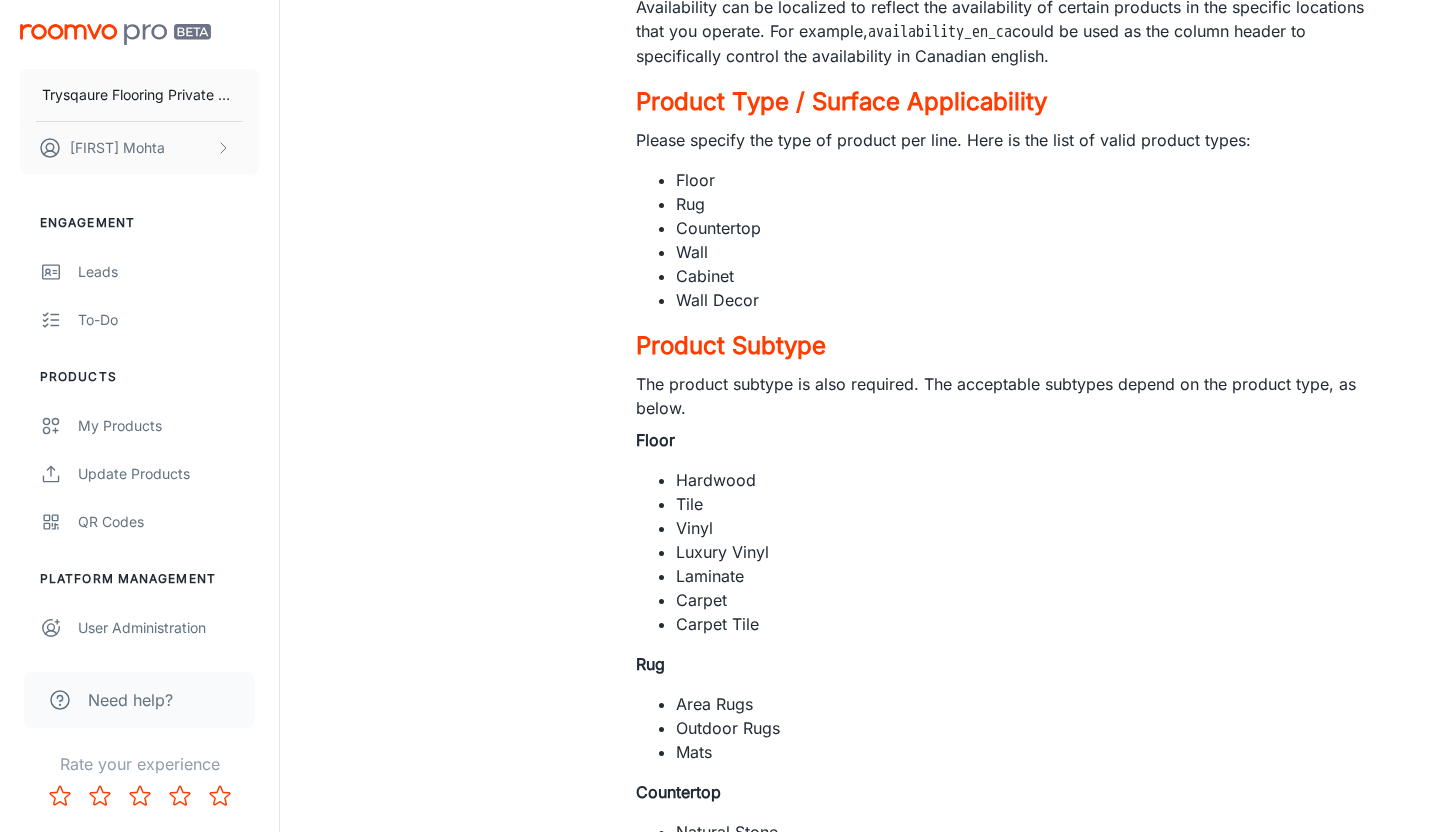 click on "Need help?" at bounding box center (139, 700) 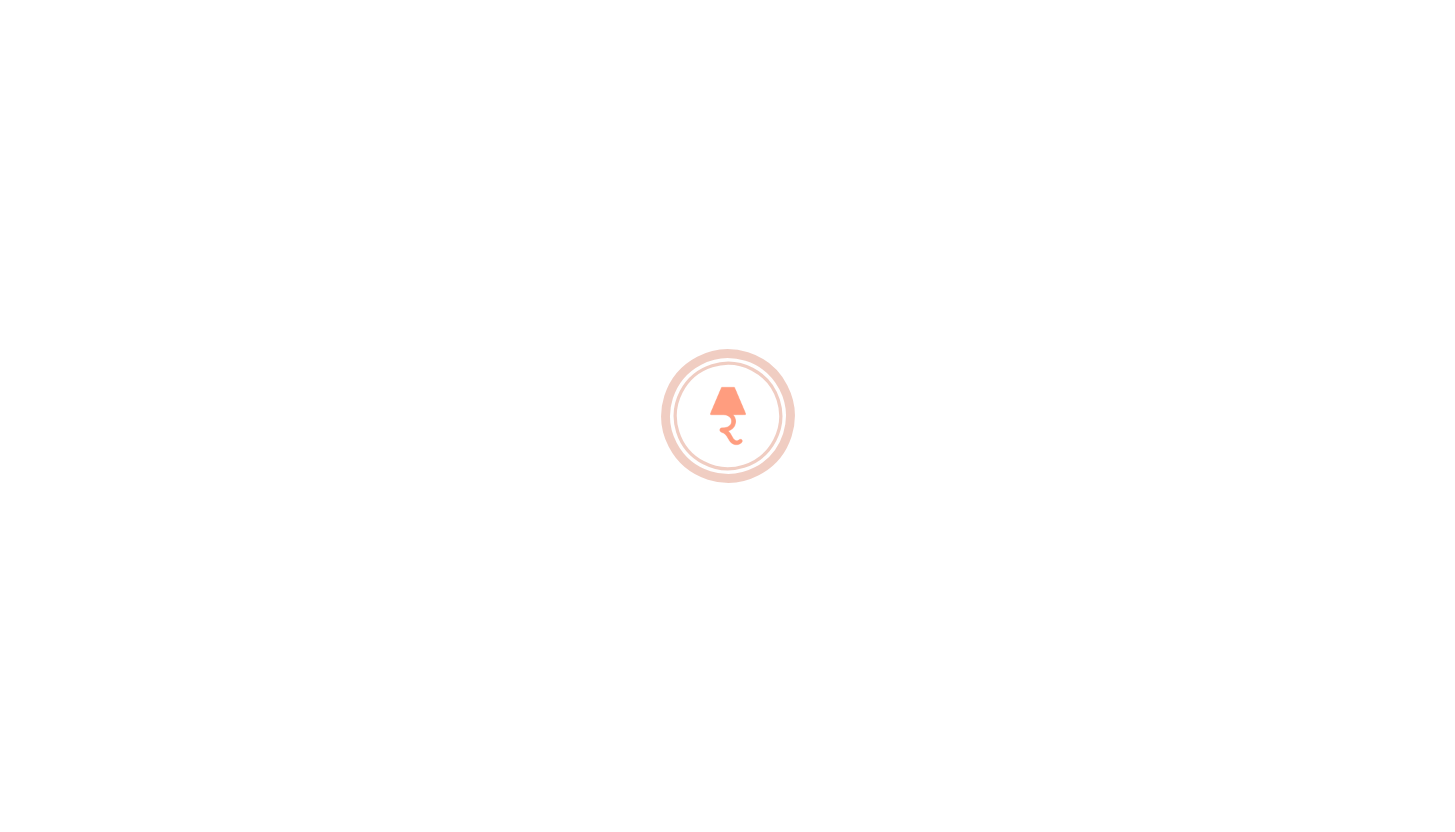 scroll, scrollTop: 0, scrollLeft: 0, axis: both 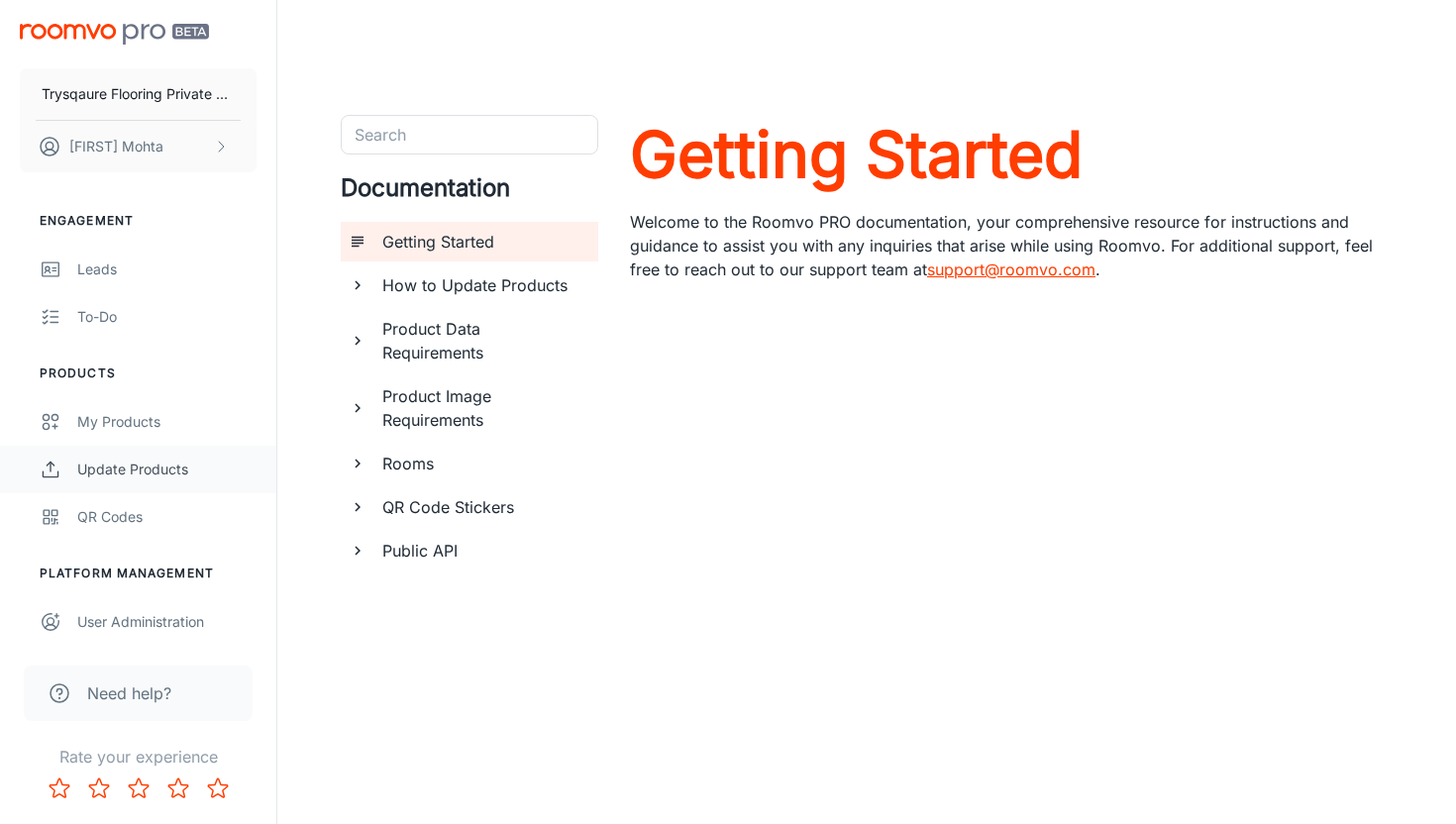 click on "Update Products" at bounding box center (166, 469) 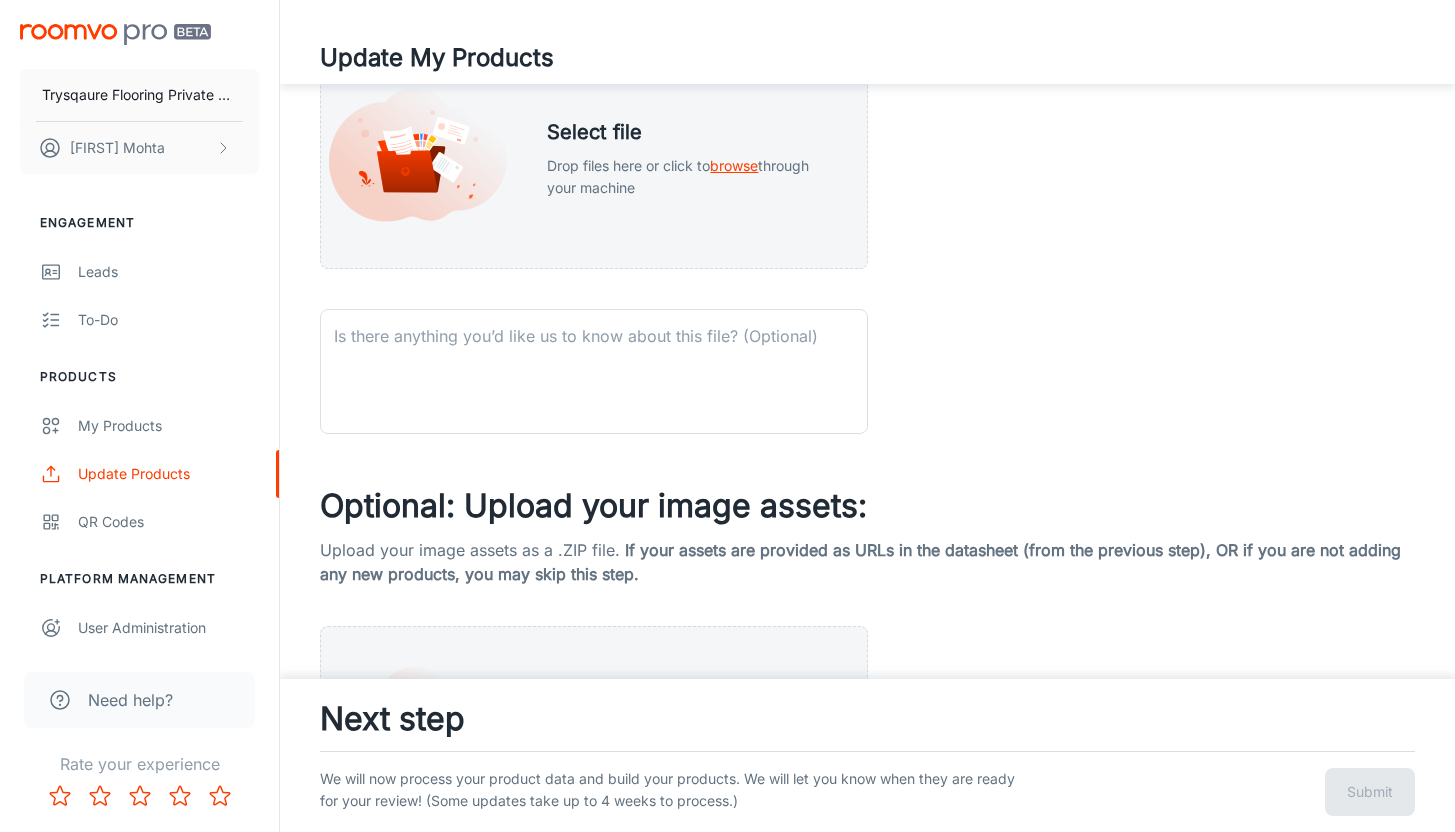 scroll, scrollTop: 631, scrollLeft: 0, axis: vertical 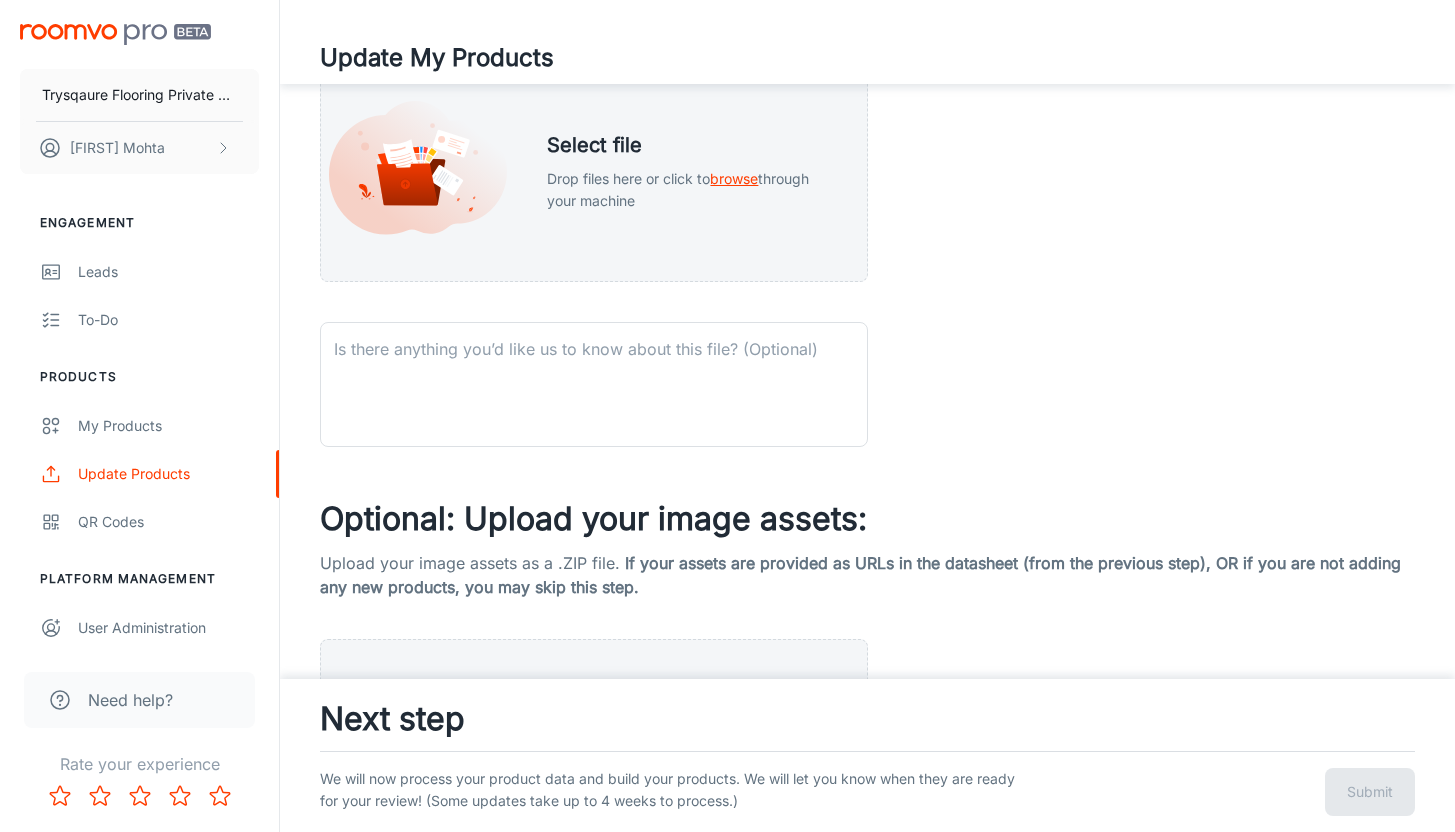 click on "Need help?" at bounding box center (139, 700) 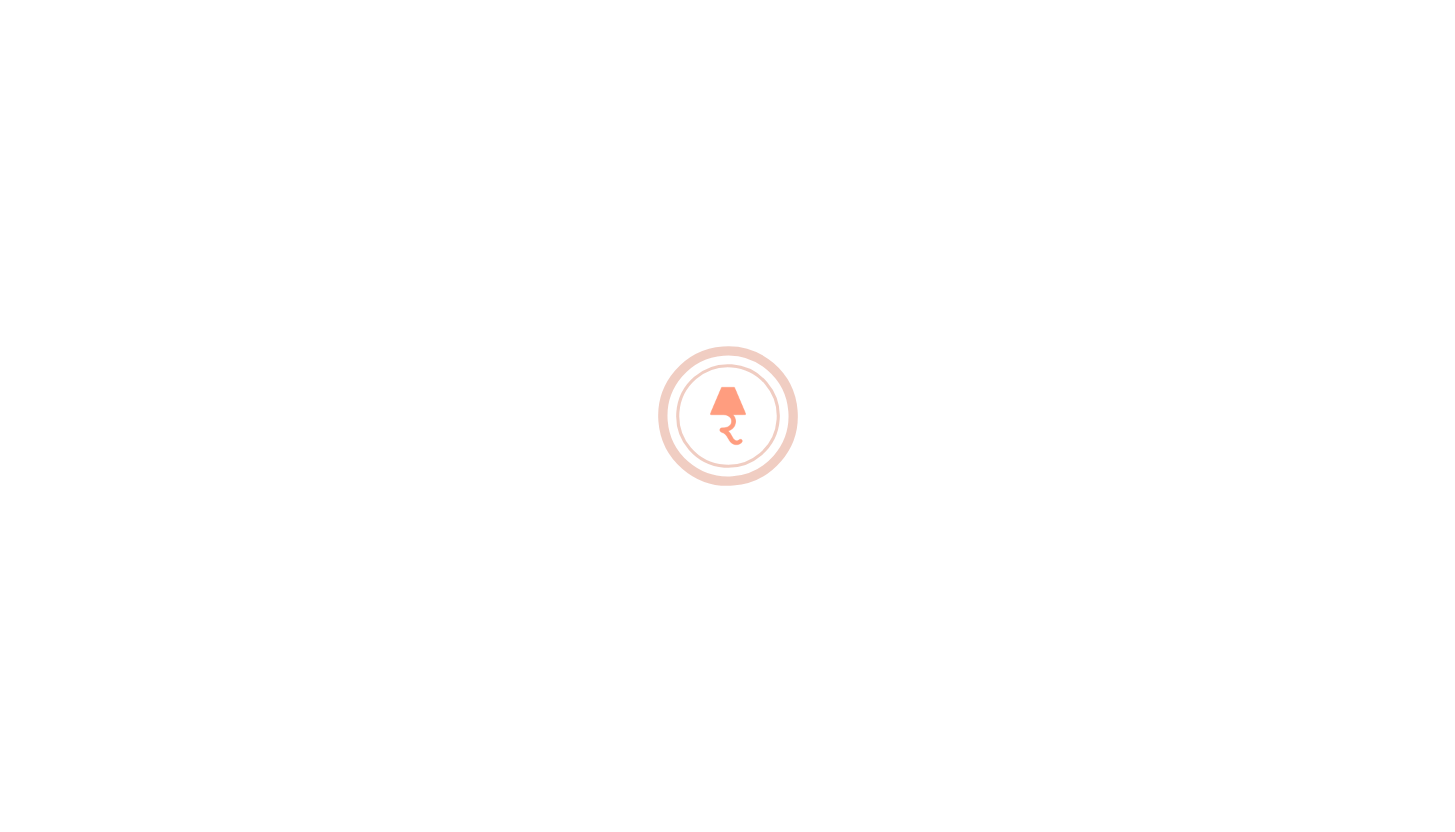scroll, scrollTop: 0, scrollLeft: 0, axis: both 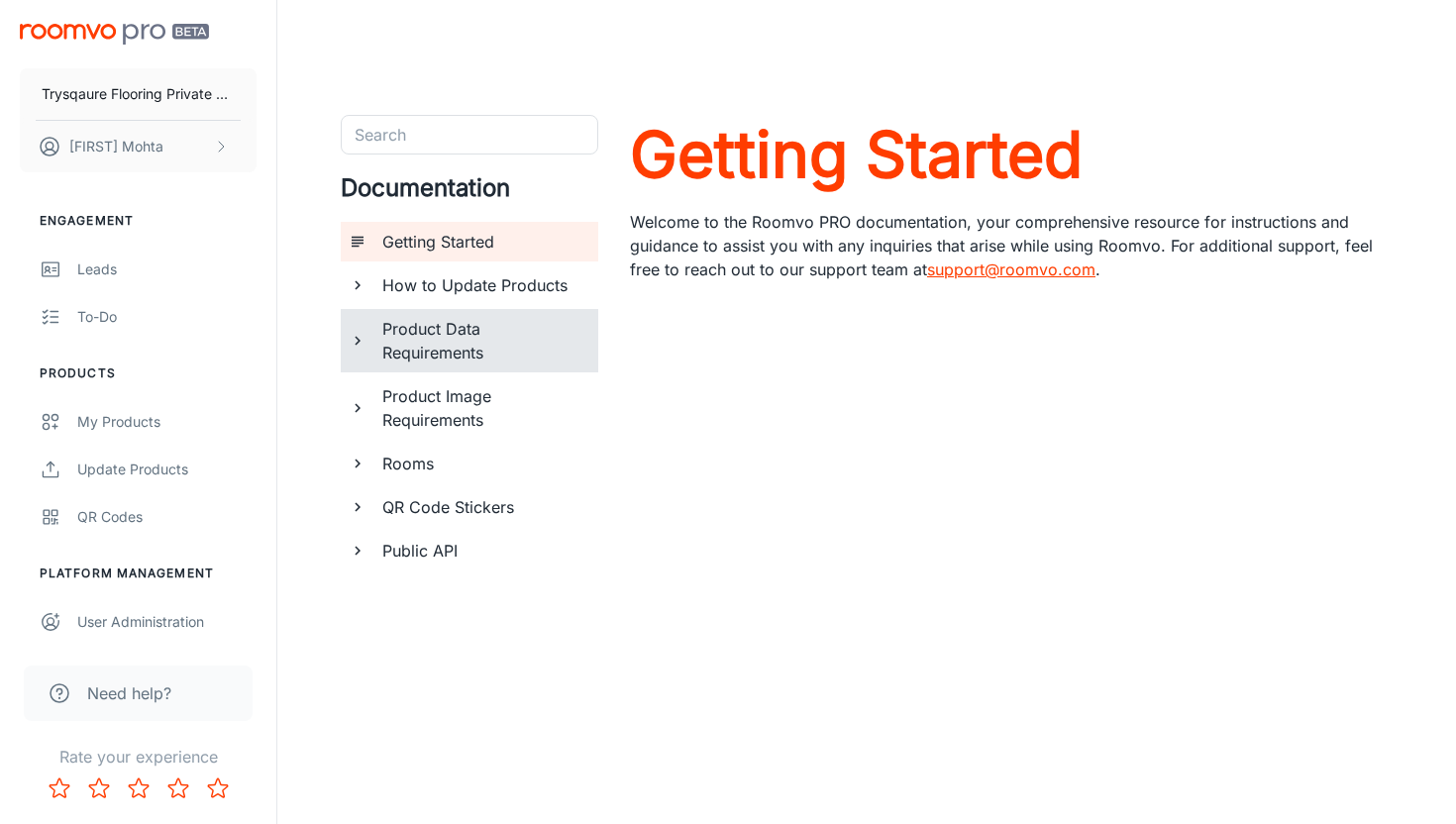 click on "Product Data Requirements" at bounding box center [482, 341] 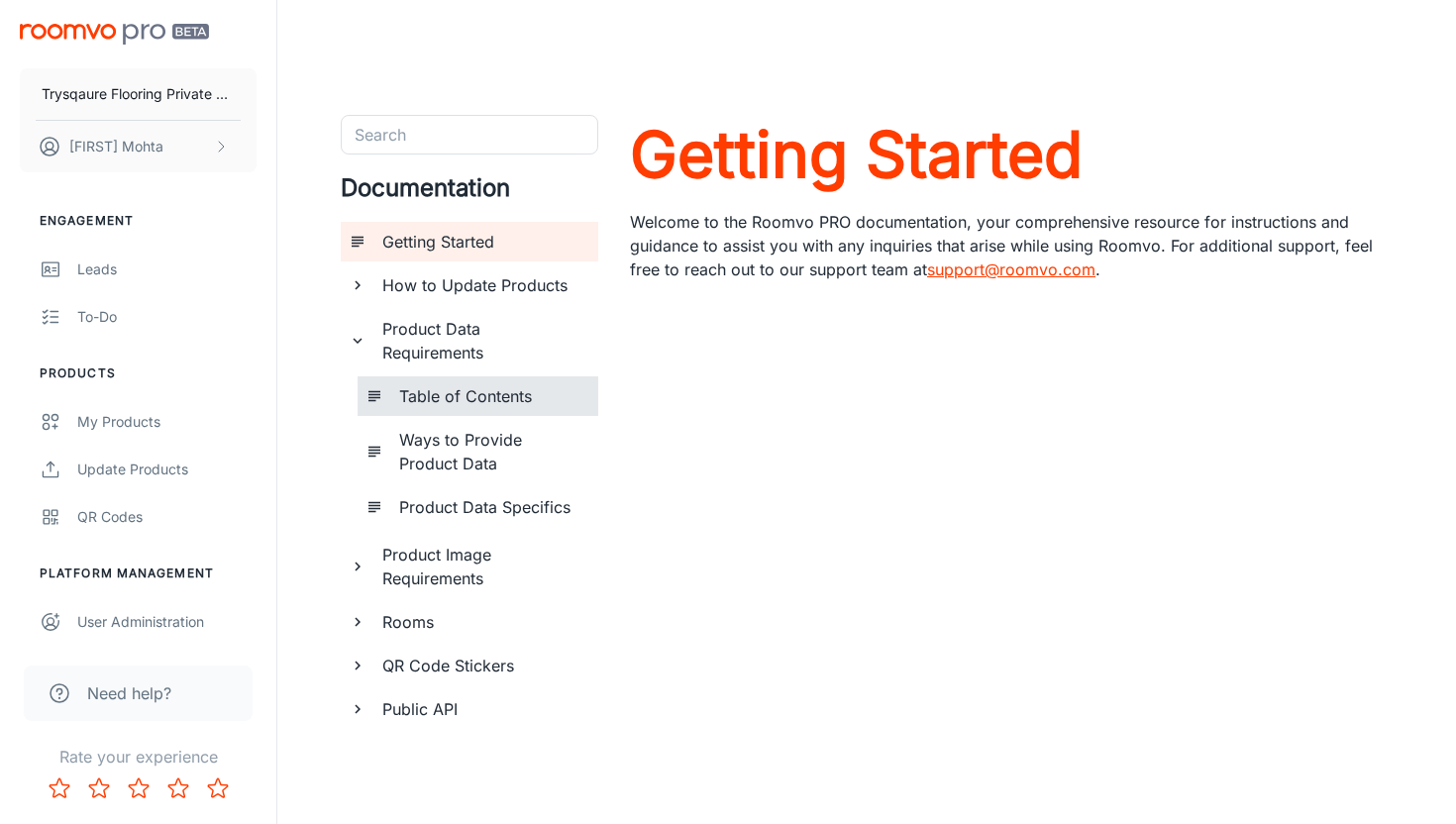 click on "Table of Contents" at bounding box center [490, 396] 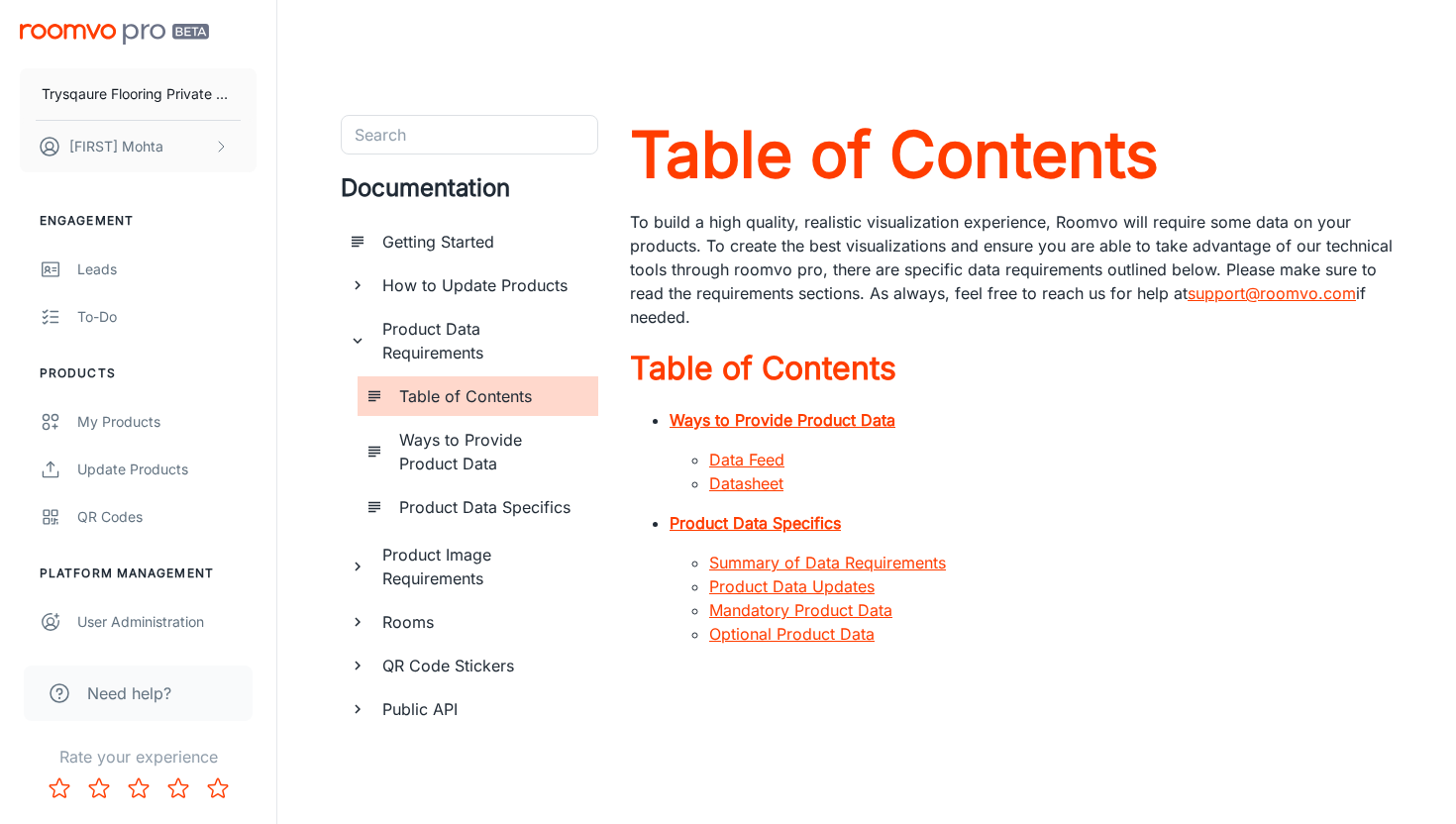 click on "Product Data Specifics" at bounding box center (490, 507) 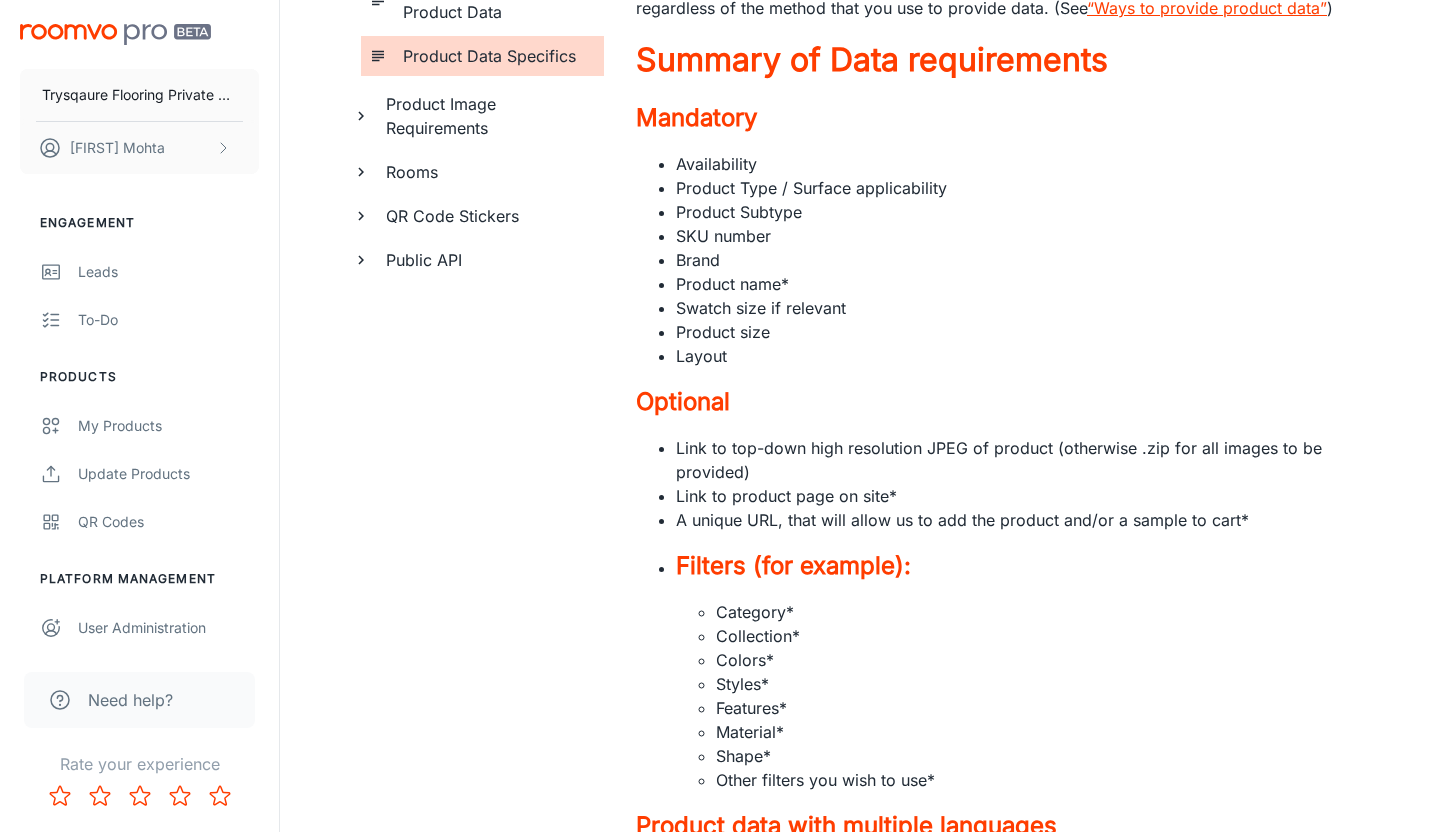 scroll, scrollTop: 421, scrollLeft: 0, axis: vertical 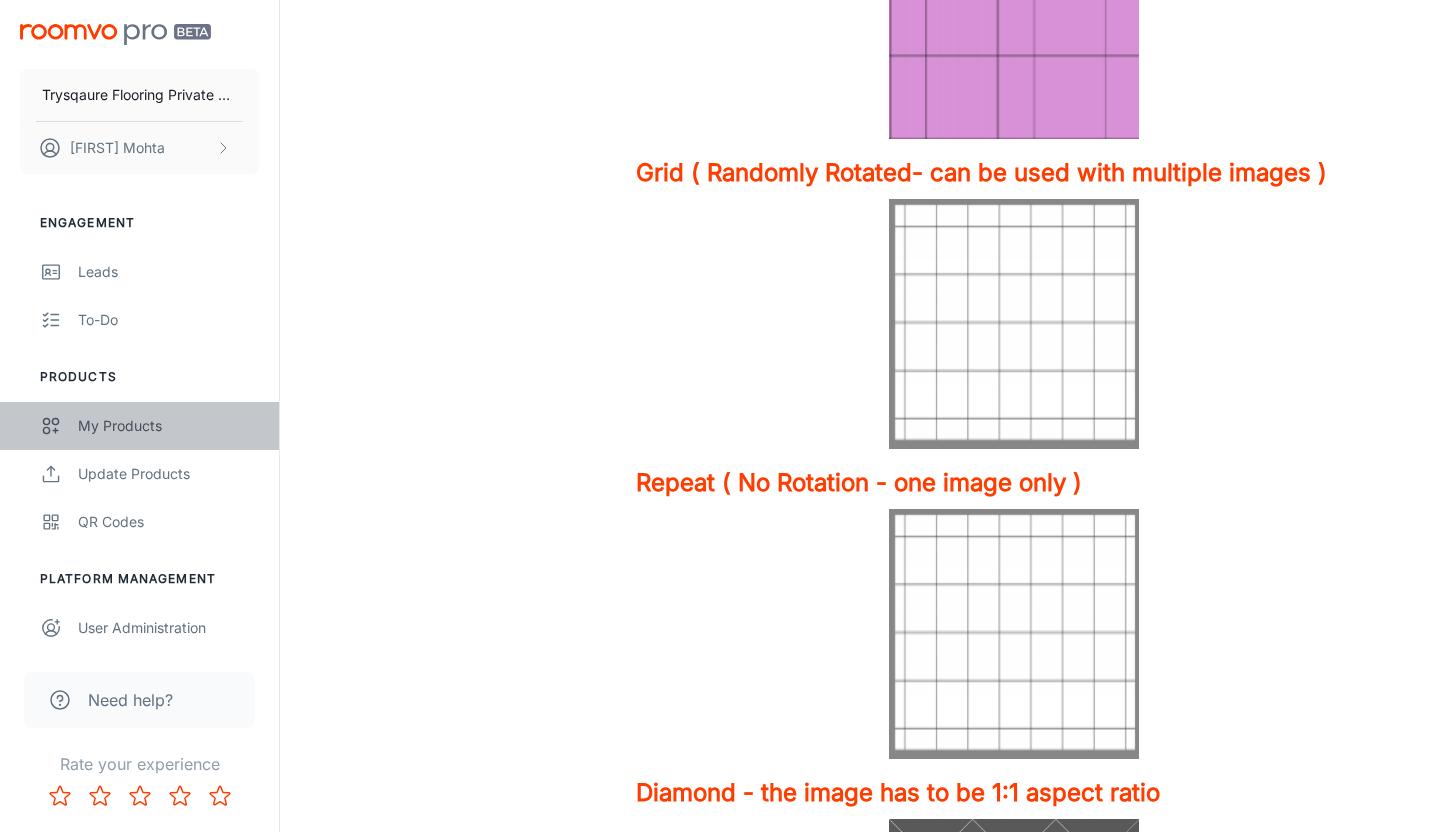 click on "My Products" at bounding box center [168, 426] 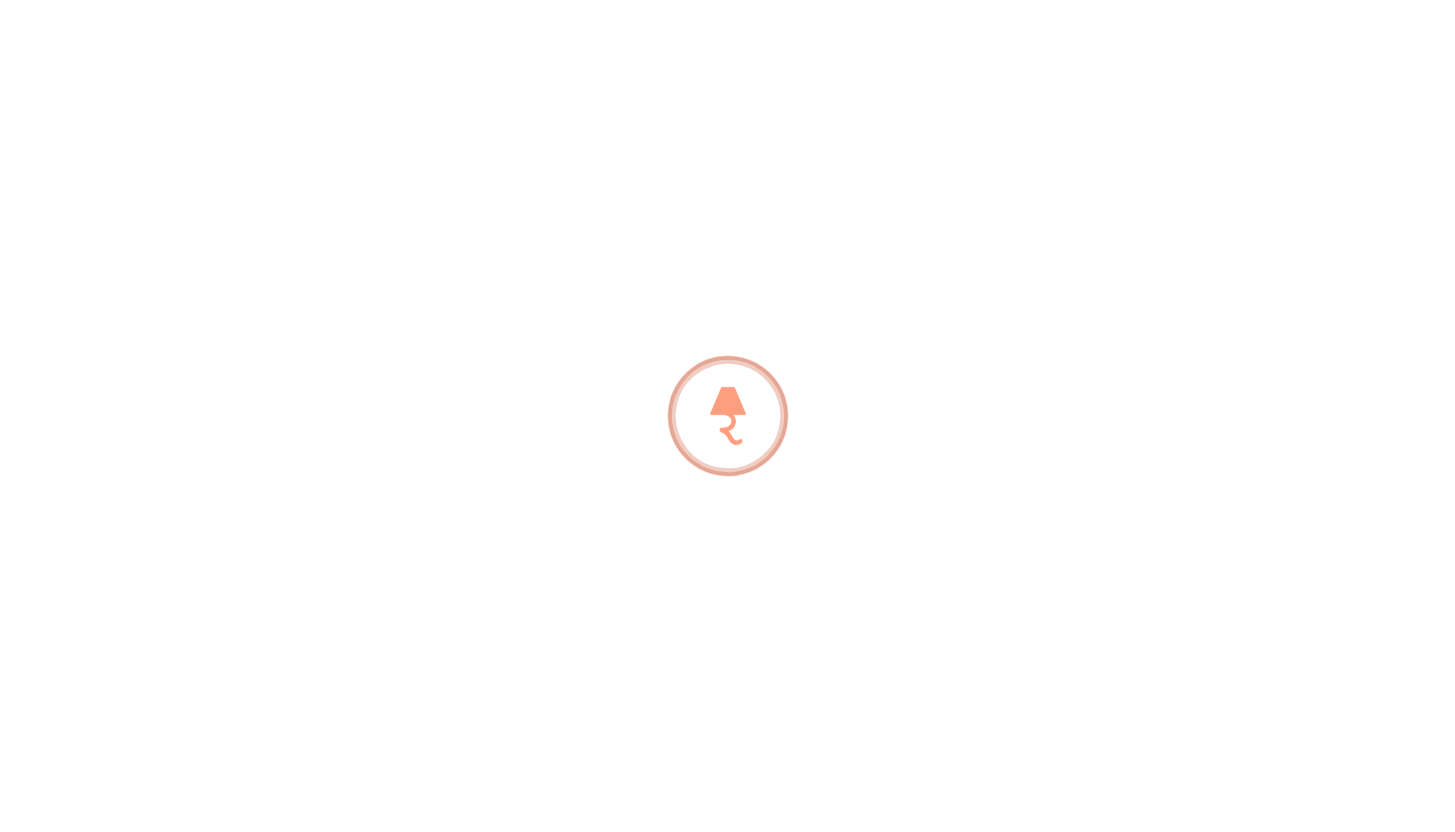 scroll, scrollTop: 0, scrollLeft: 0, axis: both 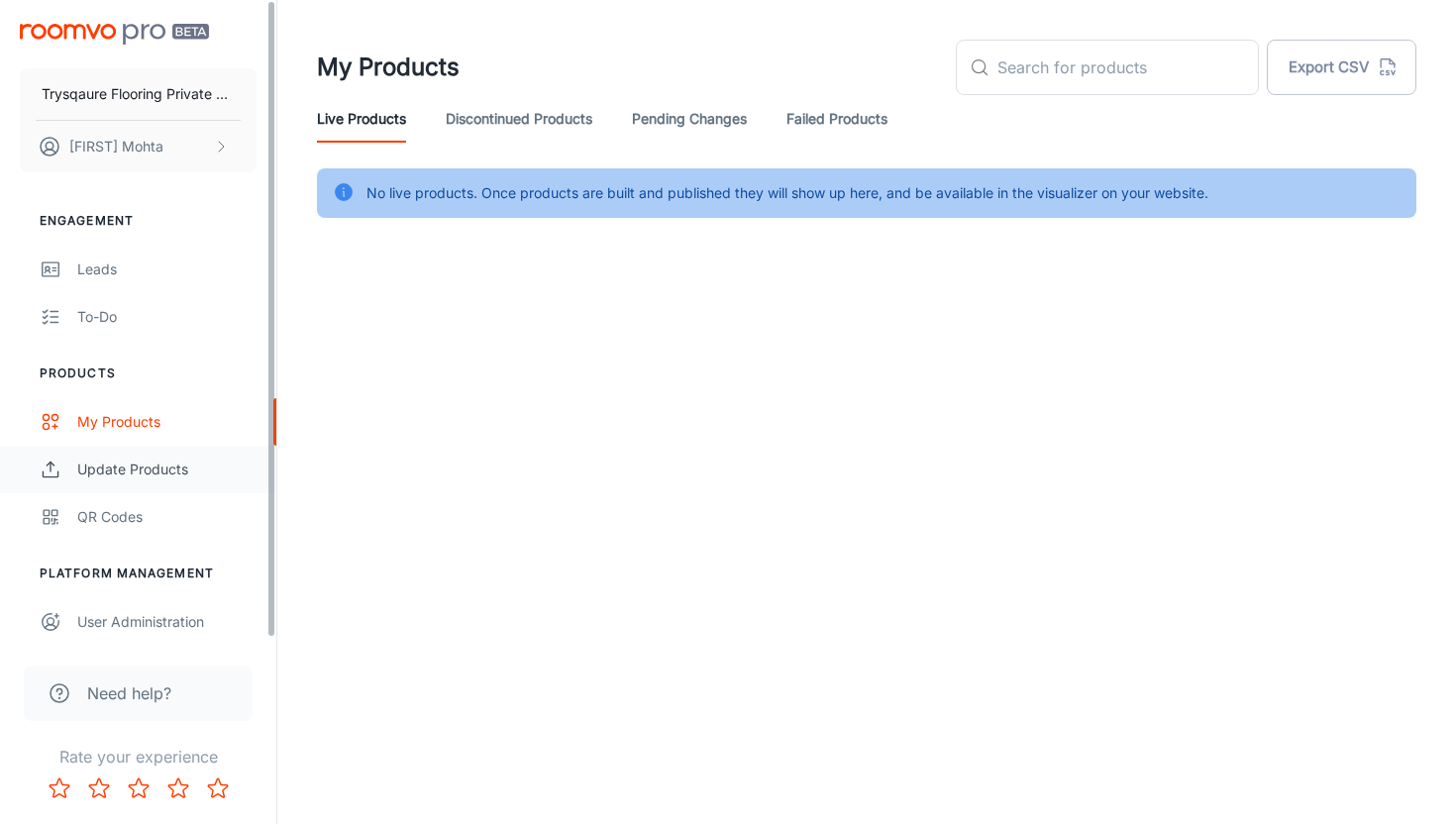 click on "Update Products" at bounding box center [166, 469] 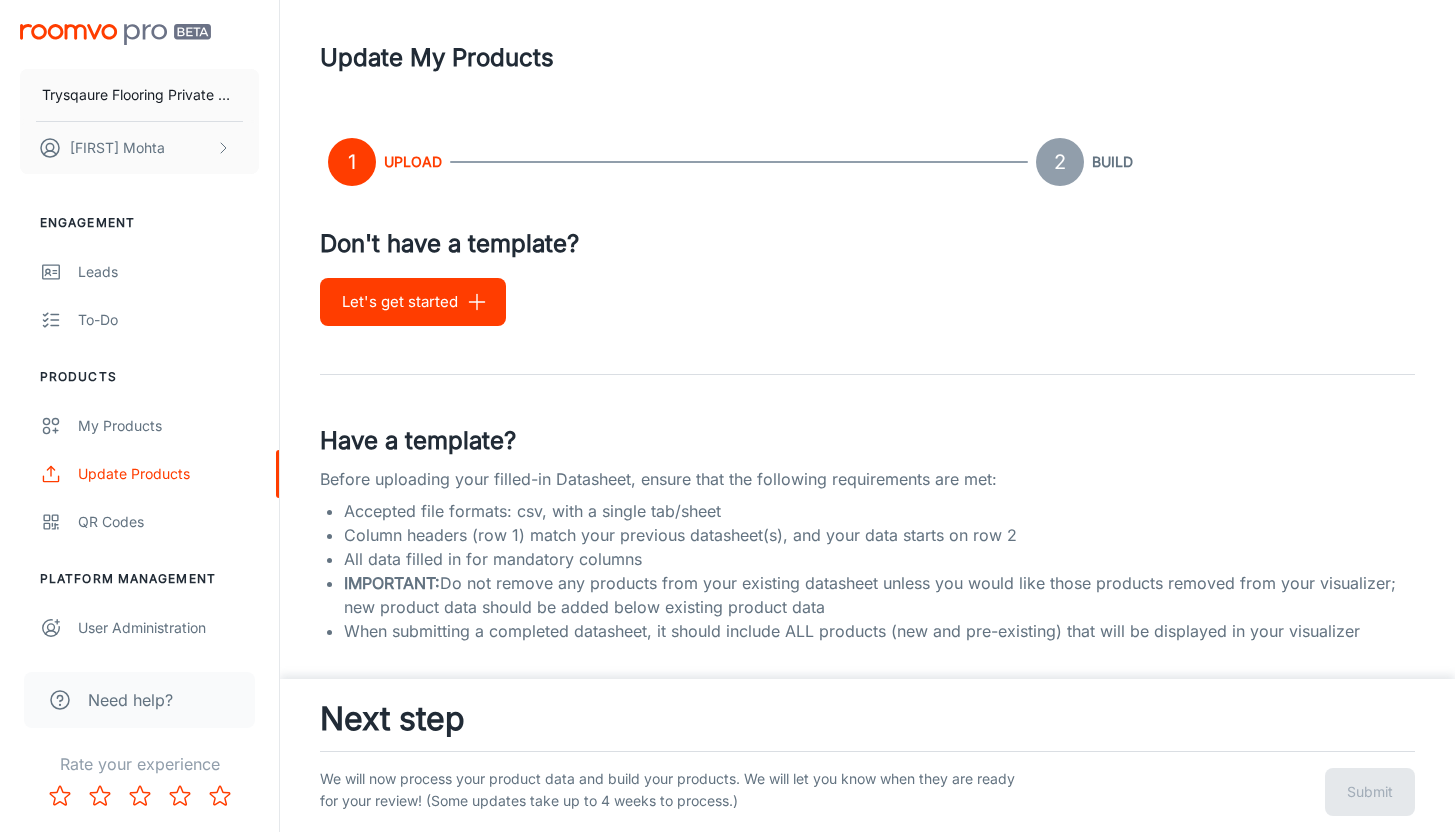 click on "Need help?" at bounding box center [139, 700] 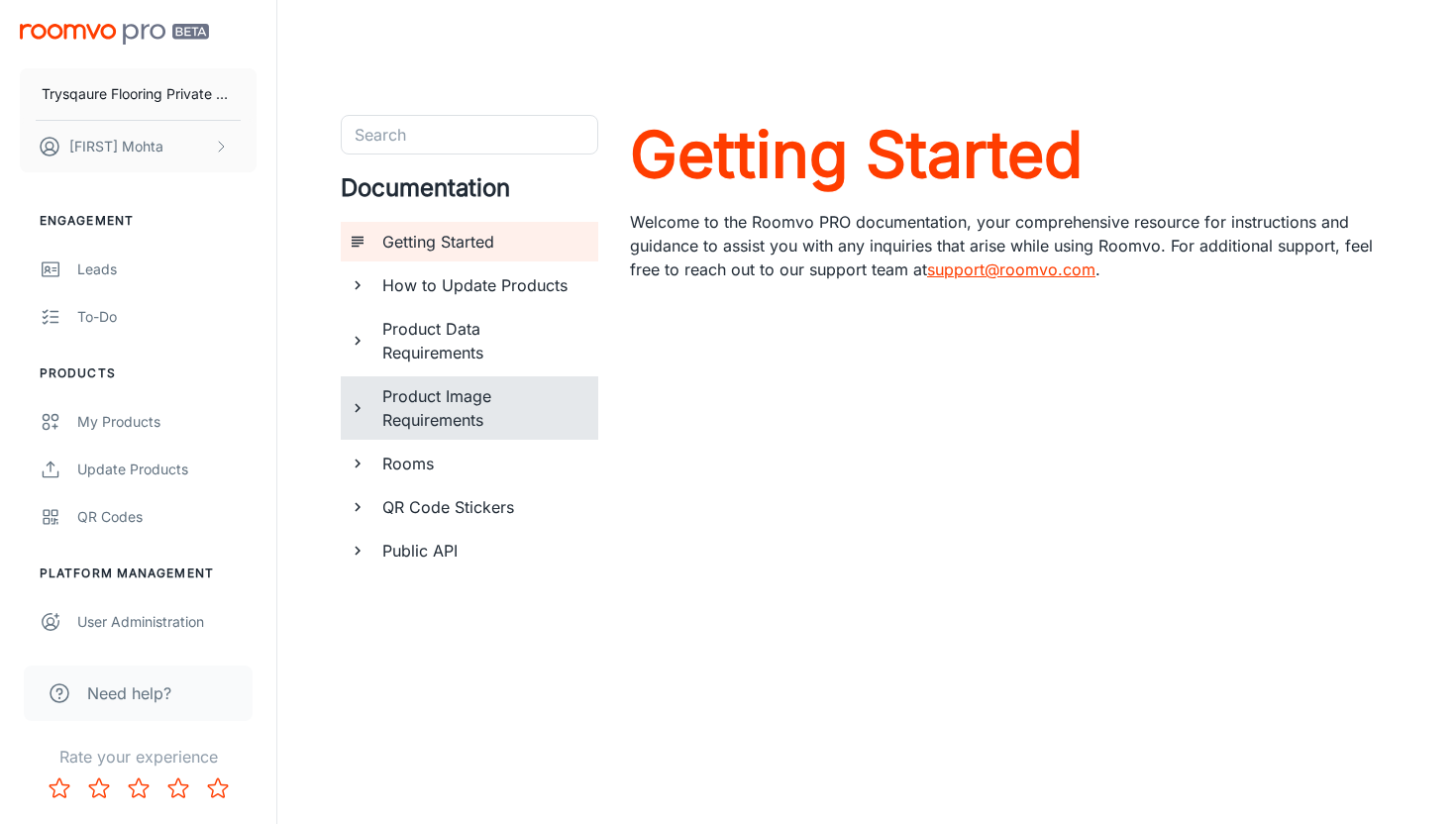 click on "Product Image Requirements" at bounding box center [482, 408] 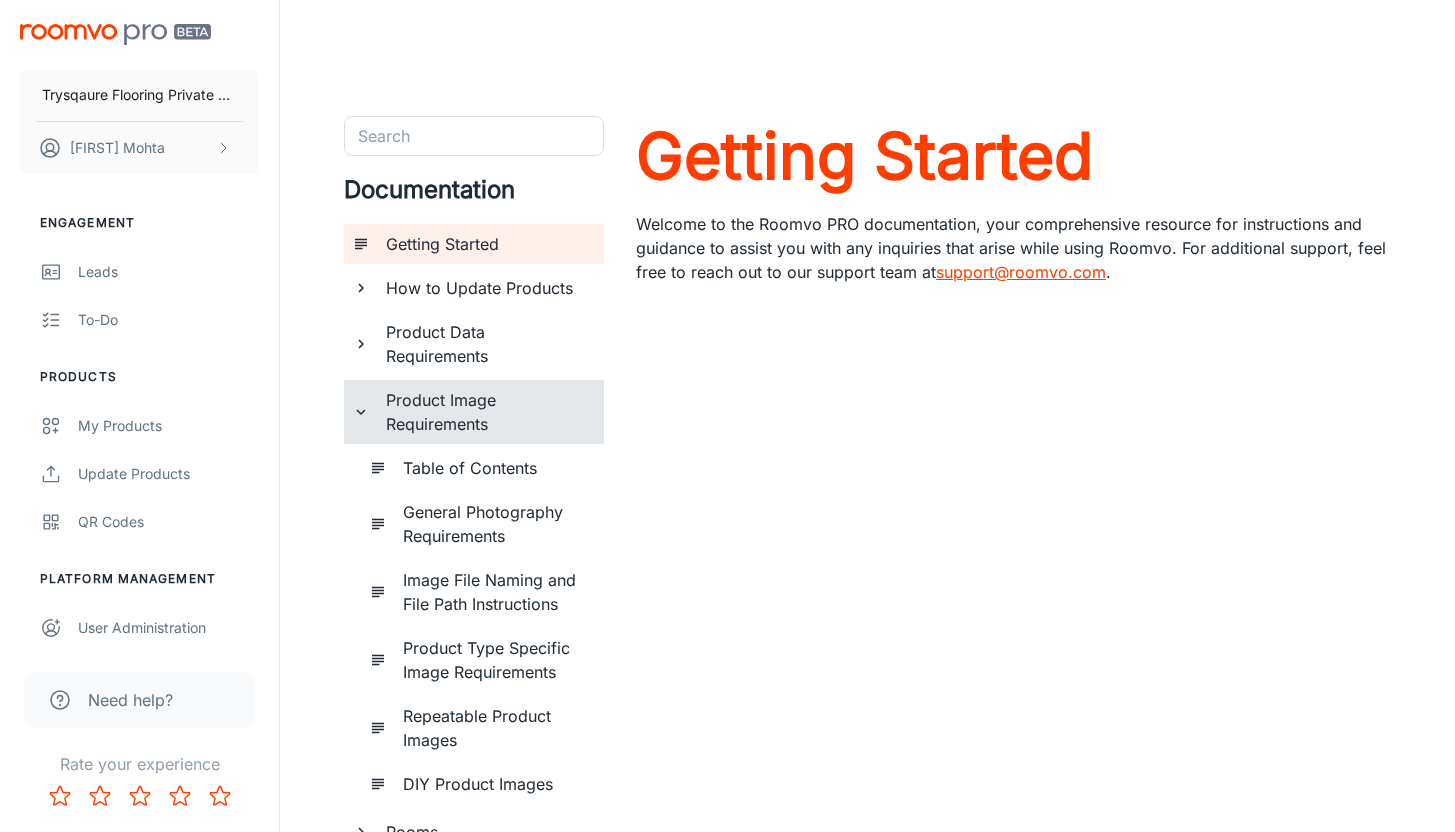 click on "Product Data Requirements" at bounding box center [487, 344] 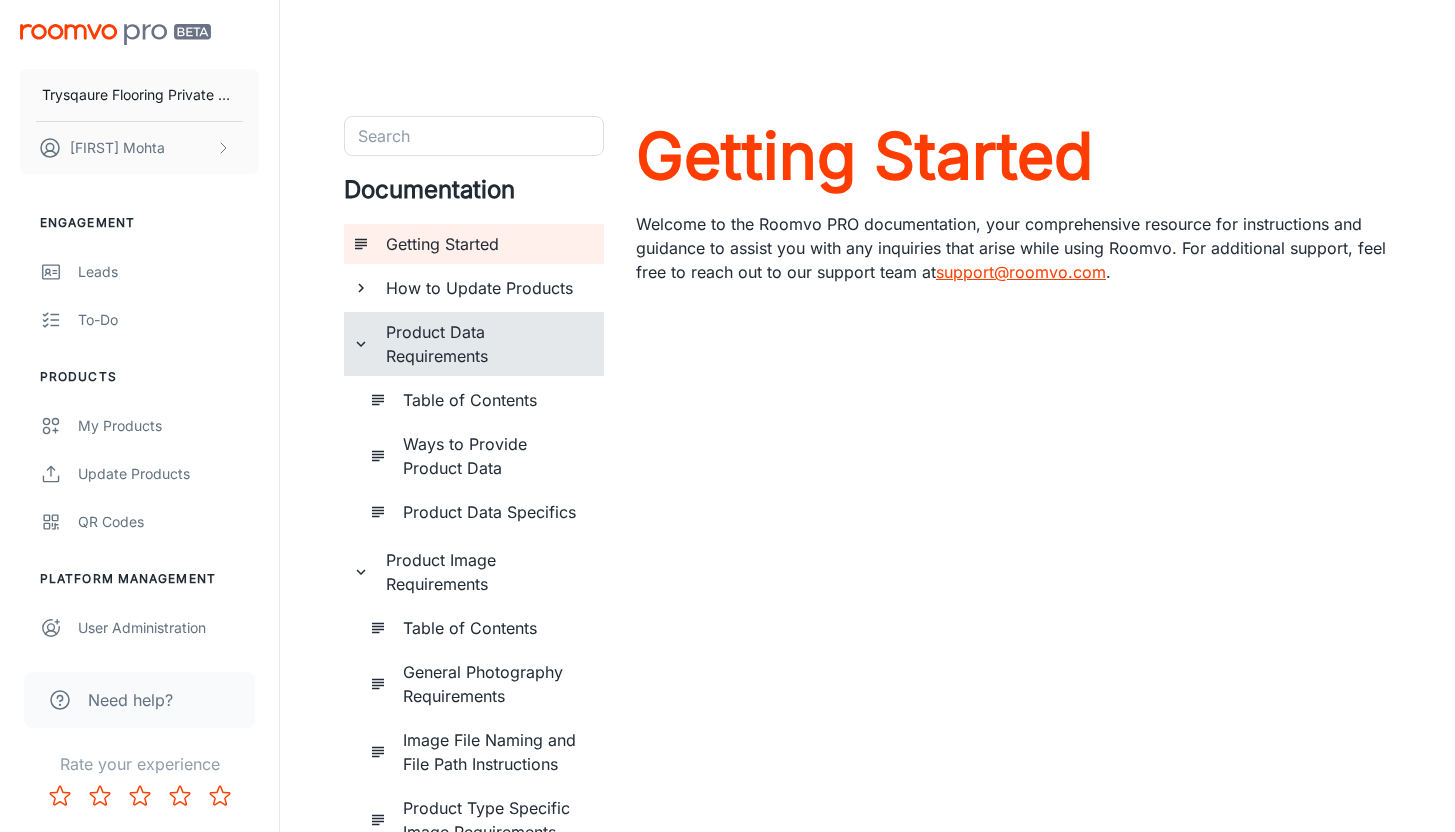 click on "Product Data Specifics" at bounding box center (495, 512) 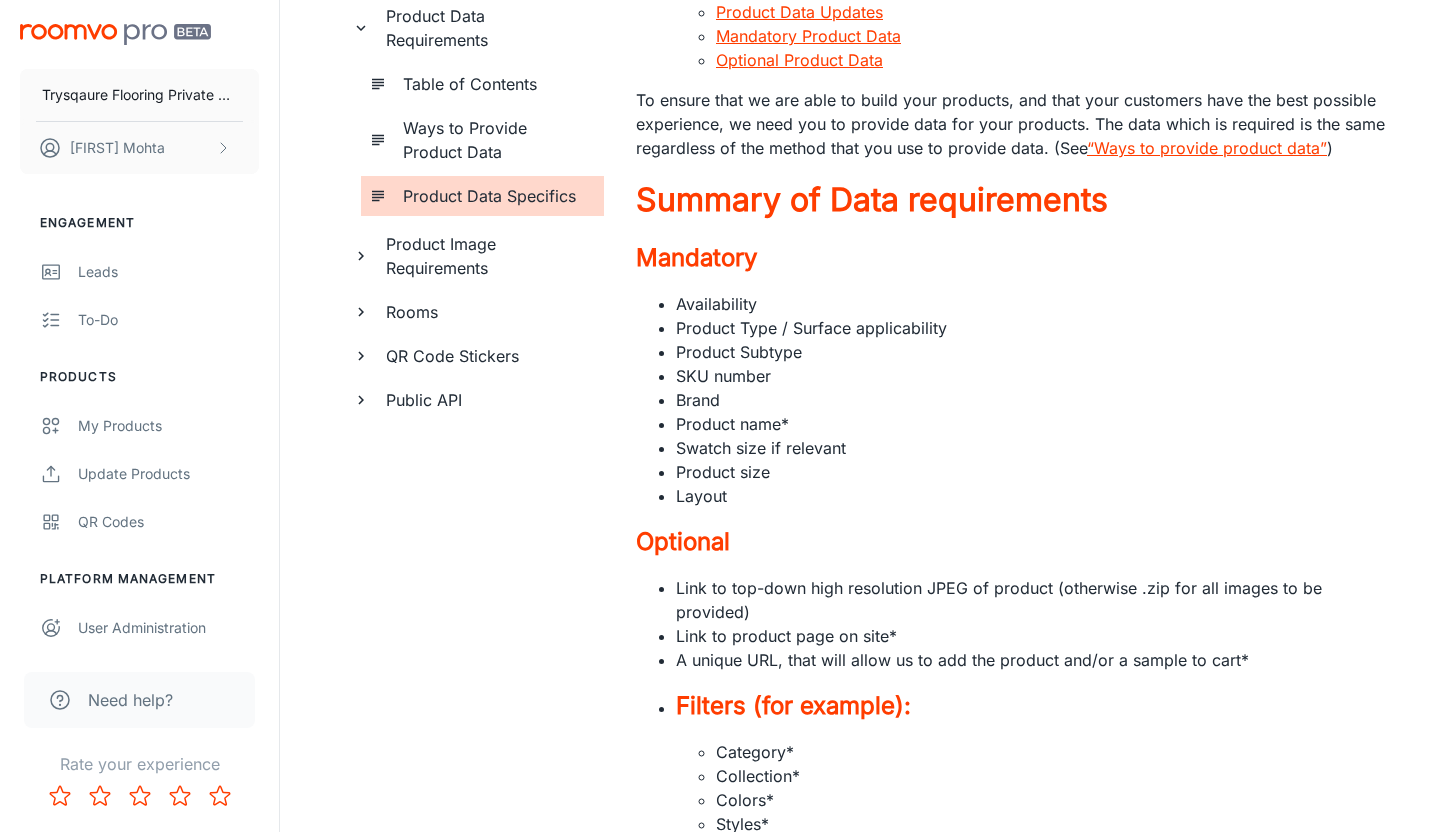scroll, scrollTop: 318, scrollLeft: 0, axis: vertical 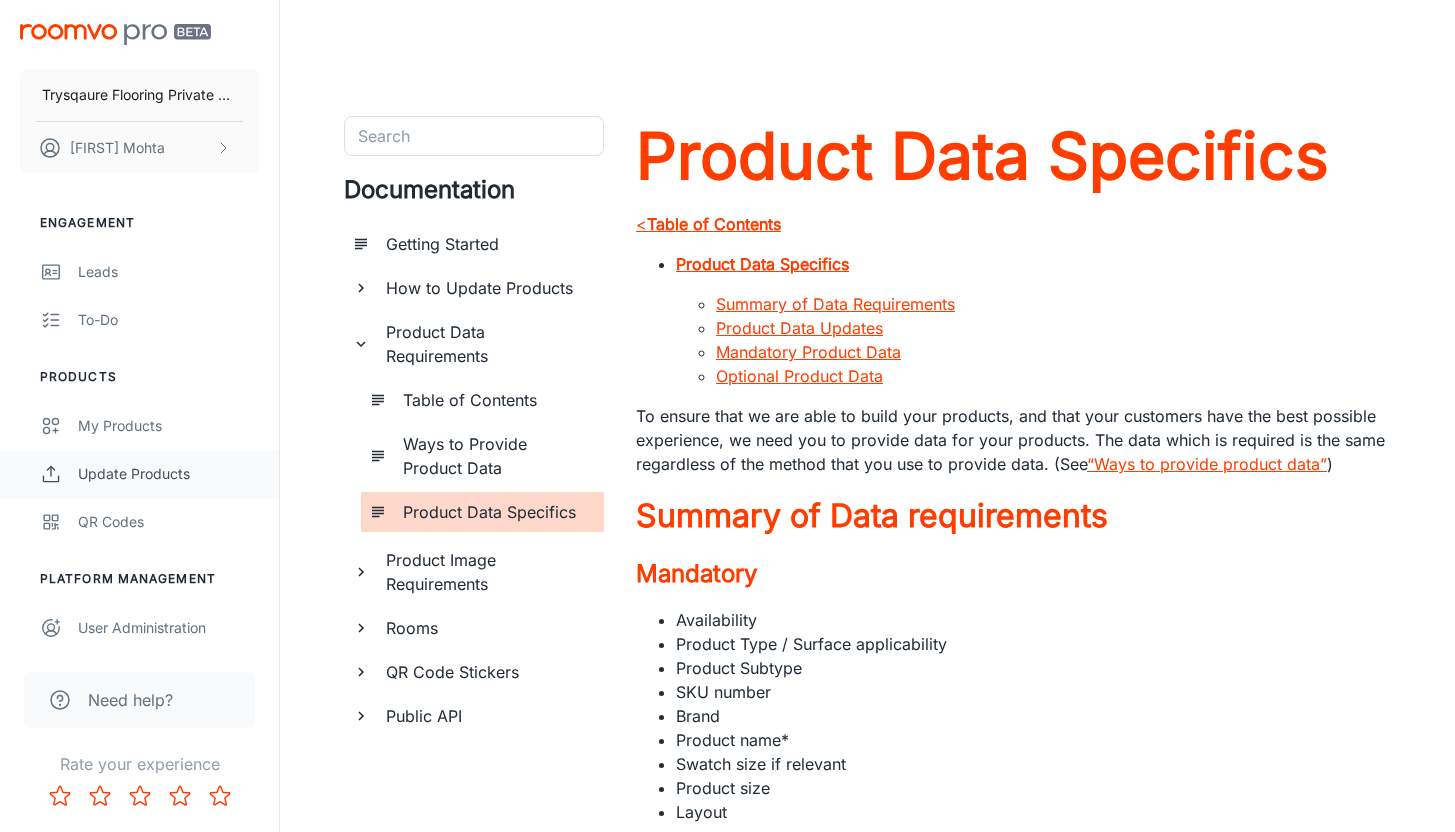 click on "Update Products" at bounding box center [168, 474] 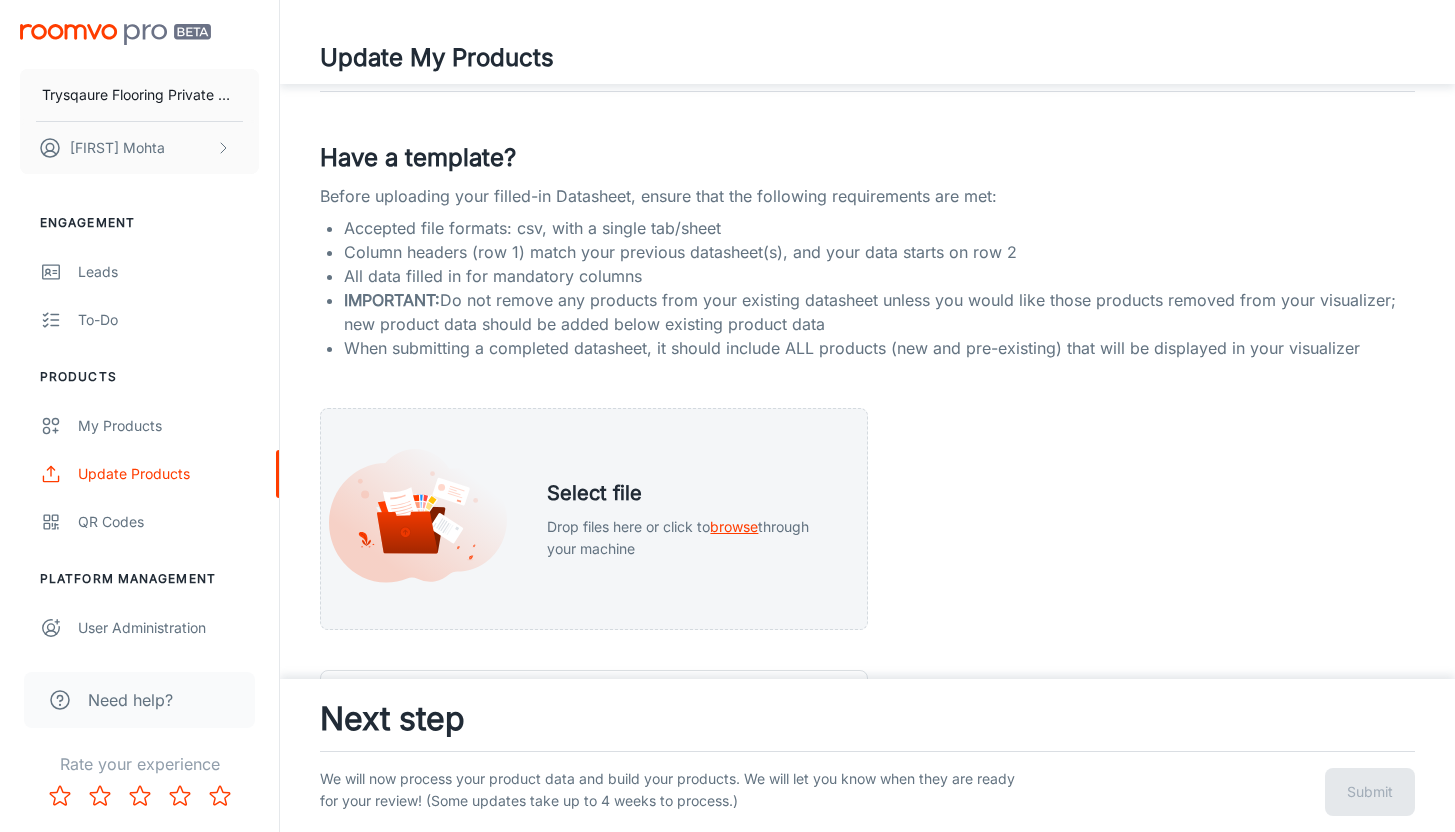 scroll, scrollTop: 266, scrollLeft: 0, axis: vertical 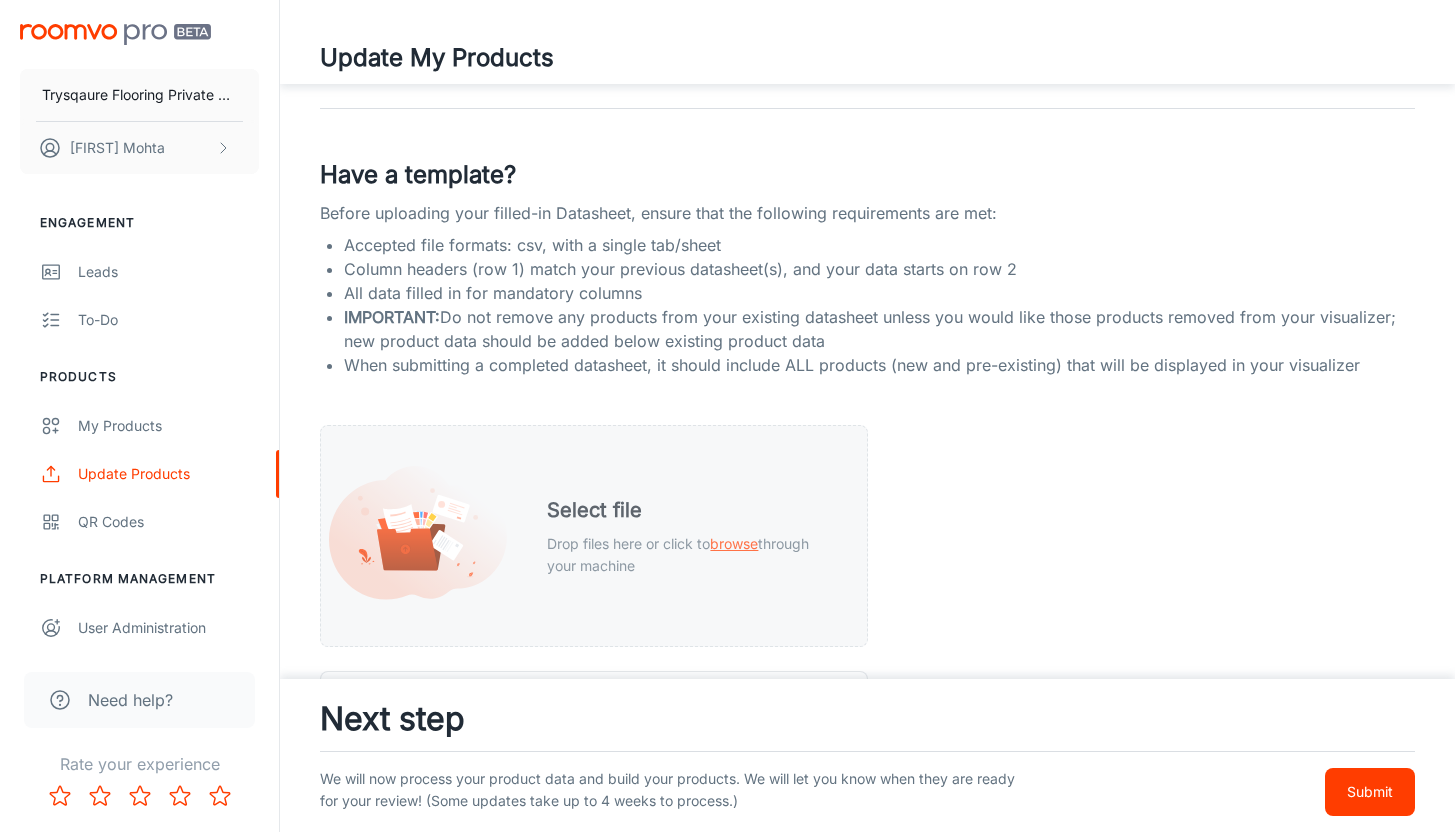 click on "Drop files here or click to  browse  through your machine" at bounding box center [690, 555] 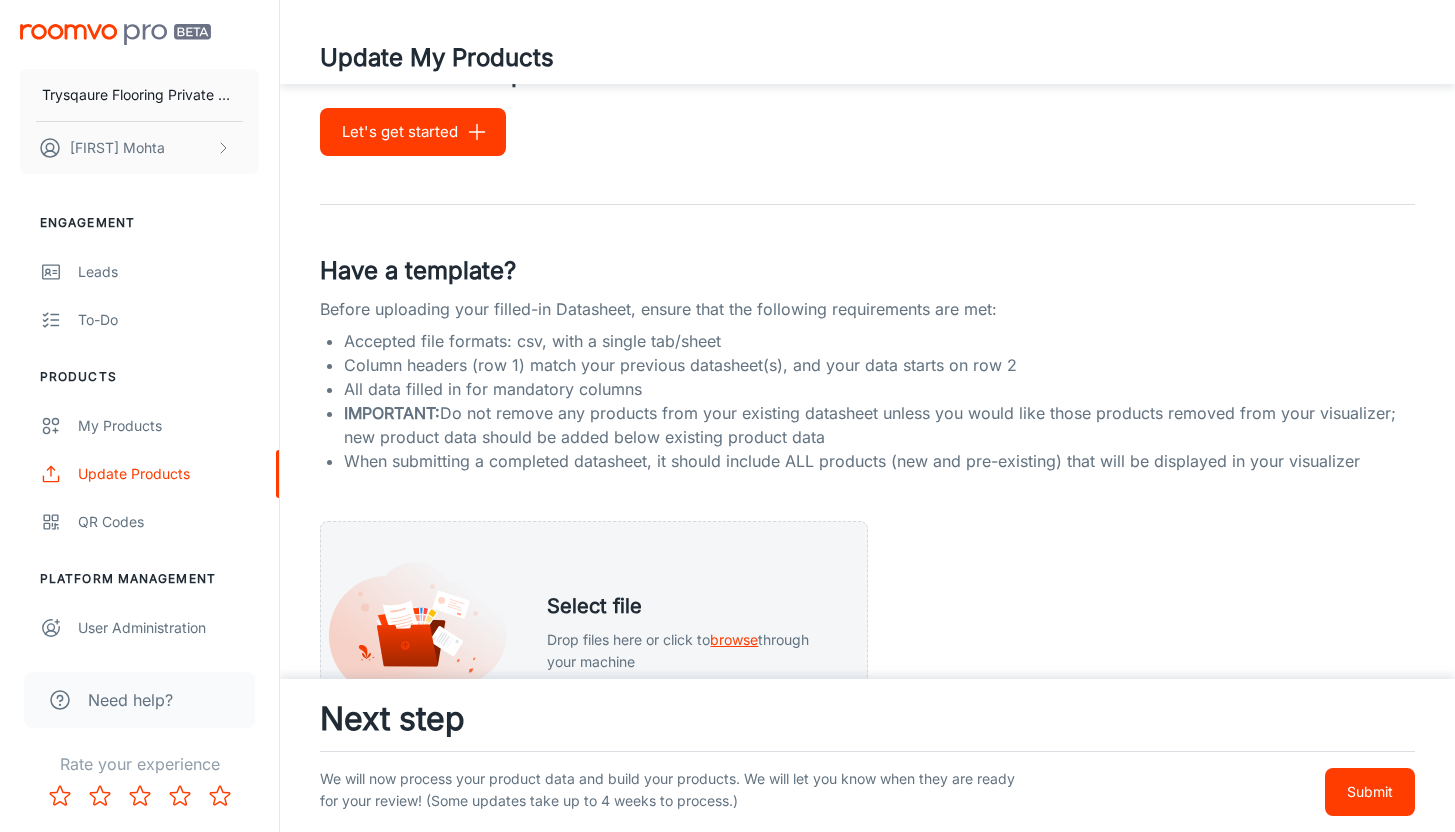 scroll, scrollTop: 164, scrollLeft: 0, axis: vertical 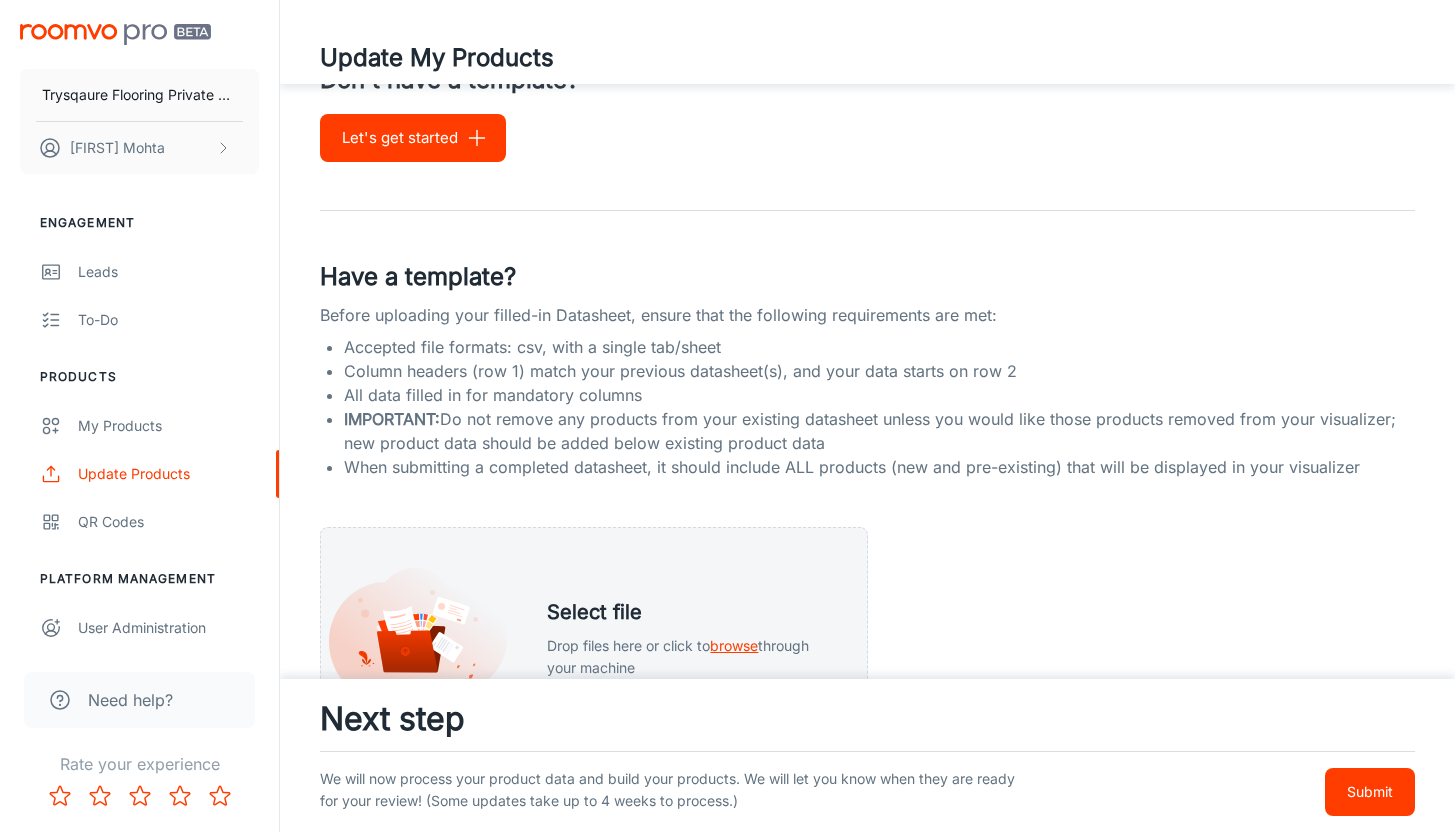 click on "Need help?" at bounding box center (130, 700) 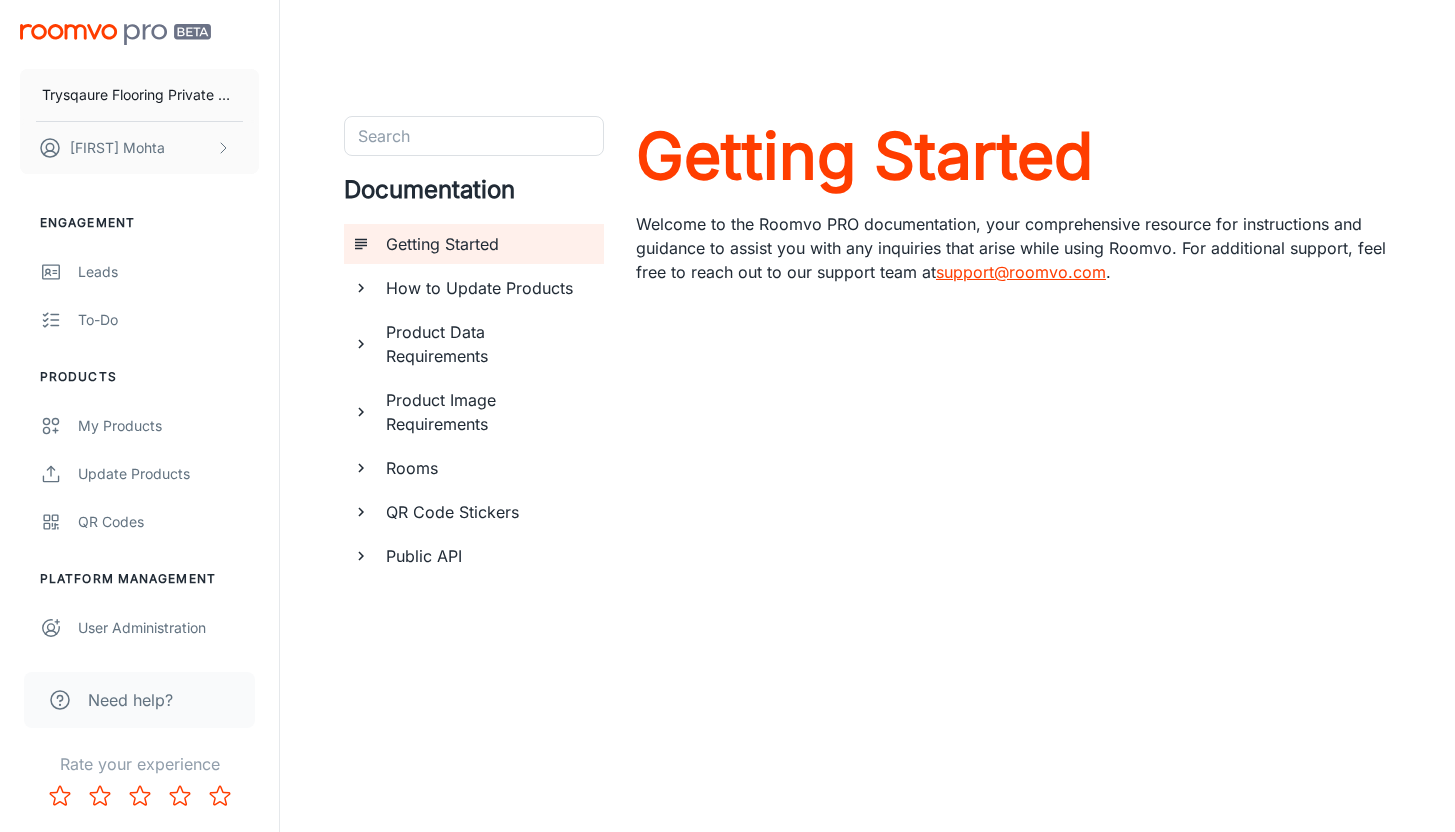 scroll, scrollTop: 0, scrollLeft: 0, axis: both 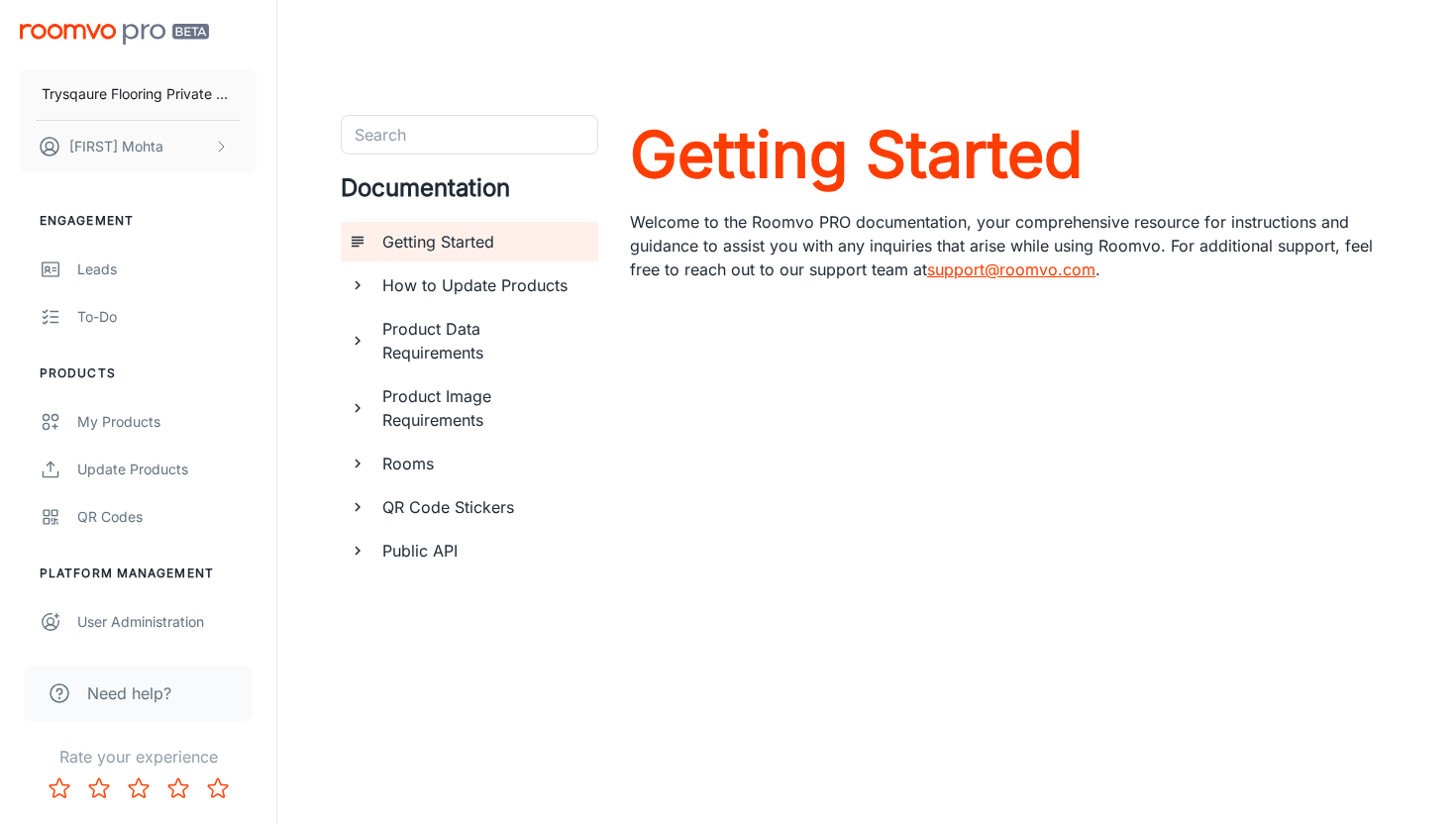 click on "How to Update Products" at bounding box center (482, 285) 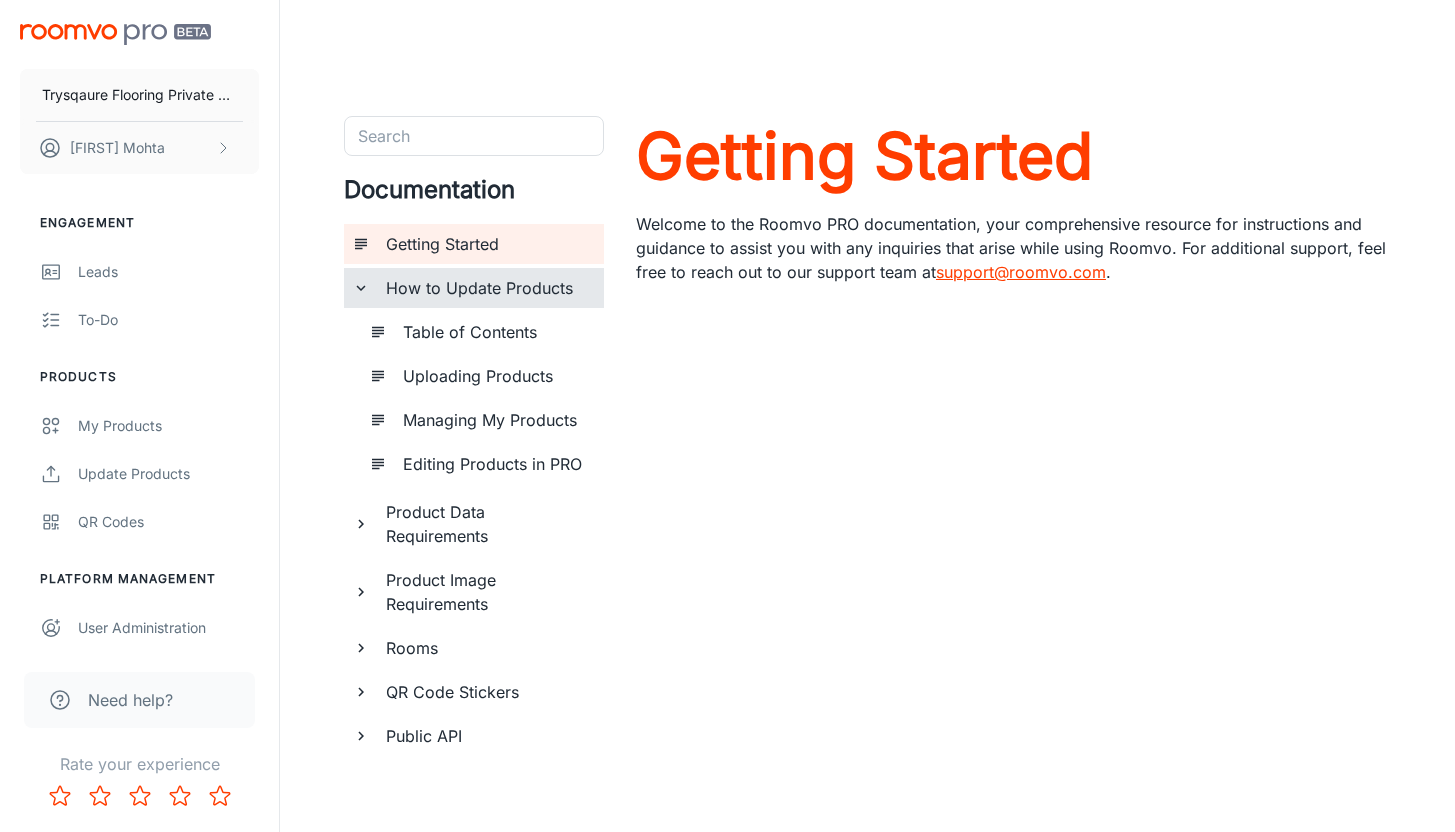 click on "How to Update Products" at bounding box center [487, 288] 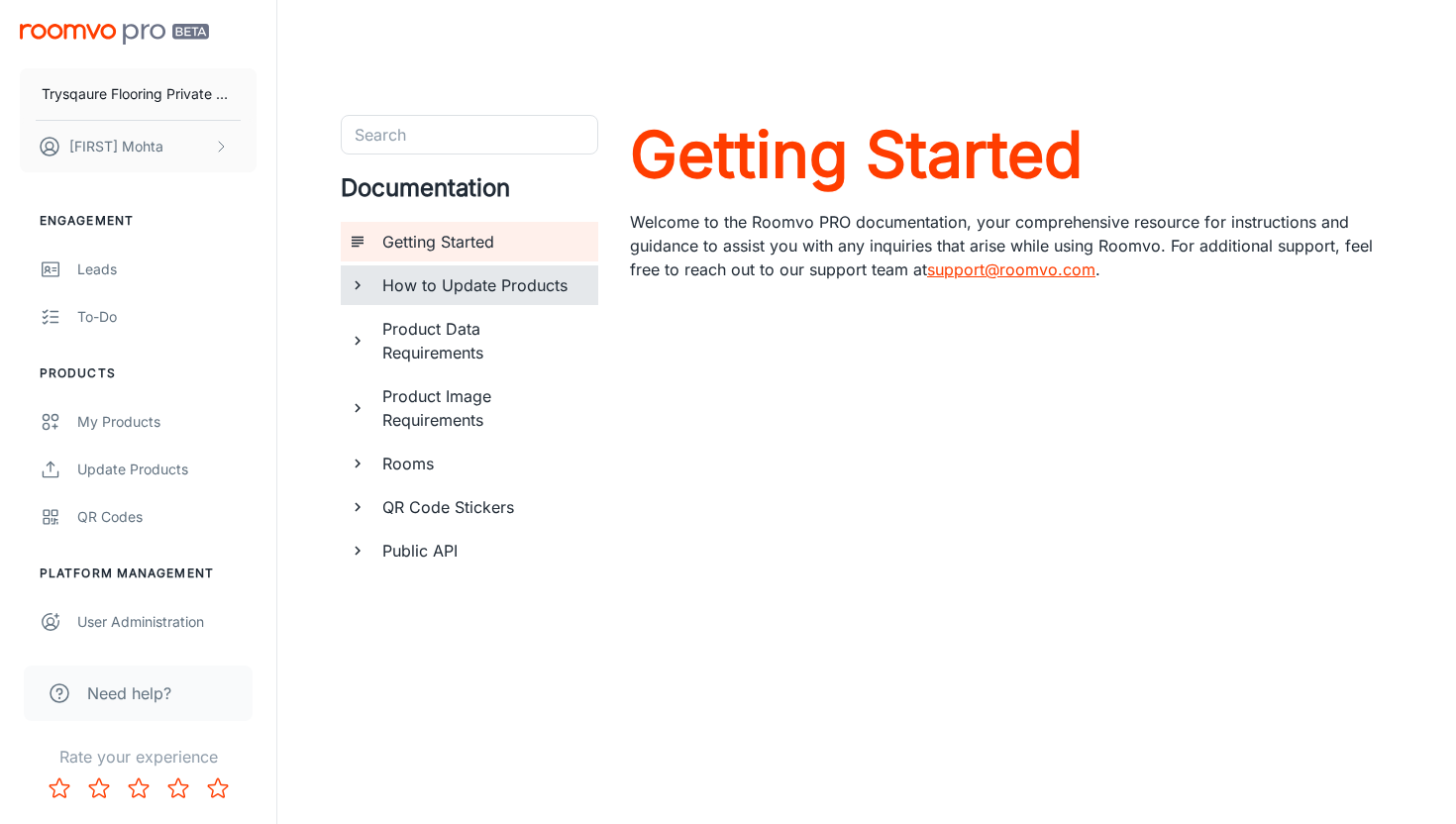 click on "How to Update Products" at bounding box center (482, 285) 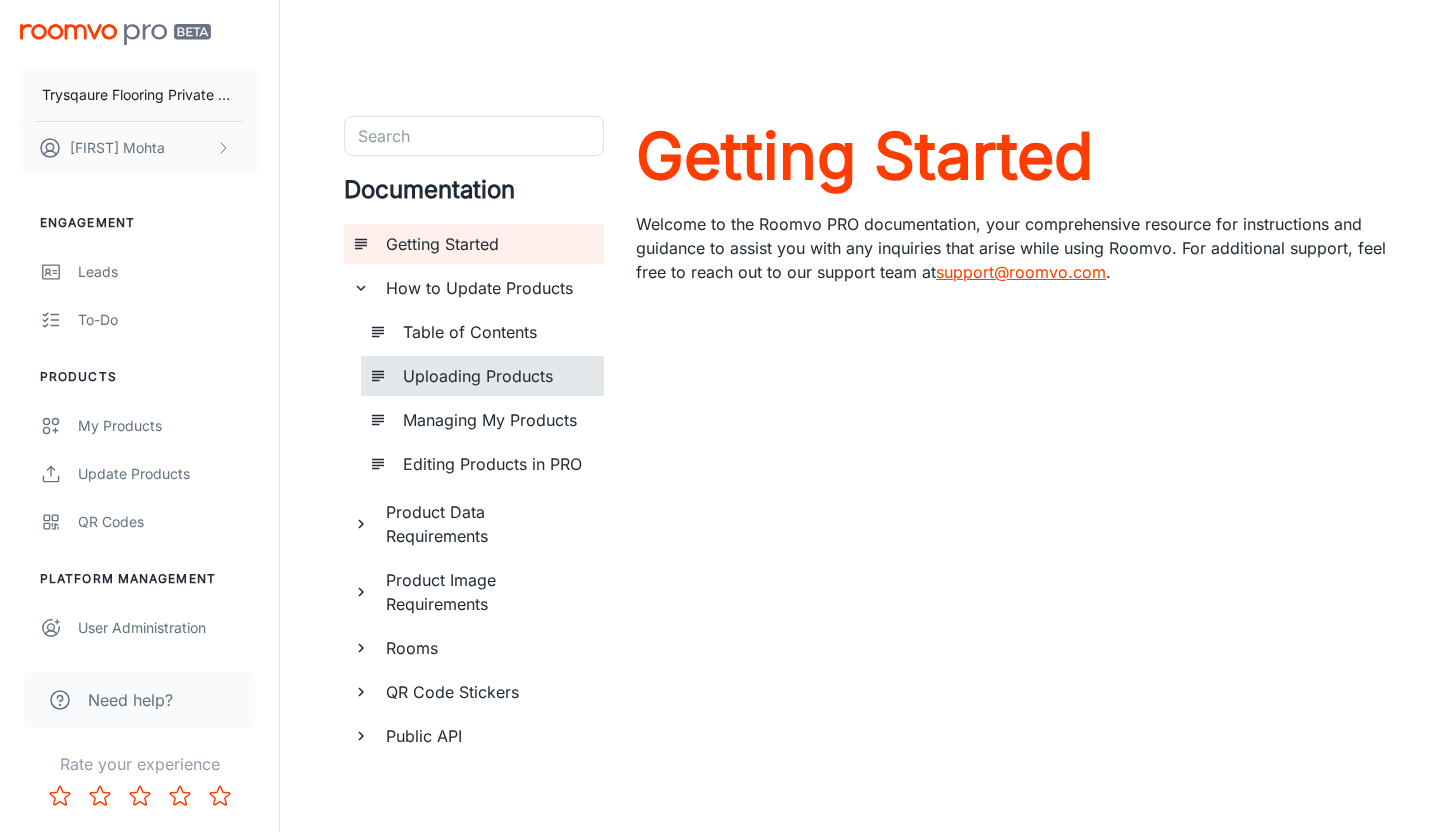 click on "Uploading Products" at bounding box center (495, 376) 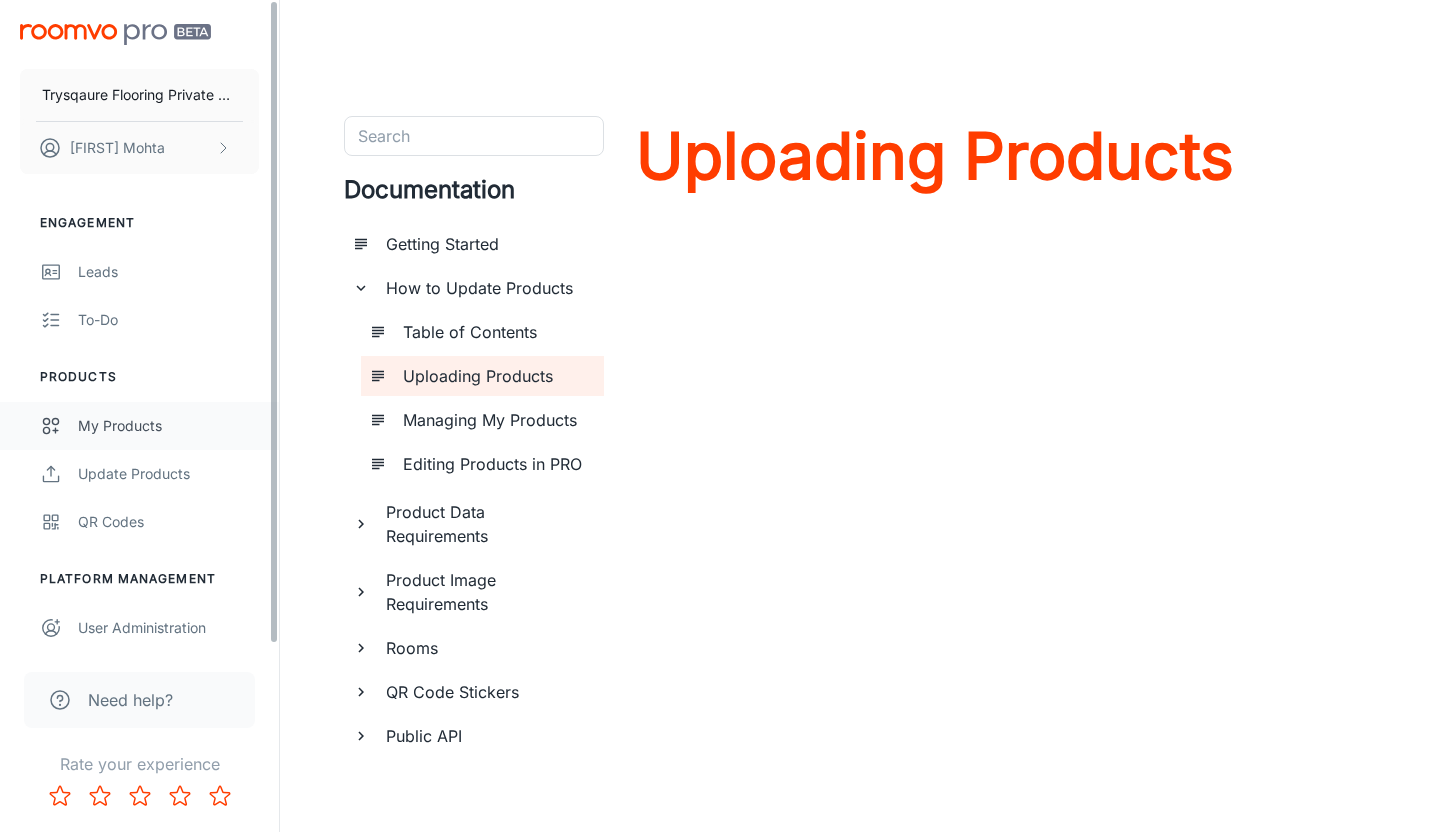 click on "My Products" at bounding box center (168, 426) 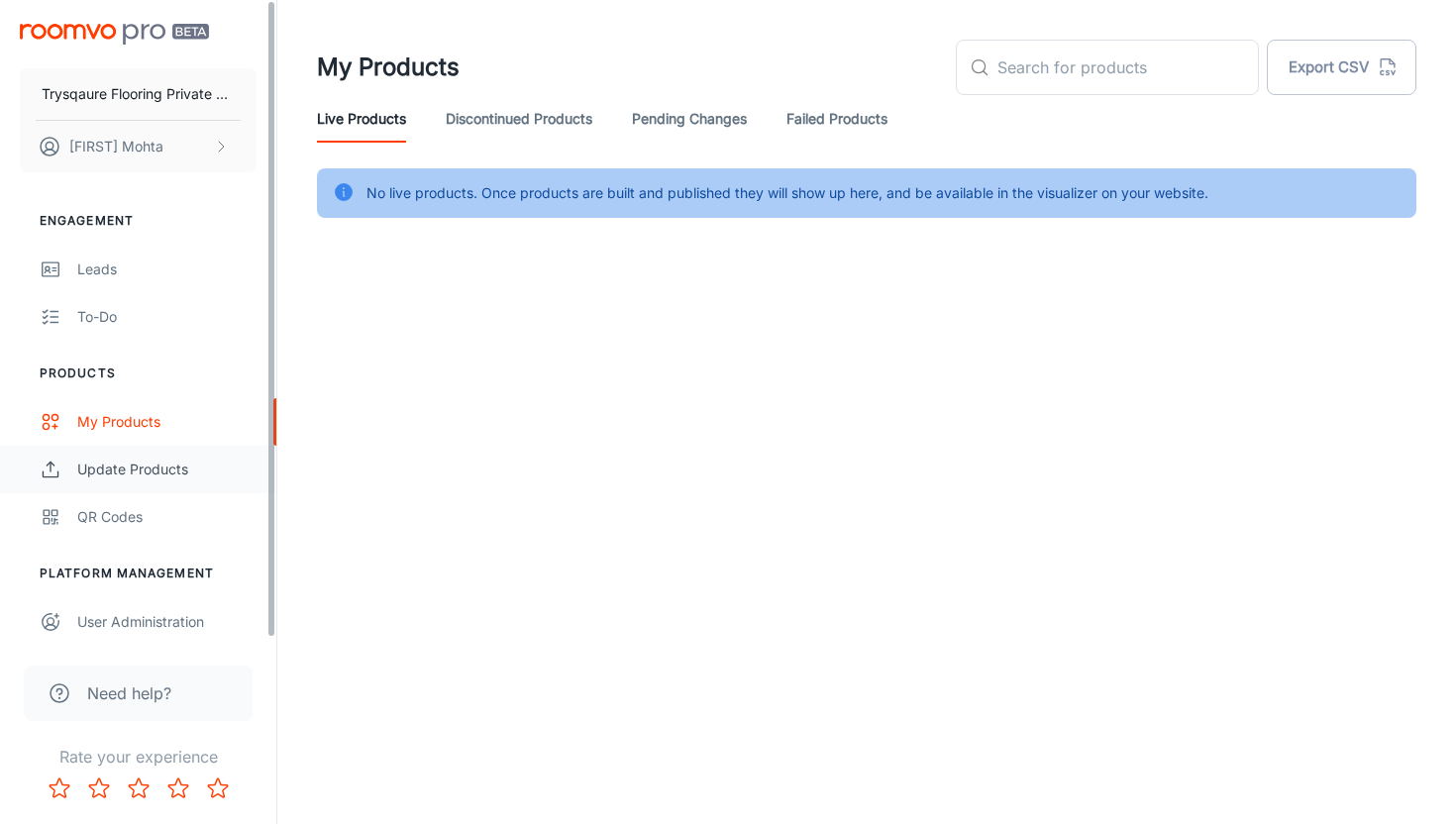 click on "Update Products" at bounding box center (166, 469) 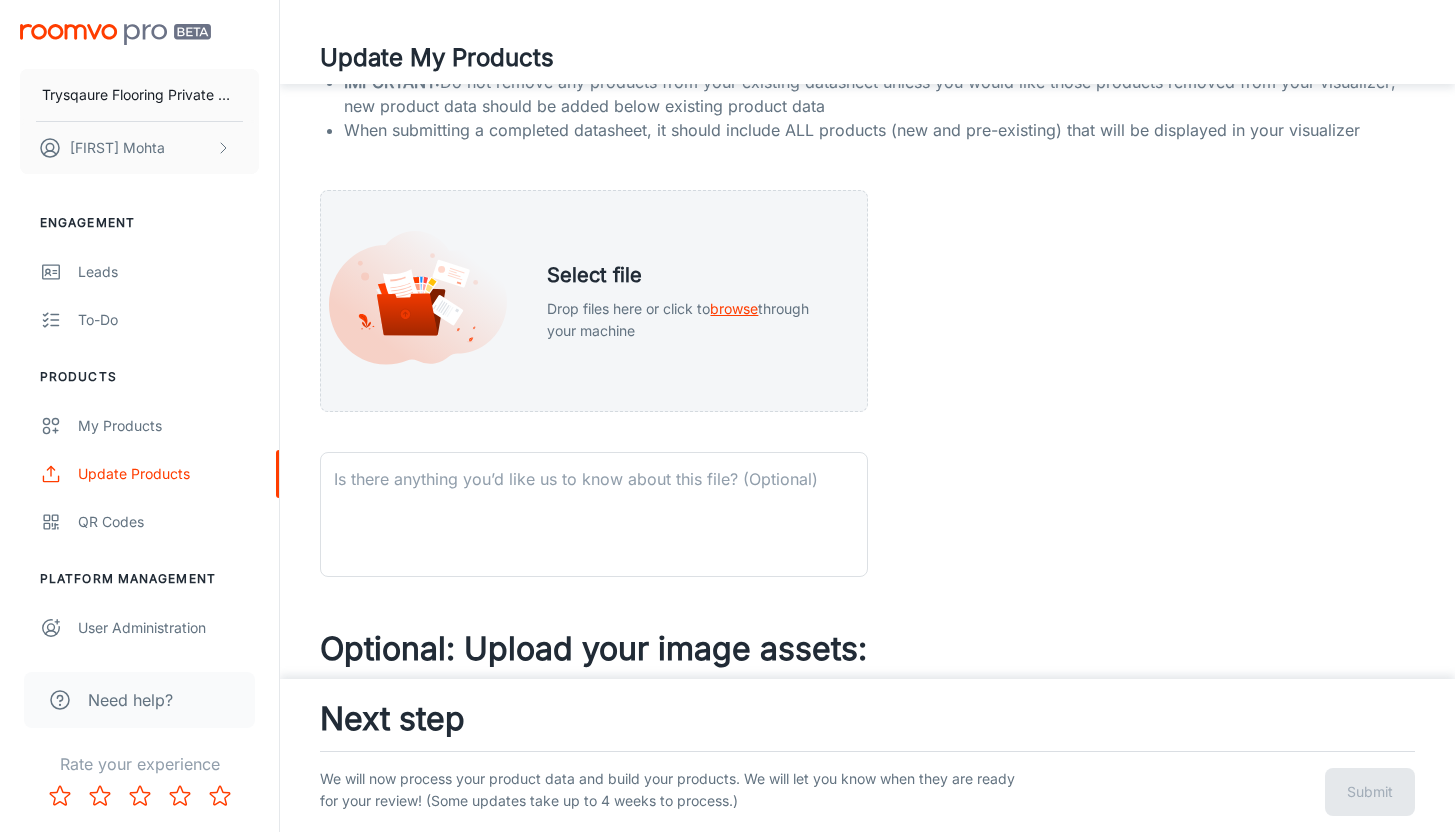 scroll, scrollTop: 854, scrollLeft: 0, axis: vertical 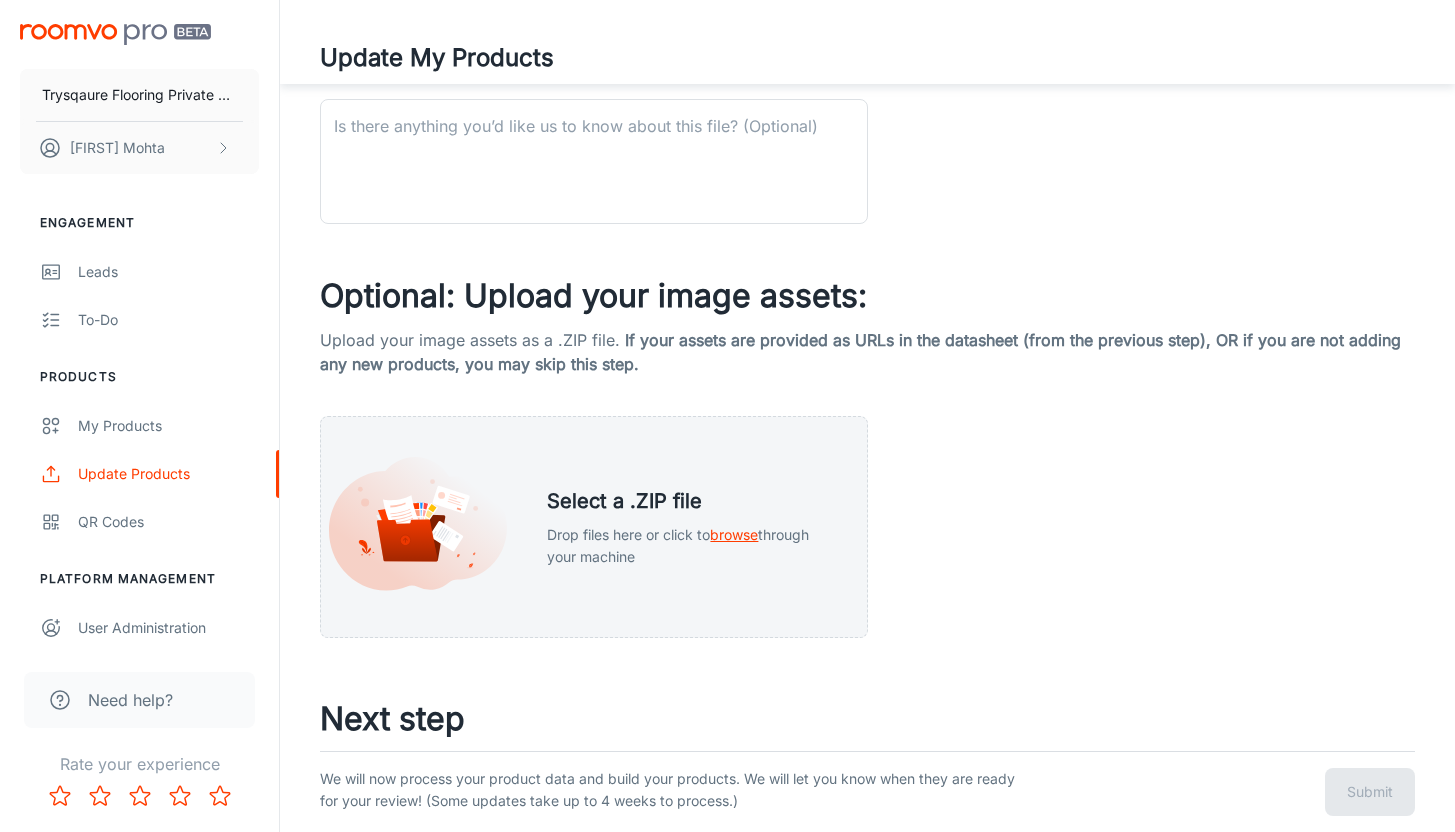 click on "If your assets are provided as URLs in the datasheet (from the previous step), OR if you are not adding any new products, you may skip this step." at bounding box center (860, 352) 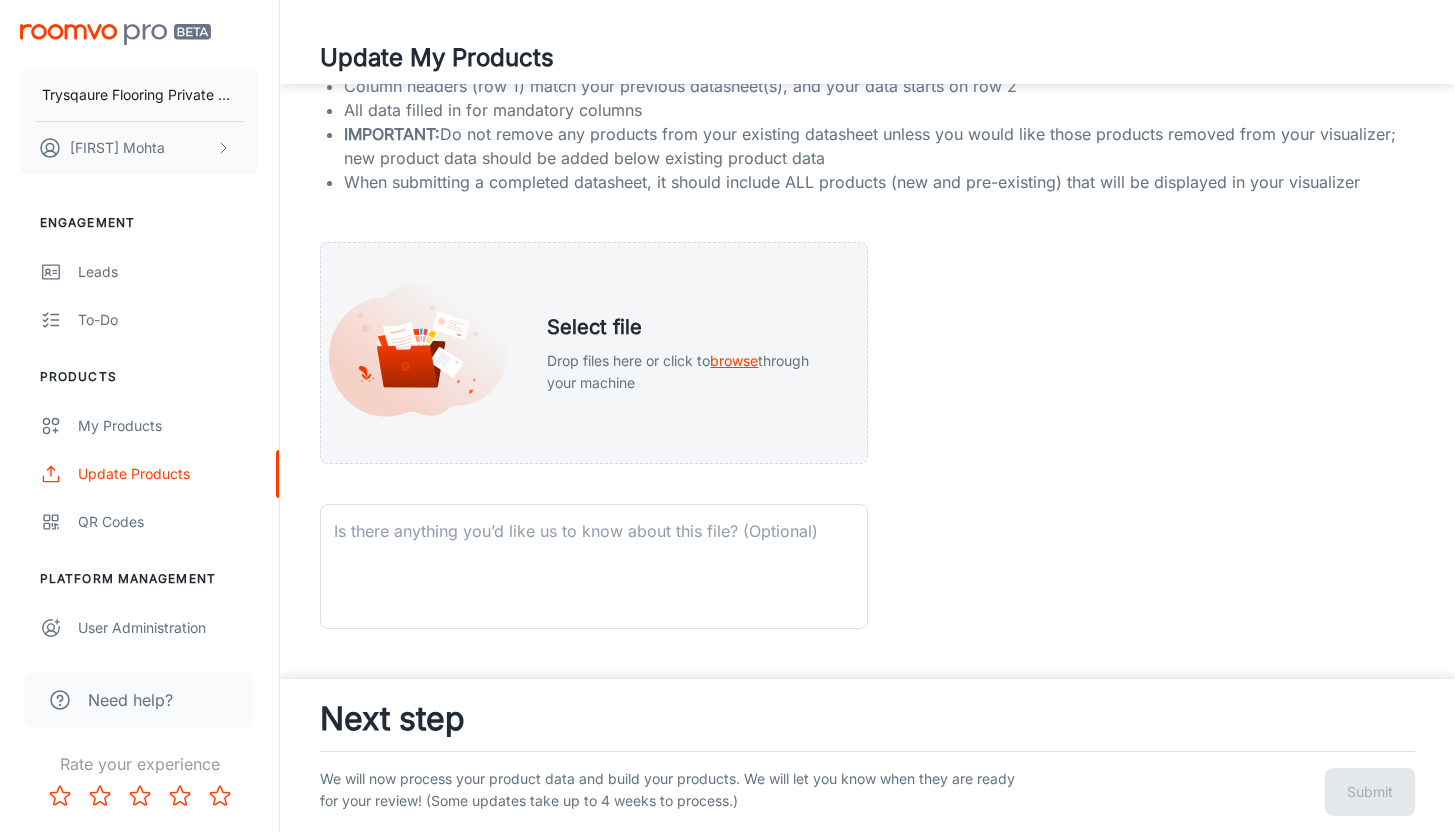 scroll, scrollTop: 854, scrollLeft: 0, axis: vertical 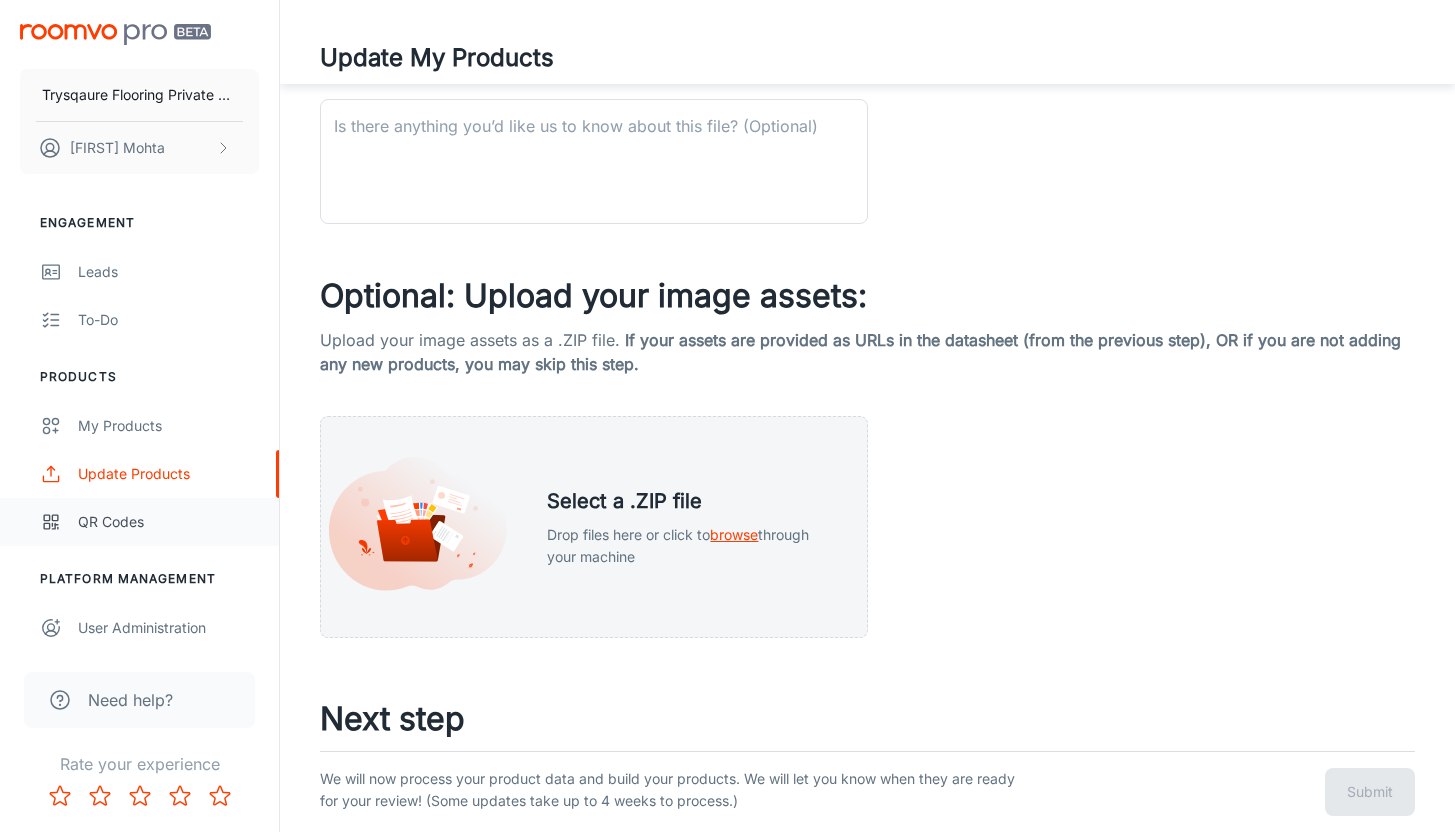 click on "QR Codes" at bounding box center (168, 522) 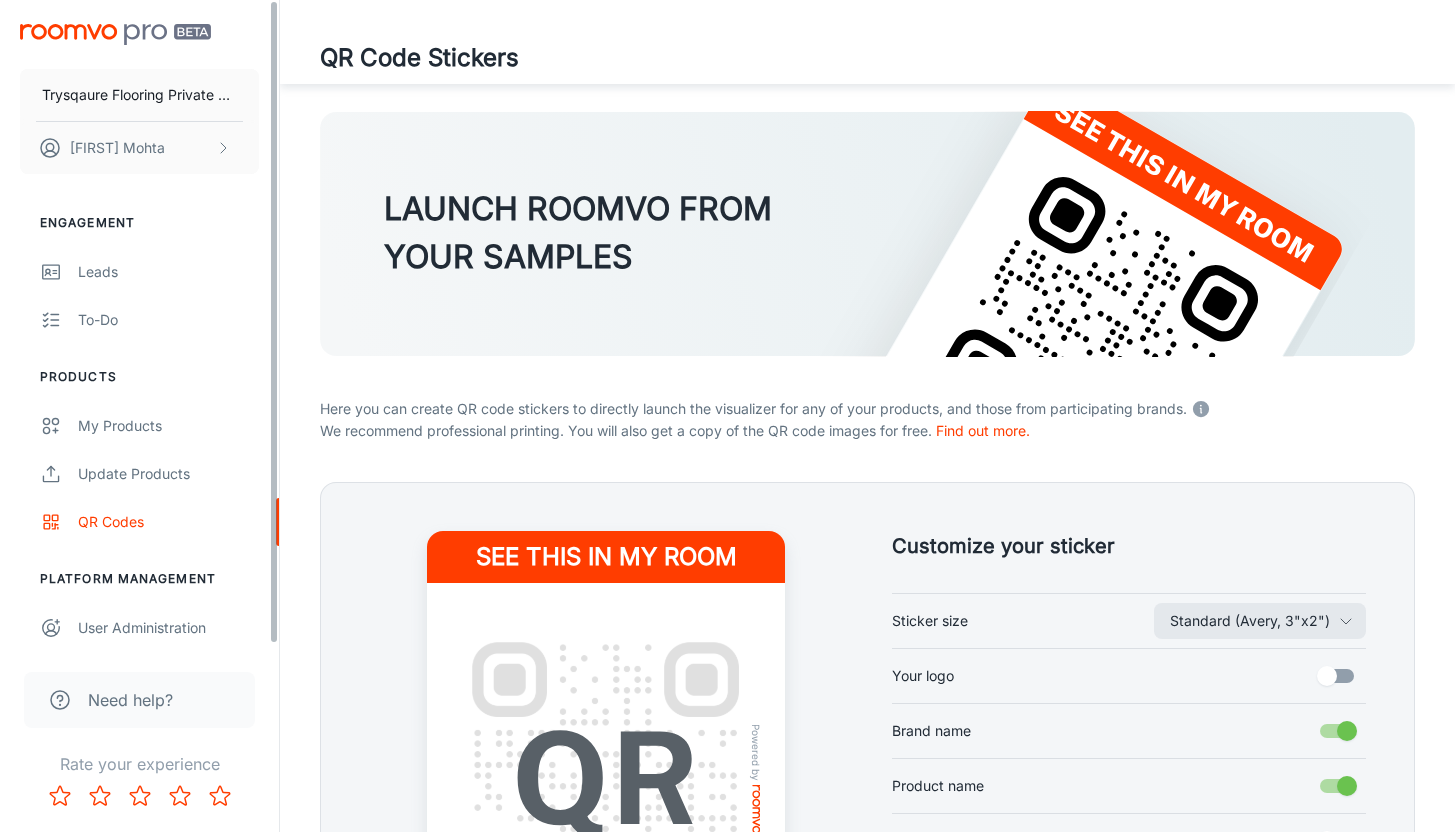 scroll, scrollTop: 21, scrollLeft: 0, axis: vertical 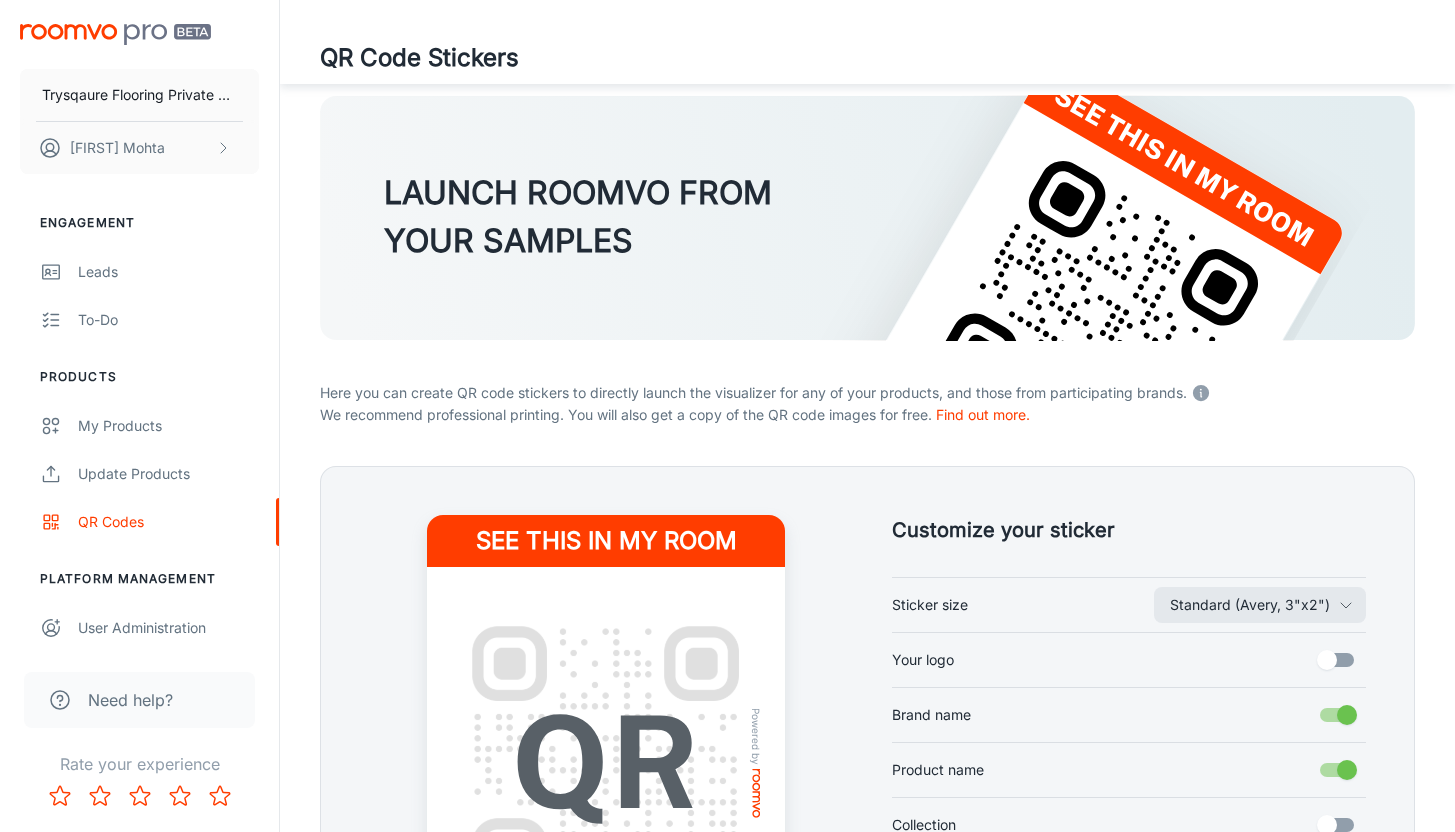 click on "Need help?" at bounding box center [139, 700] 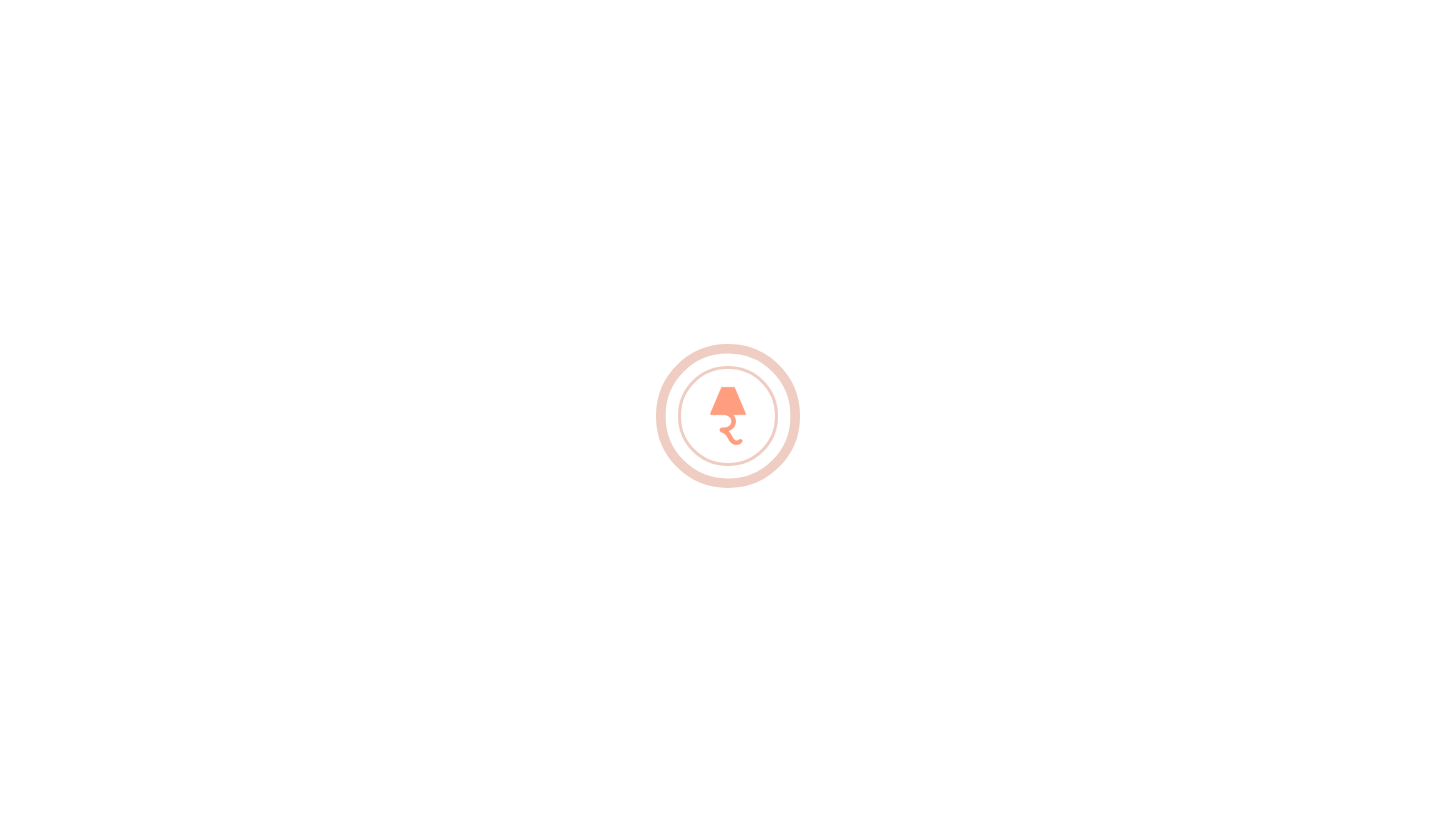 scroll, scrollTop: 0, scrollLeft: 0, axis: both 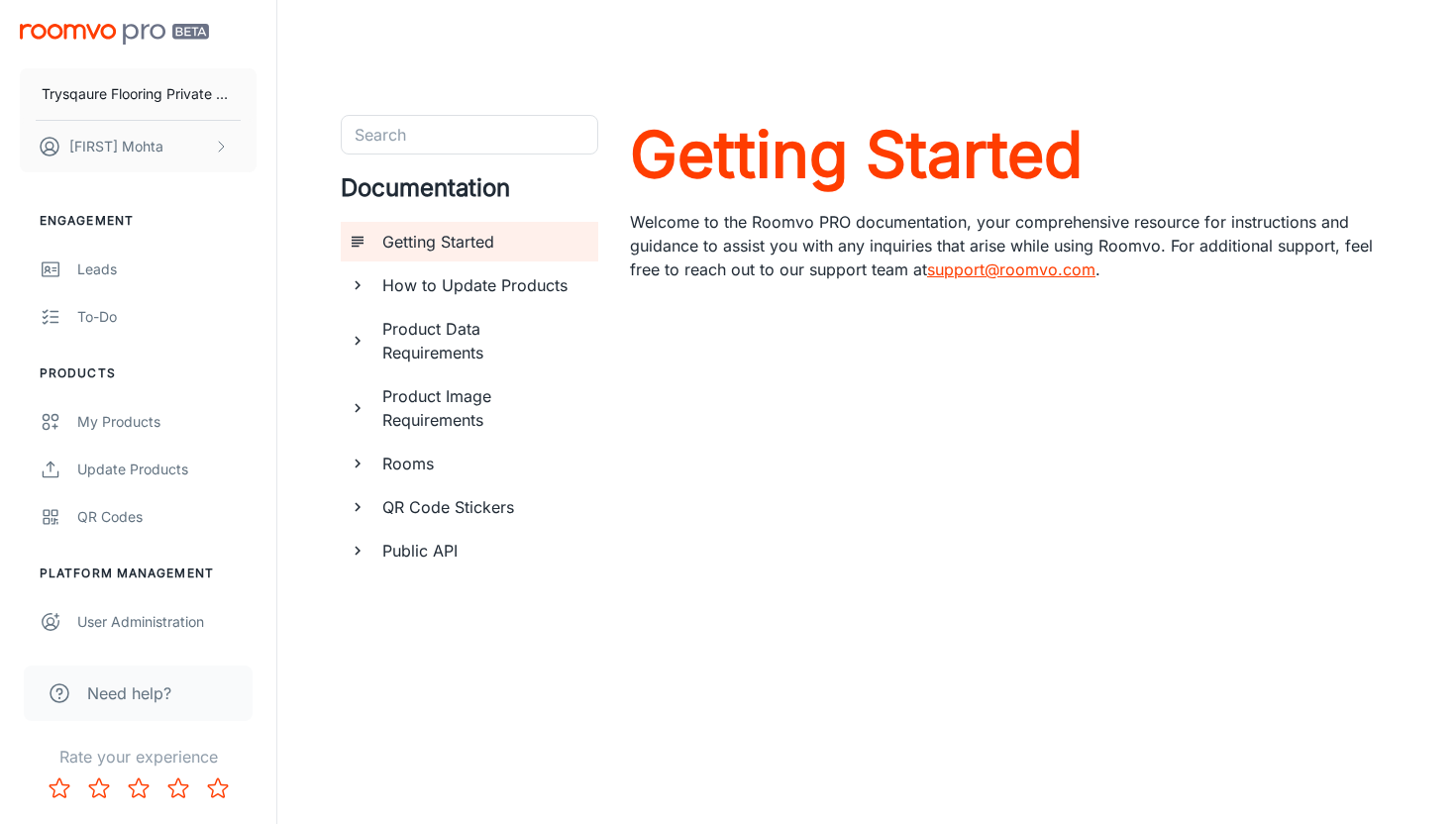 click on "Product Image Requirements" at bounding box center (482, 408) 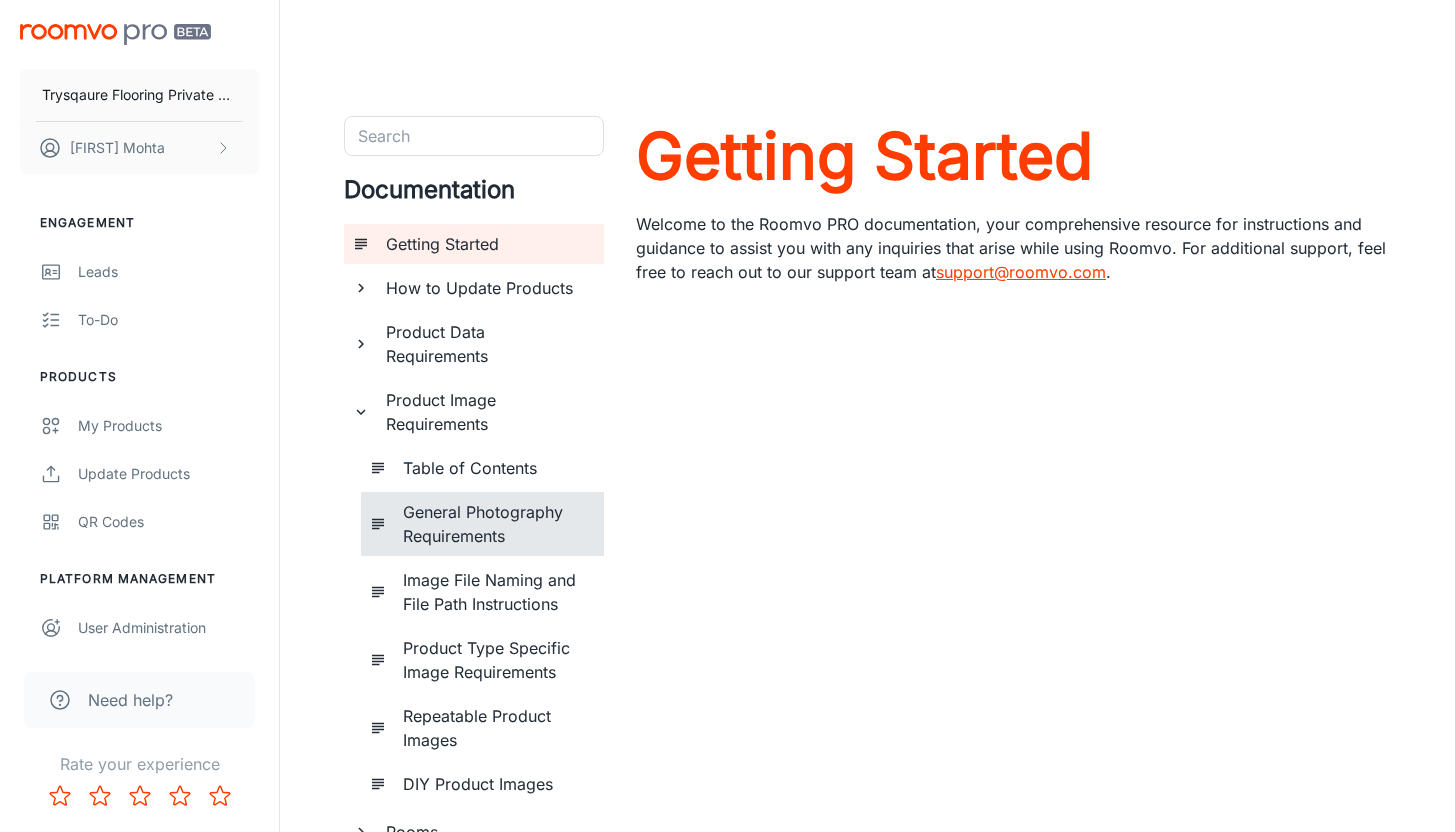 click on "General Photography Requirements" at bounding box center (495, 524) 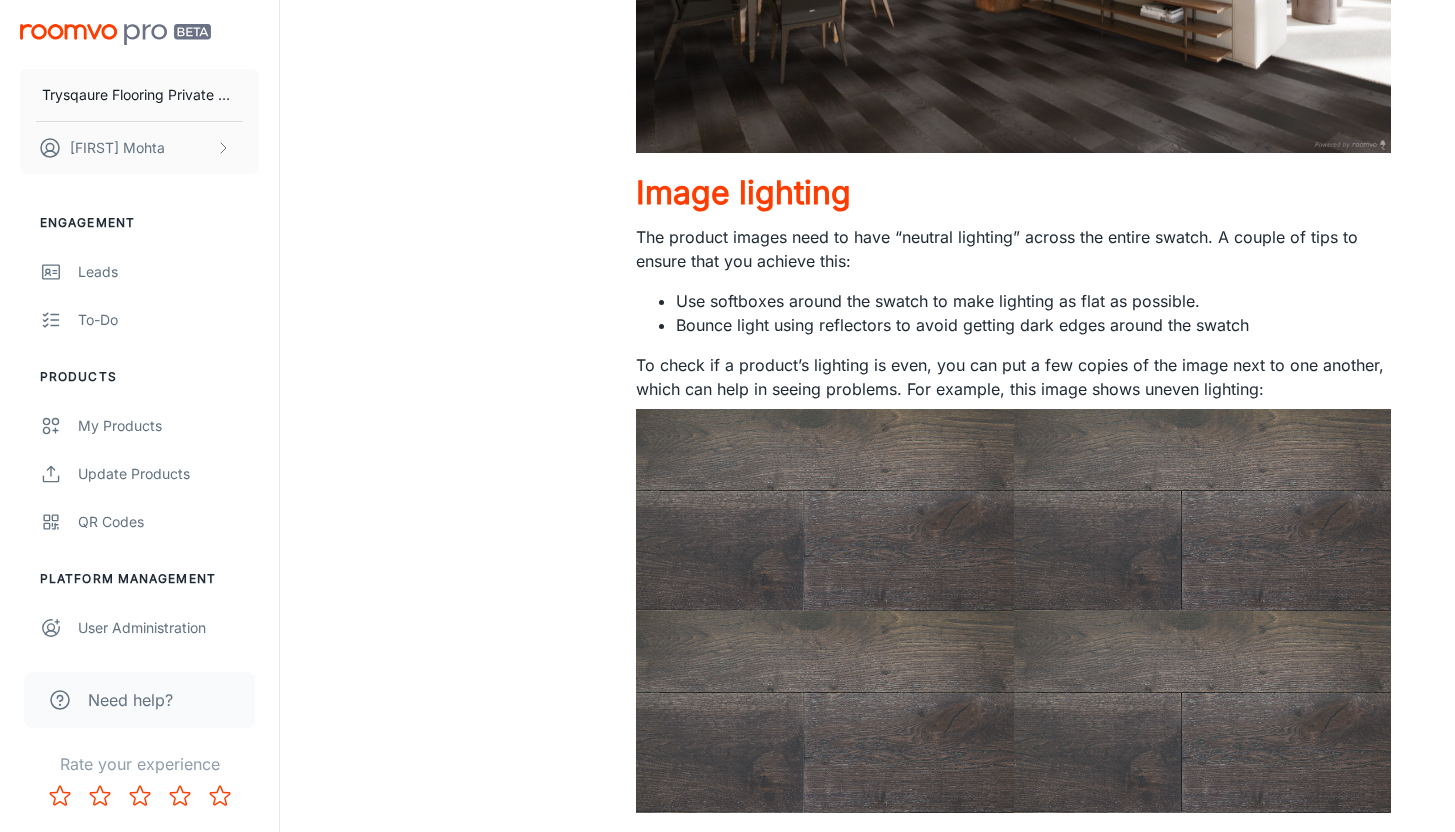 scroll, scrollTop: 2791, scrollLeft: 0, axis: vertical 